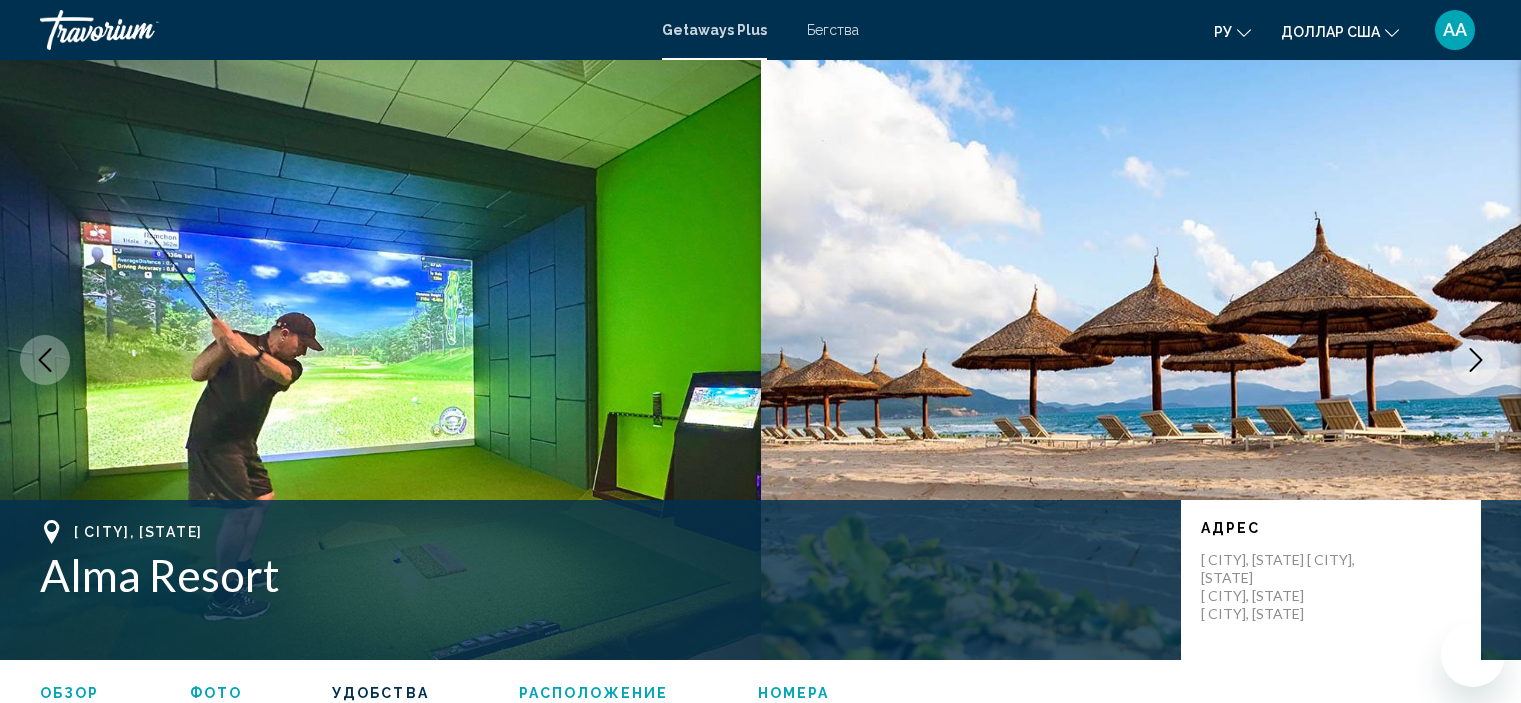 scroll, scrollTop: 1600, scrollLeft: 0, axis: vertical 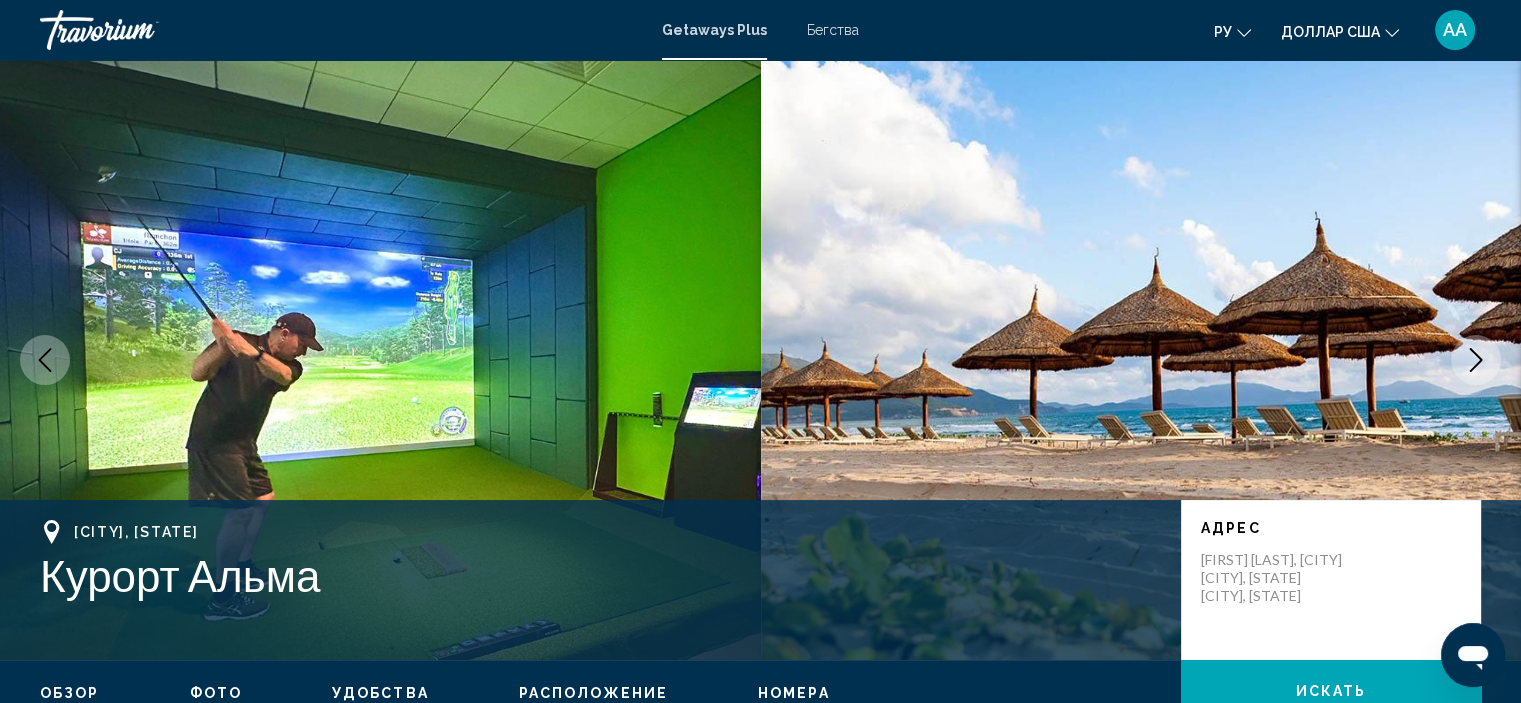 click on "АА" at bounding box center [1455, 29] 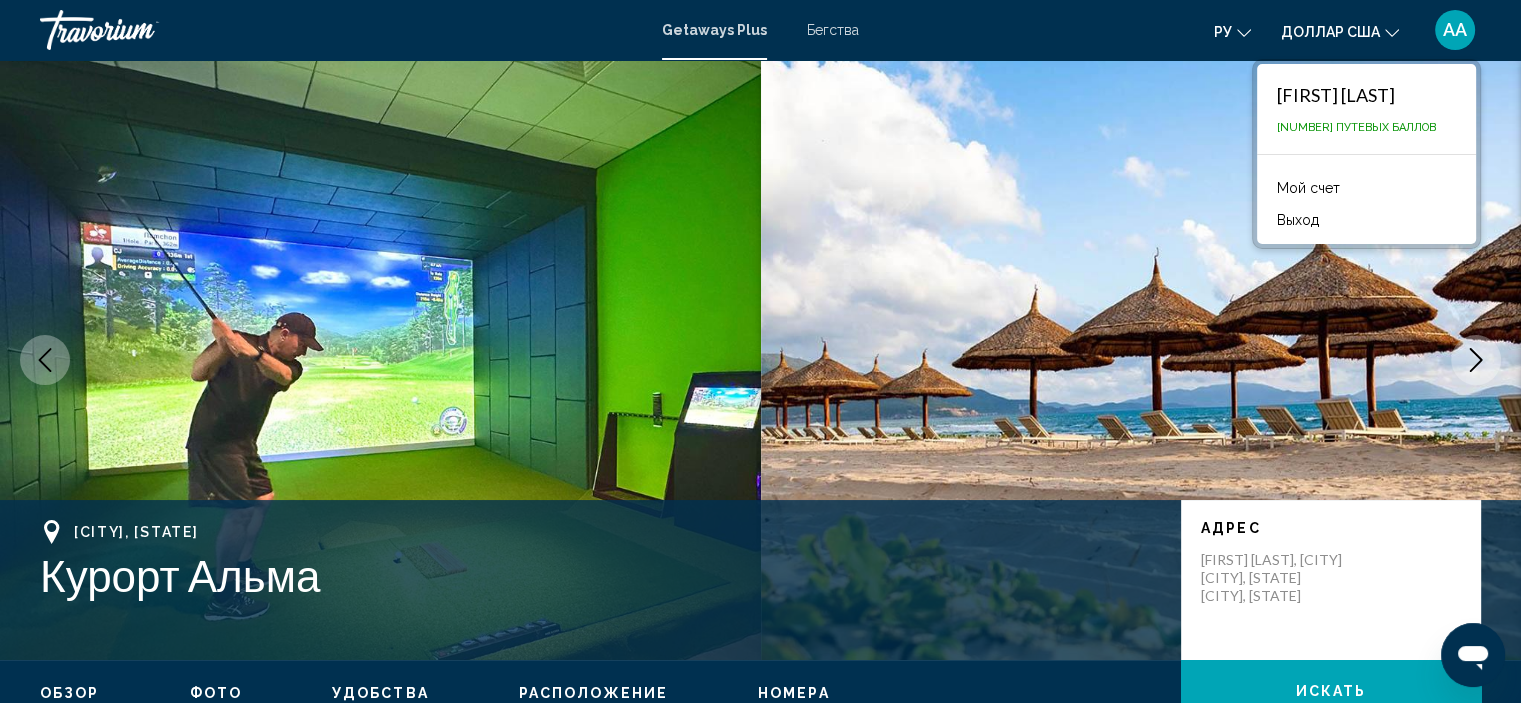 click on "АА" at bounding box center (1455, 29) 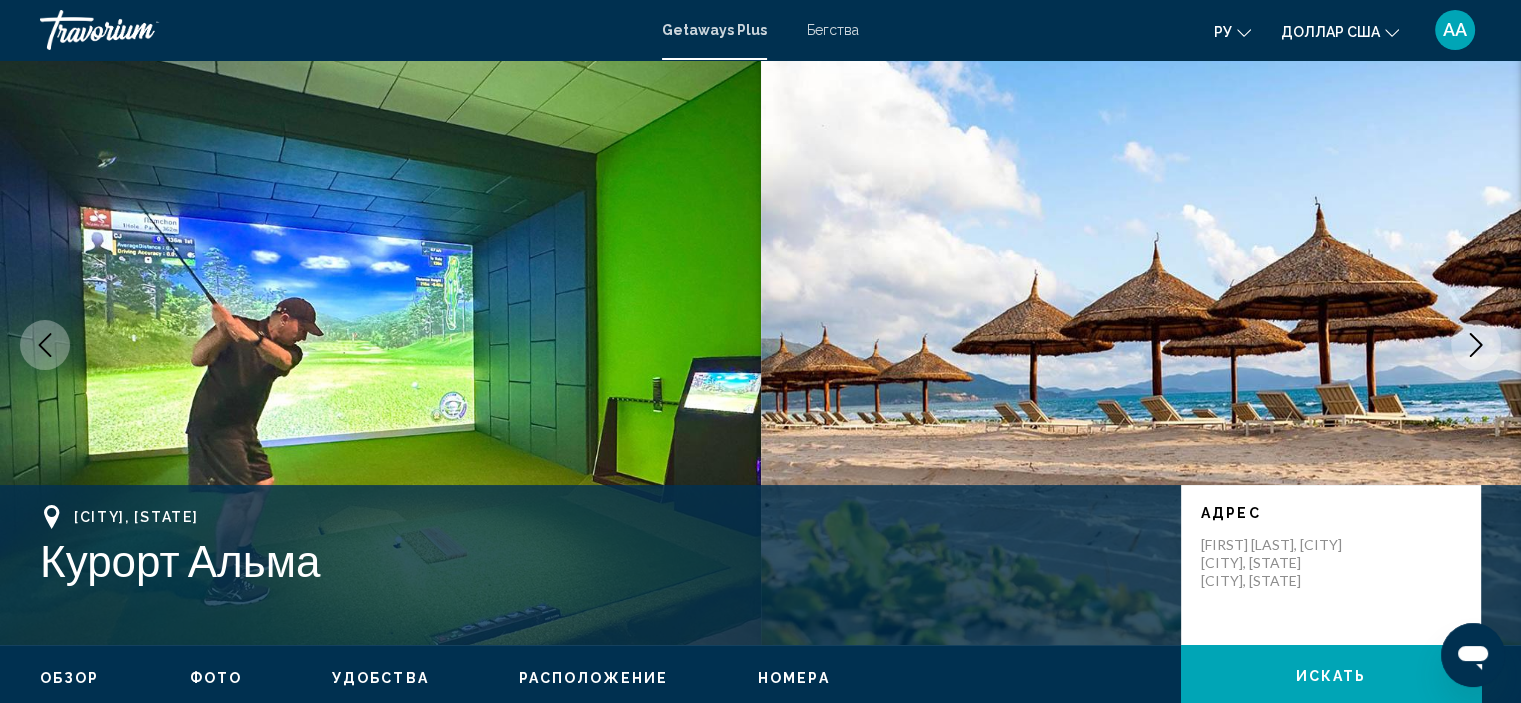 scroll, scrollTop: 0, scrollLeft: 0, axis: both 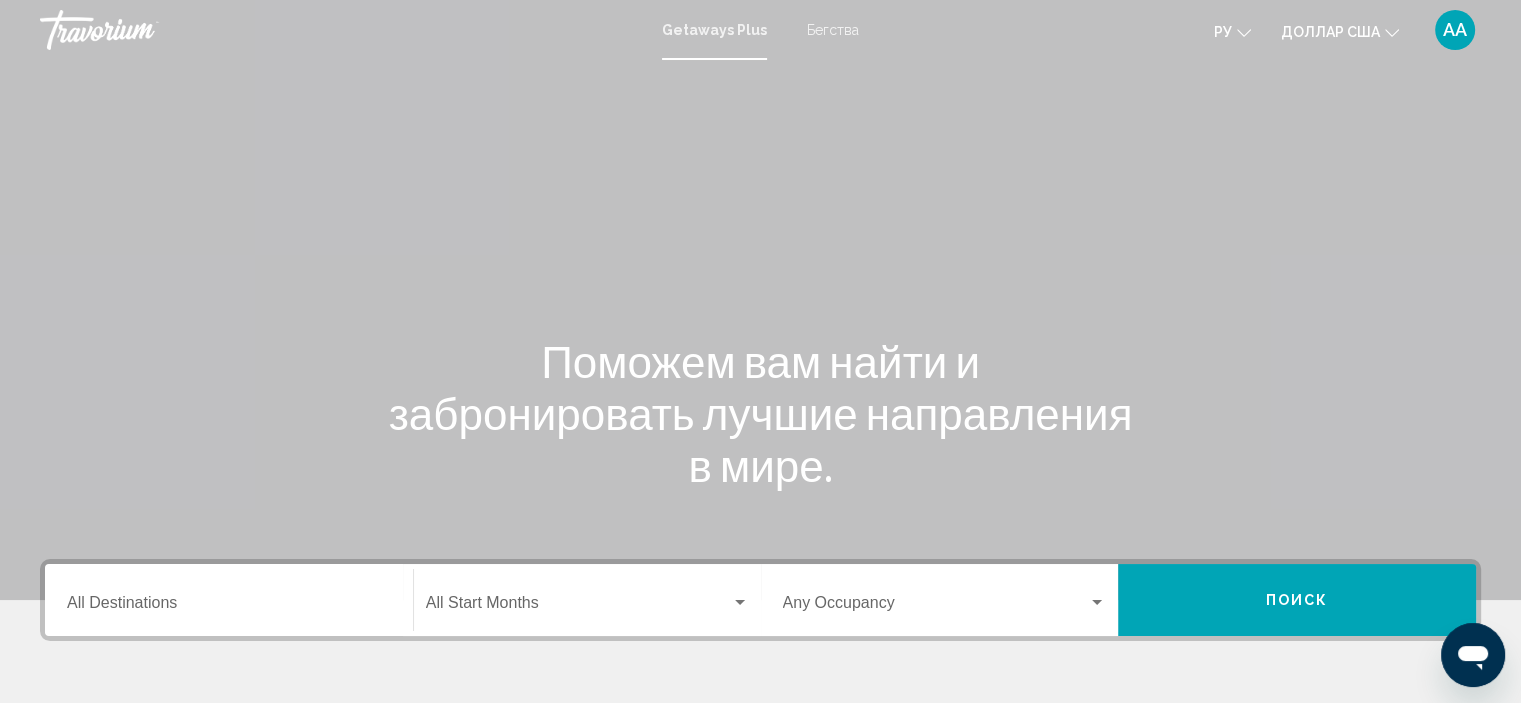 click on "Destination All Destinations" at bounding box center [229, 607] 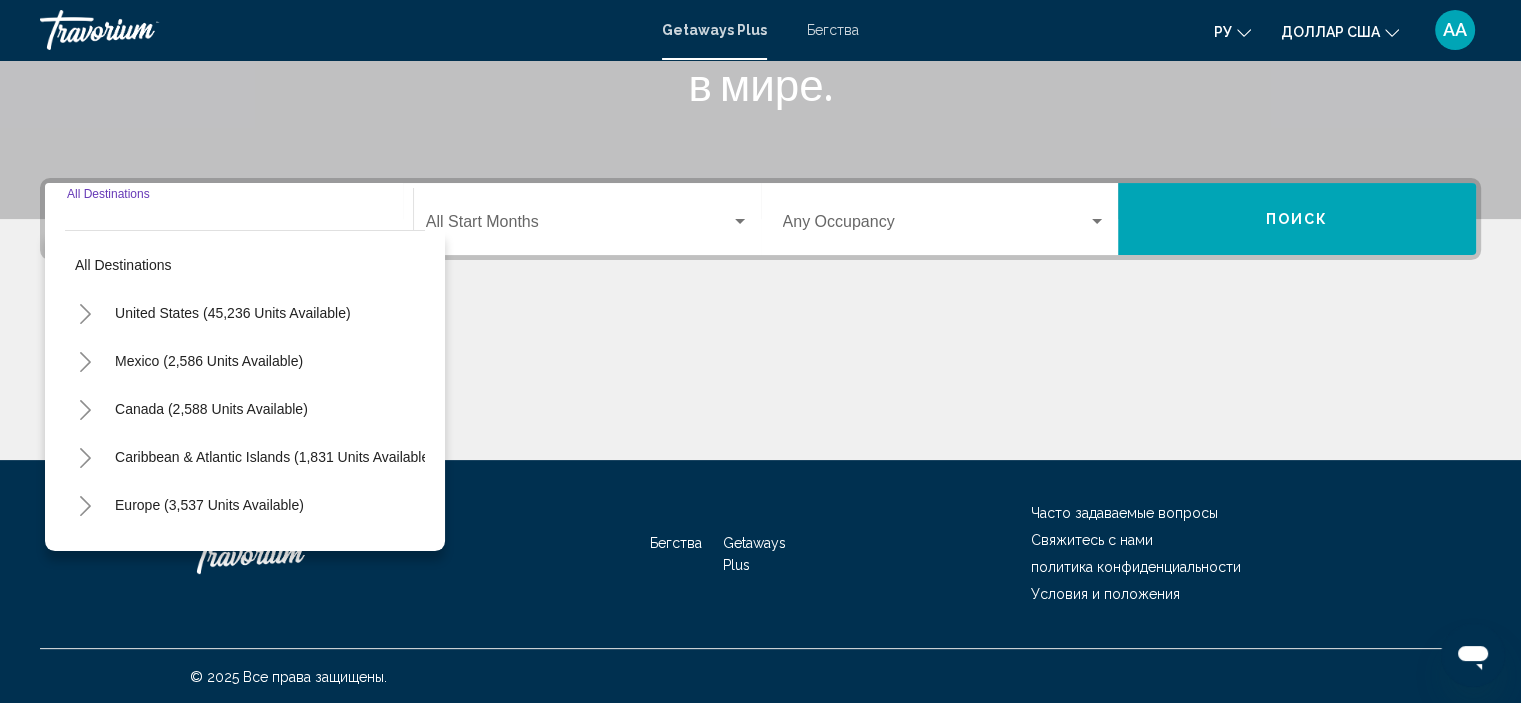 scroll, scrollTop: 382, scrollLeft: 0, axis: vertical 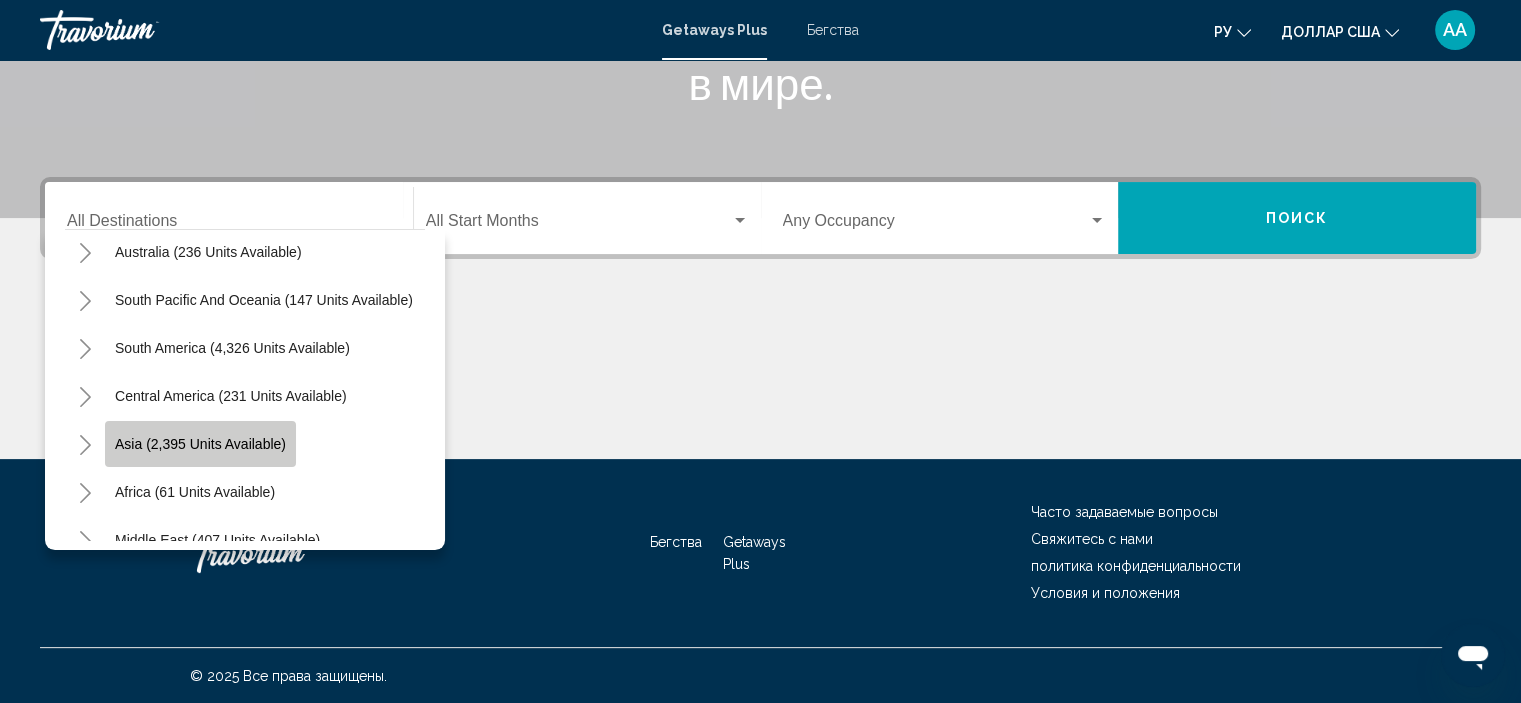 click on "Asia (2,395 units available)" 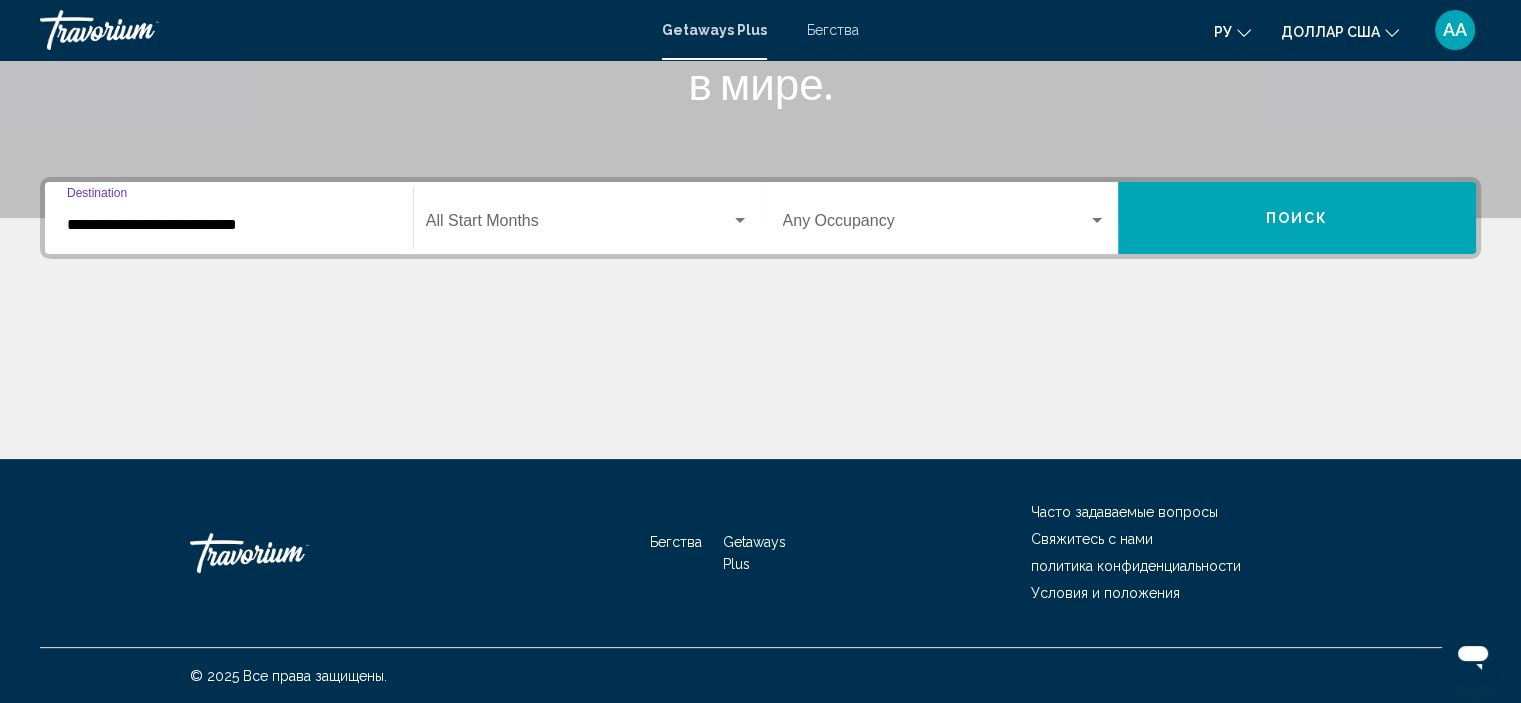 click at bounding box center [578, 225] 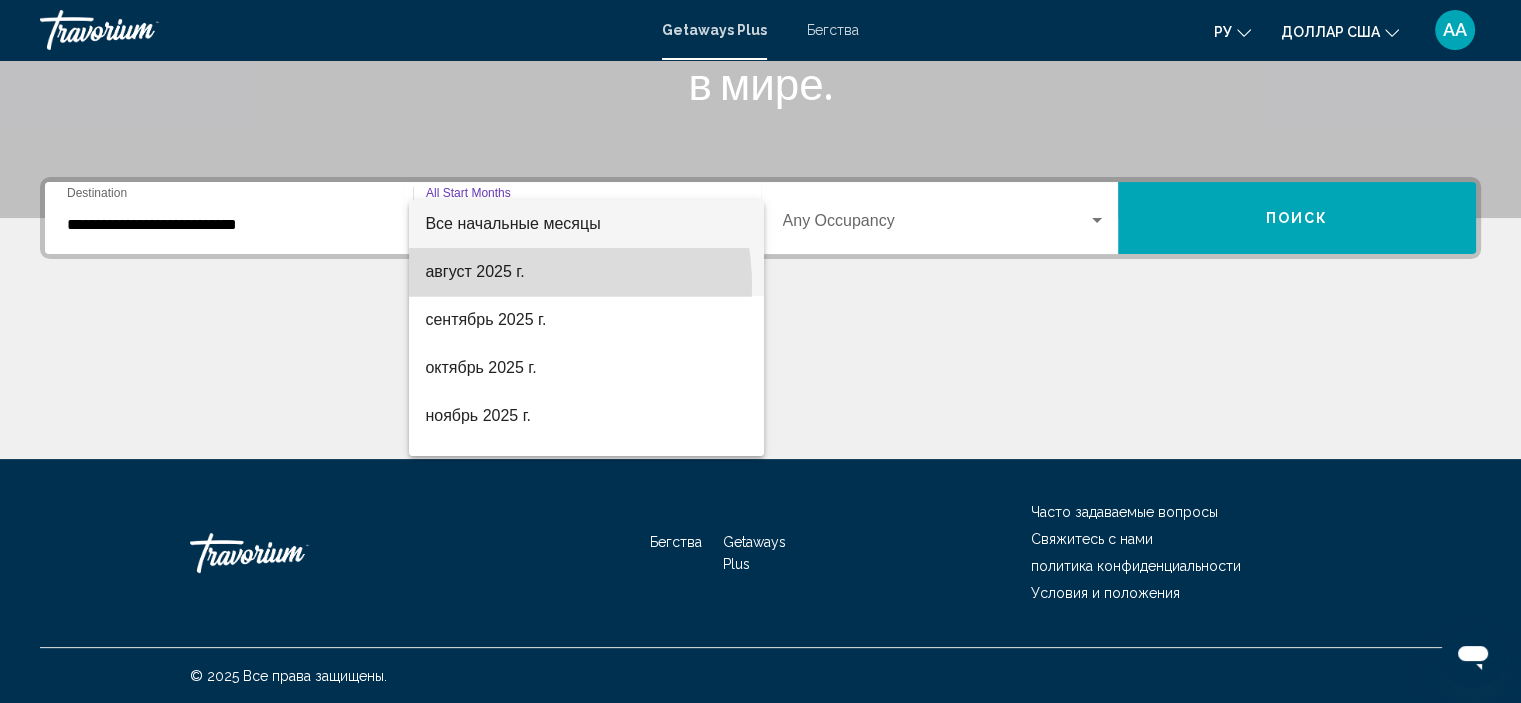 click on "август 2025 г." at bounding box center [586, 272] 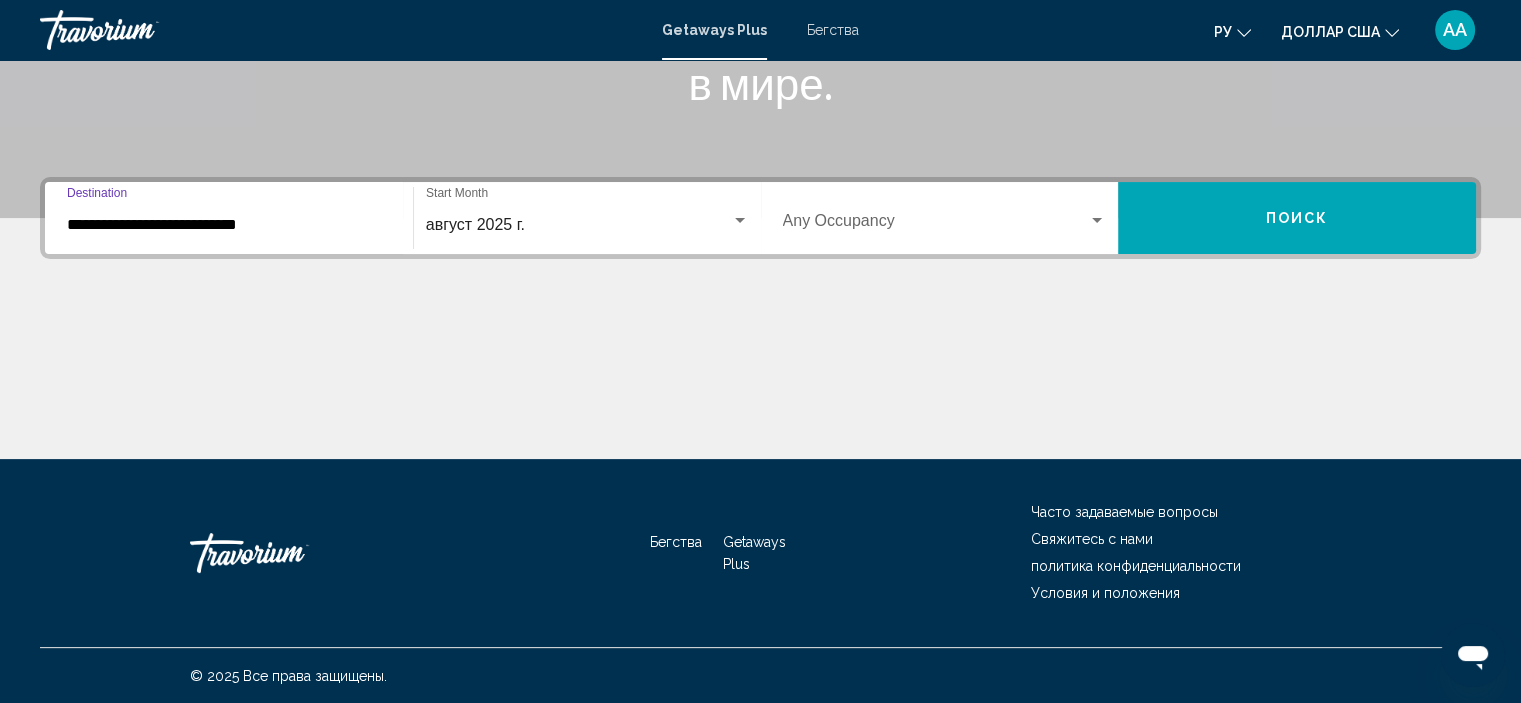 click on "**********" at bounding box center (229, 225) 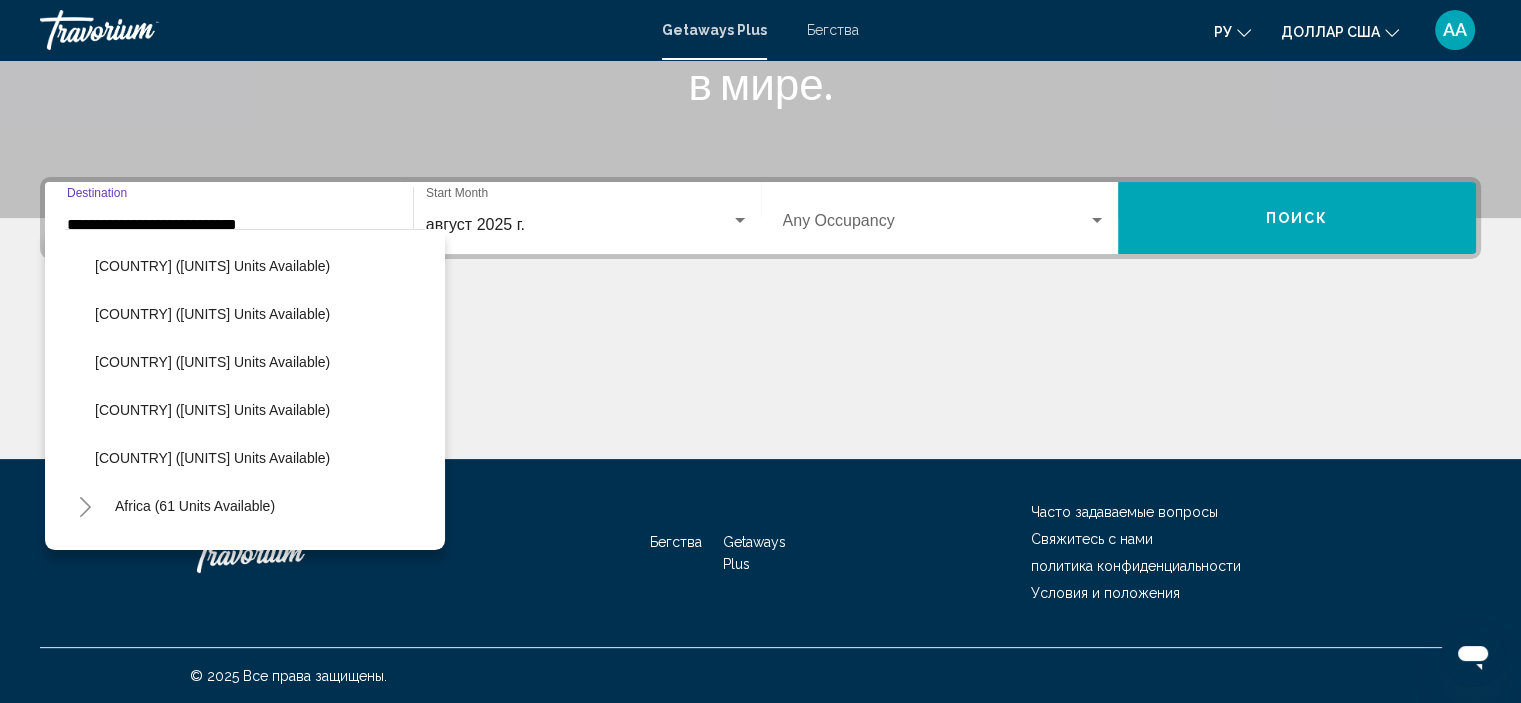 scroll, scrollTop: 819, scrollLeft: 0, axis: vertical 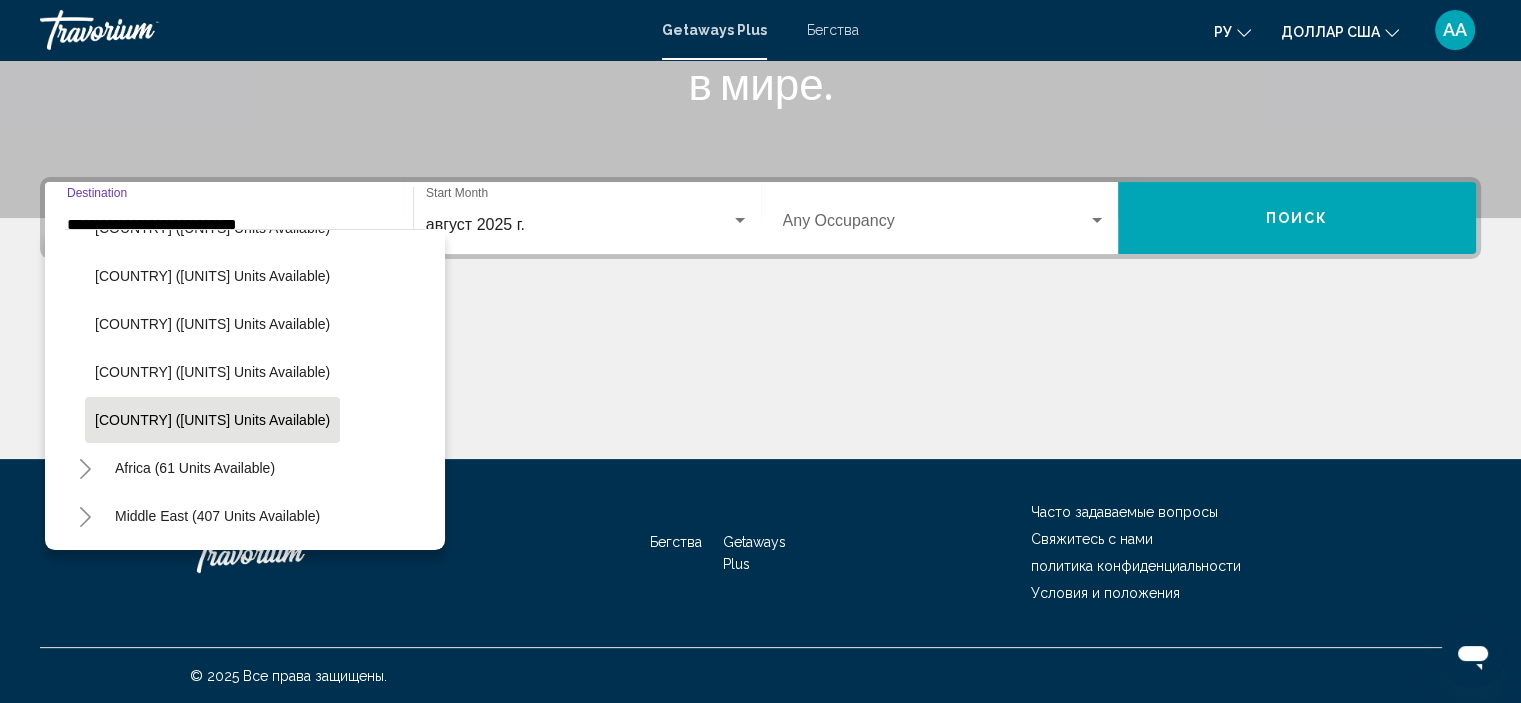 click on "Vietnam (62 units available)" 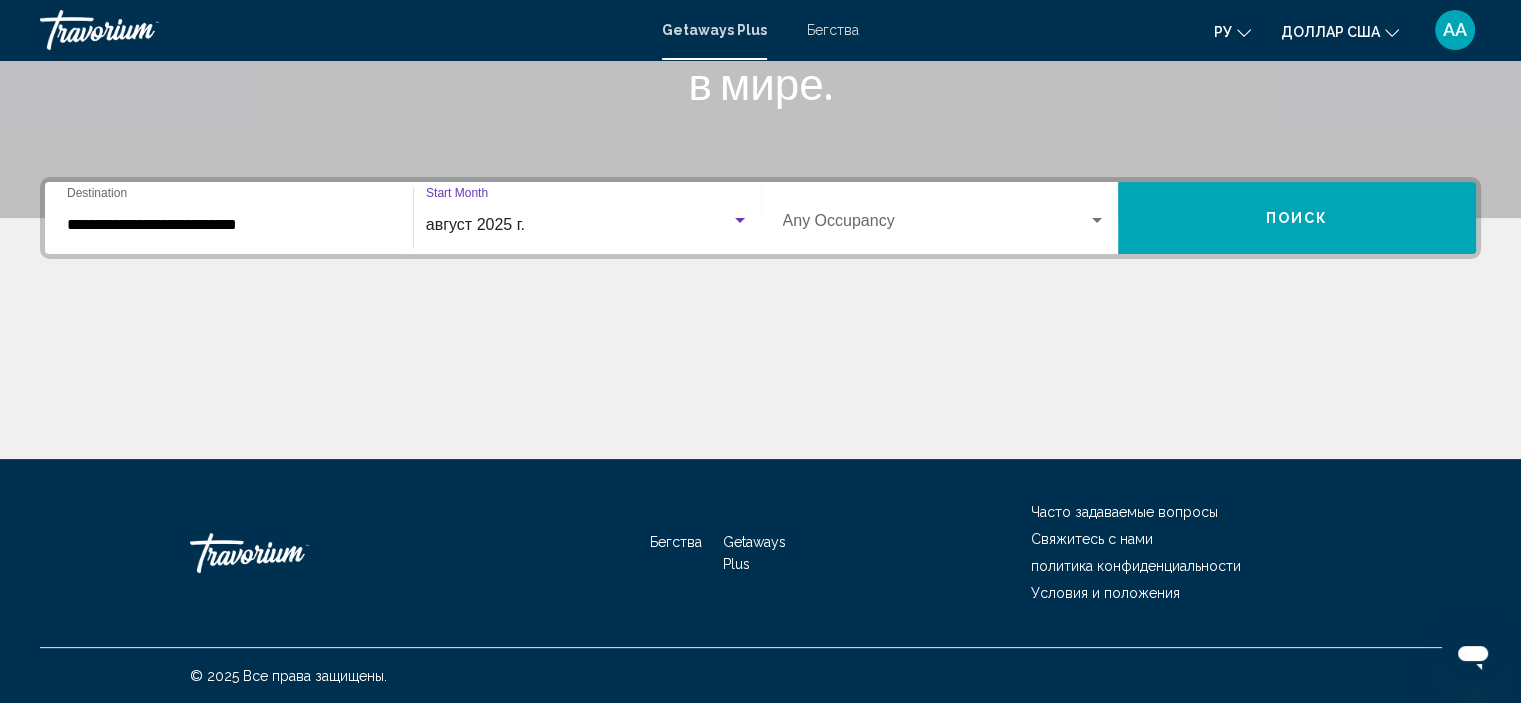 click at bounding box center (740, 220) 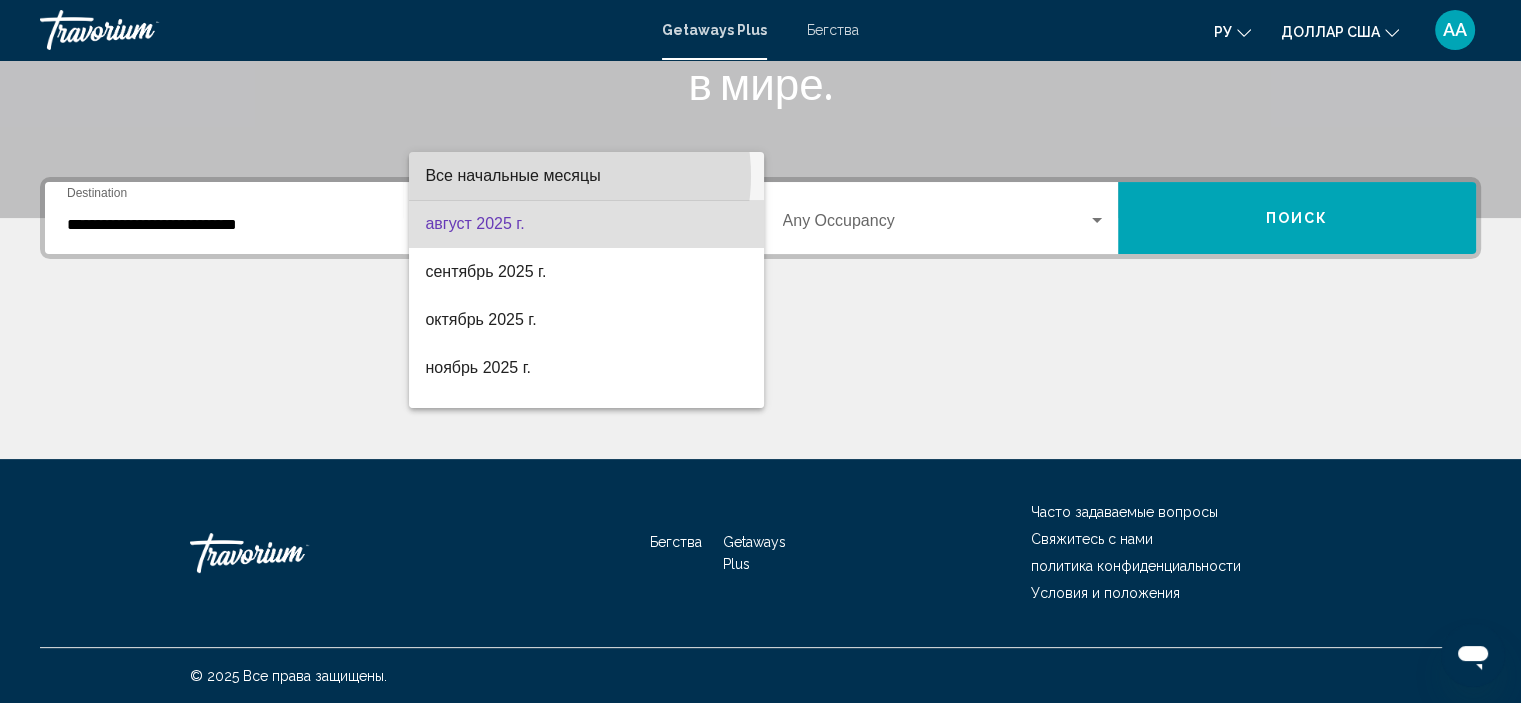 click on "Все начальные месяцы" at bounding box center [512, 175] 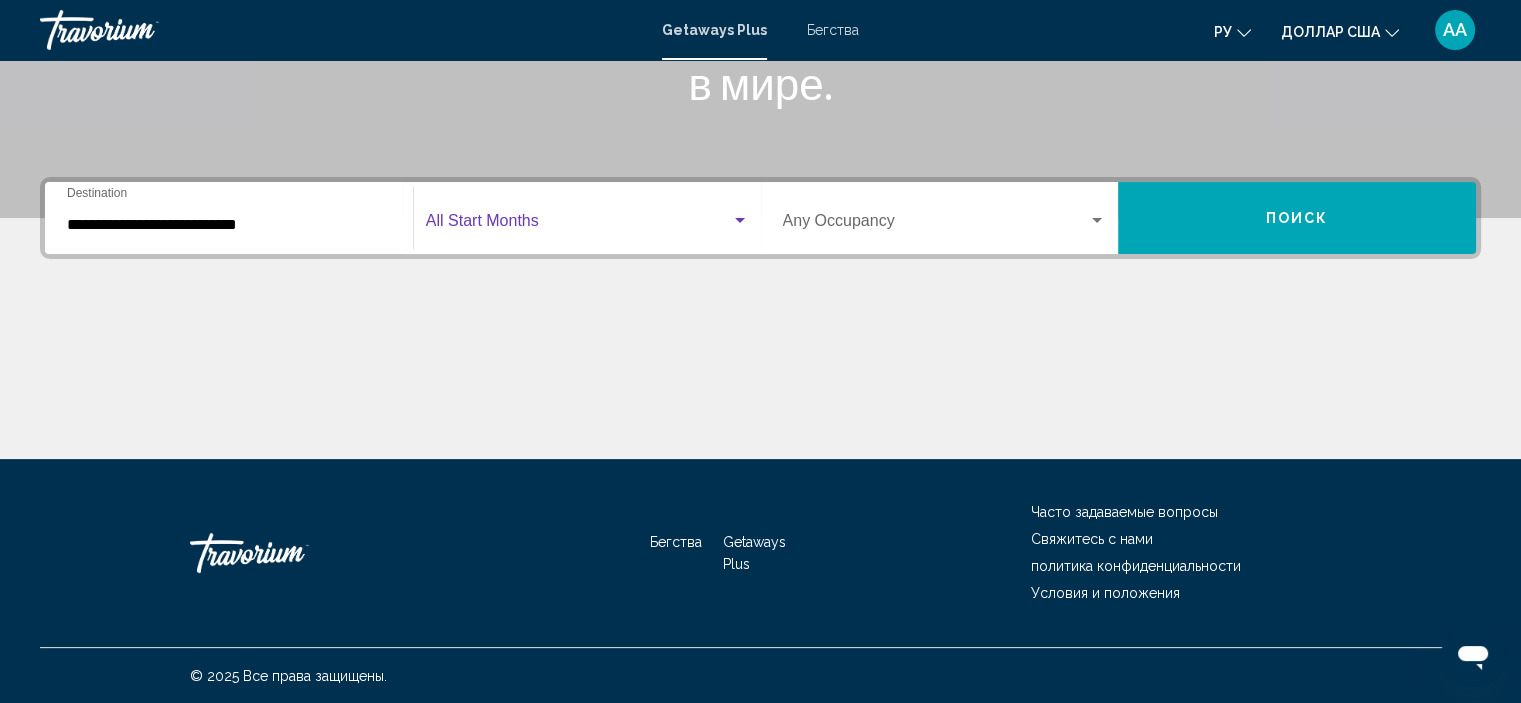 click on "Occupancy Any Occupancy" at bounding box center (945, 218) 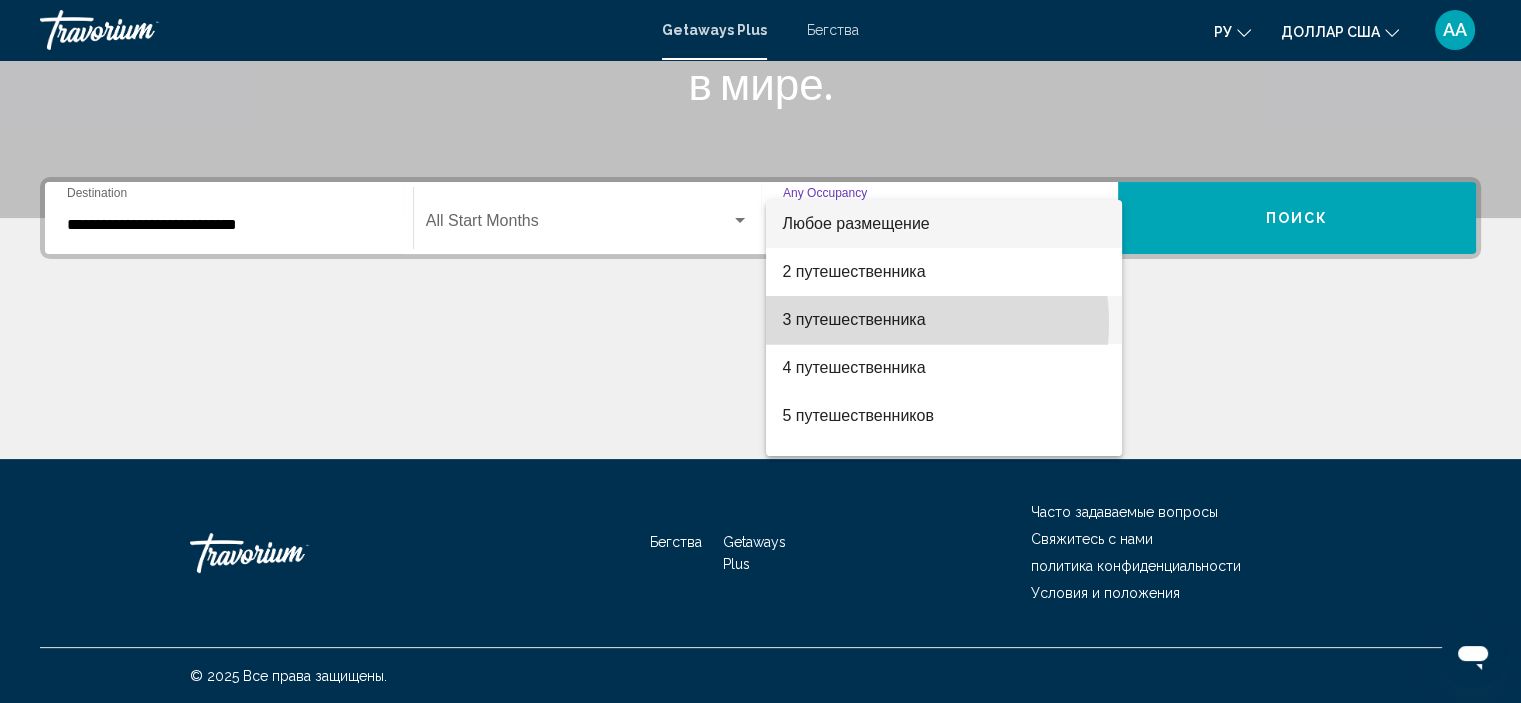 click on "3 путешественника" at bounding box center (853, 319) 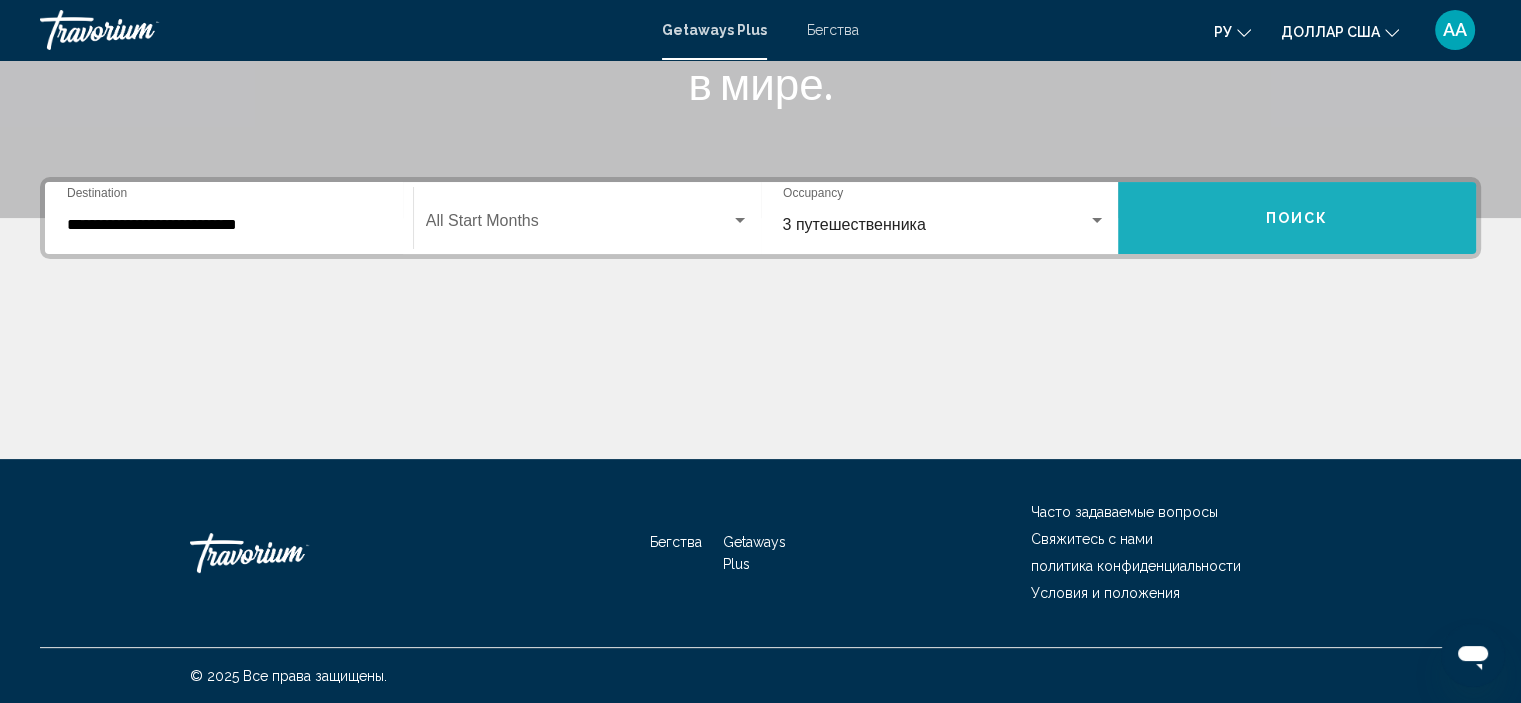 click on "Поиск" at bounding box center [1297, 219] 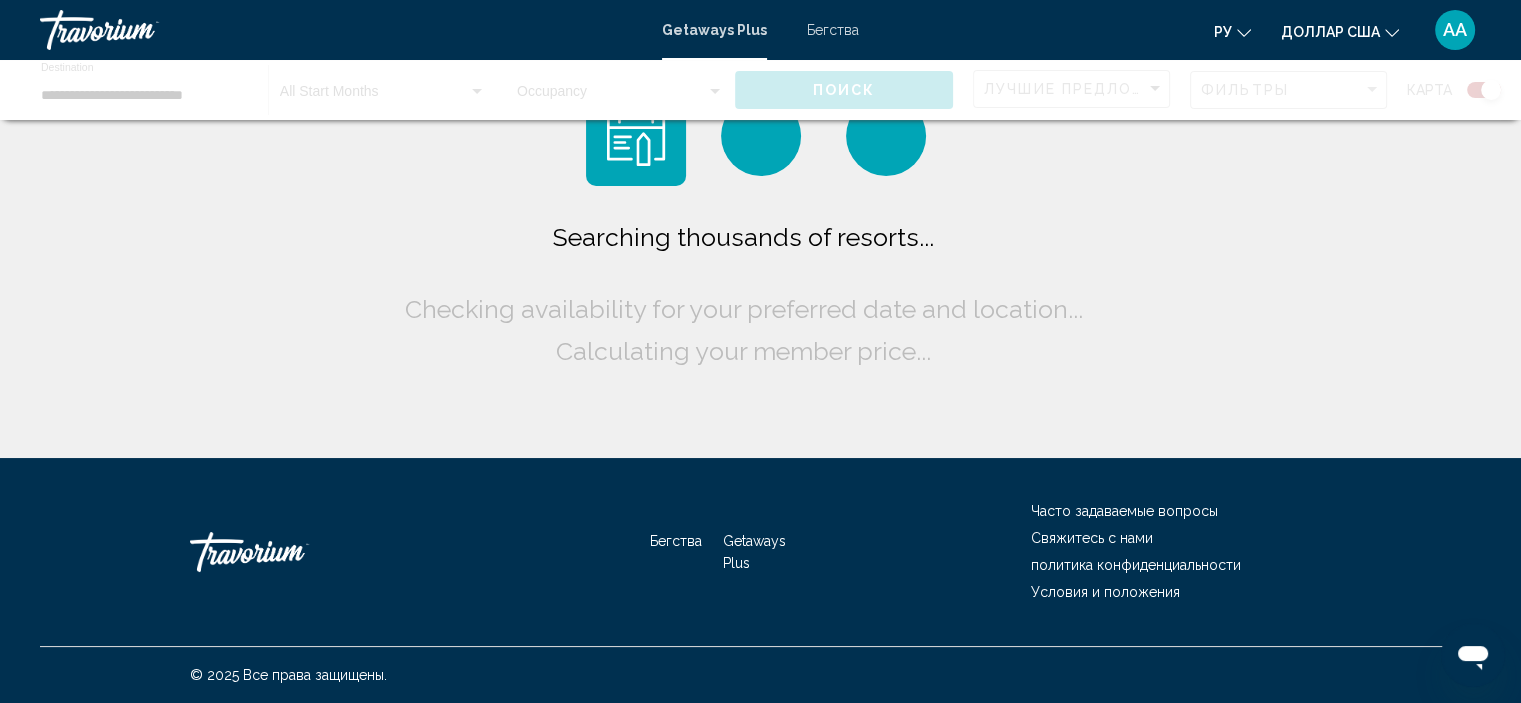 scroll, scrollTop: 0, scrollLeft: 0, axis: both 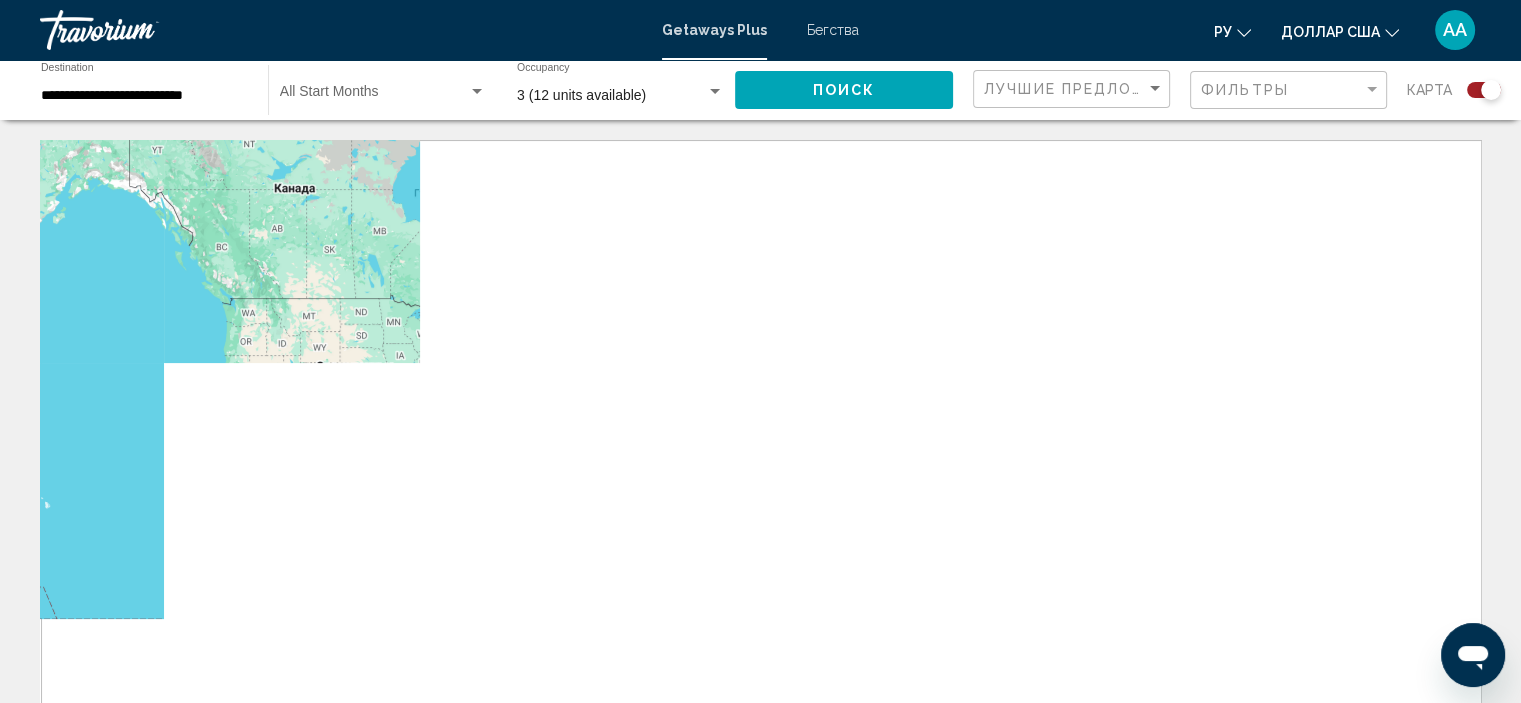 click 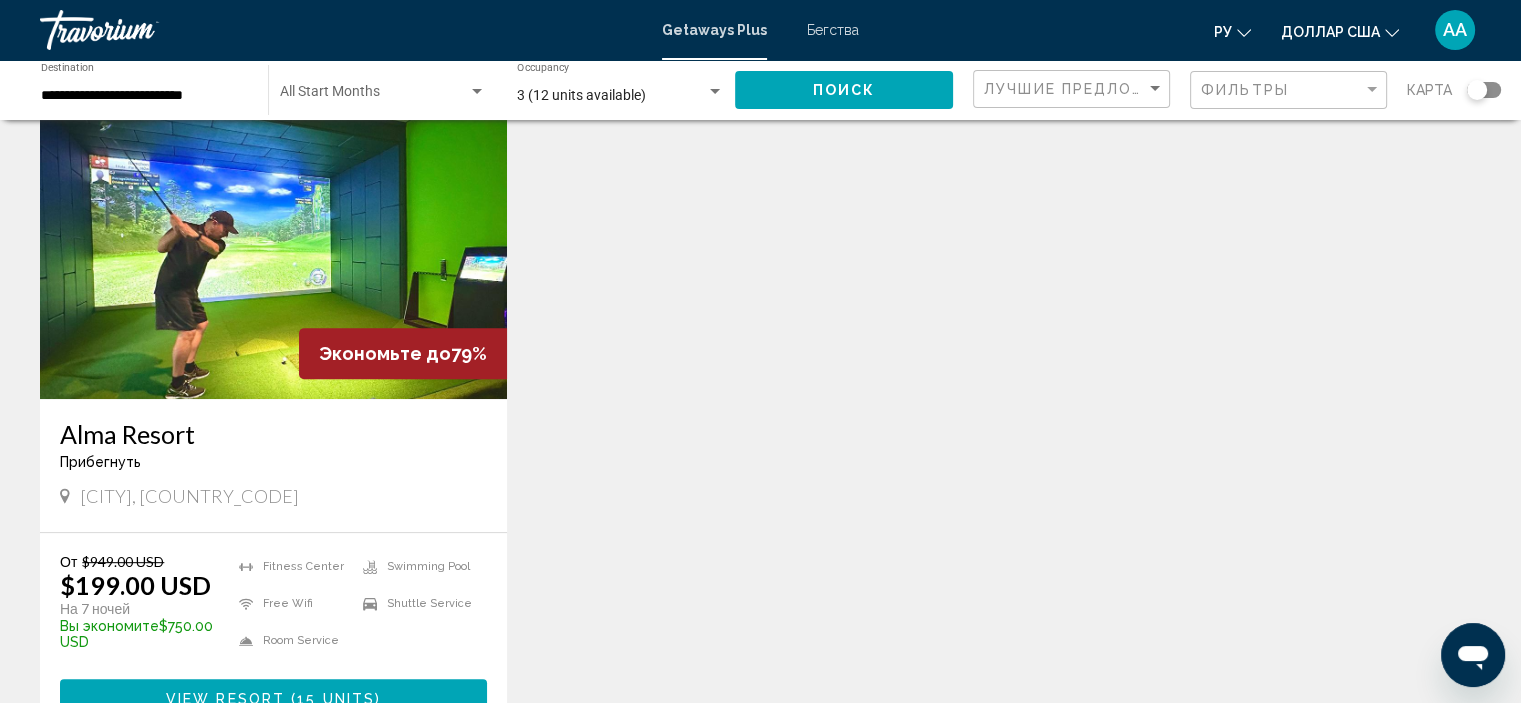 scroll, scrollTop: 900, scrollLeft: 0, axis: vertical 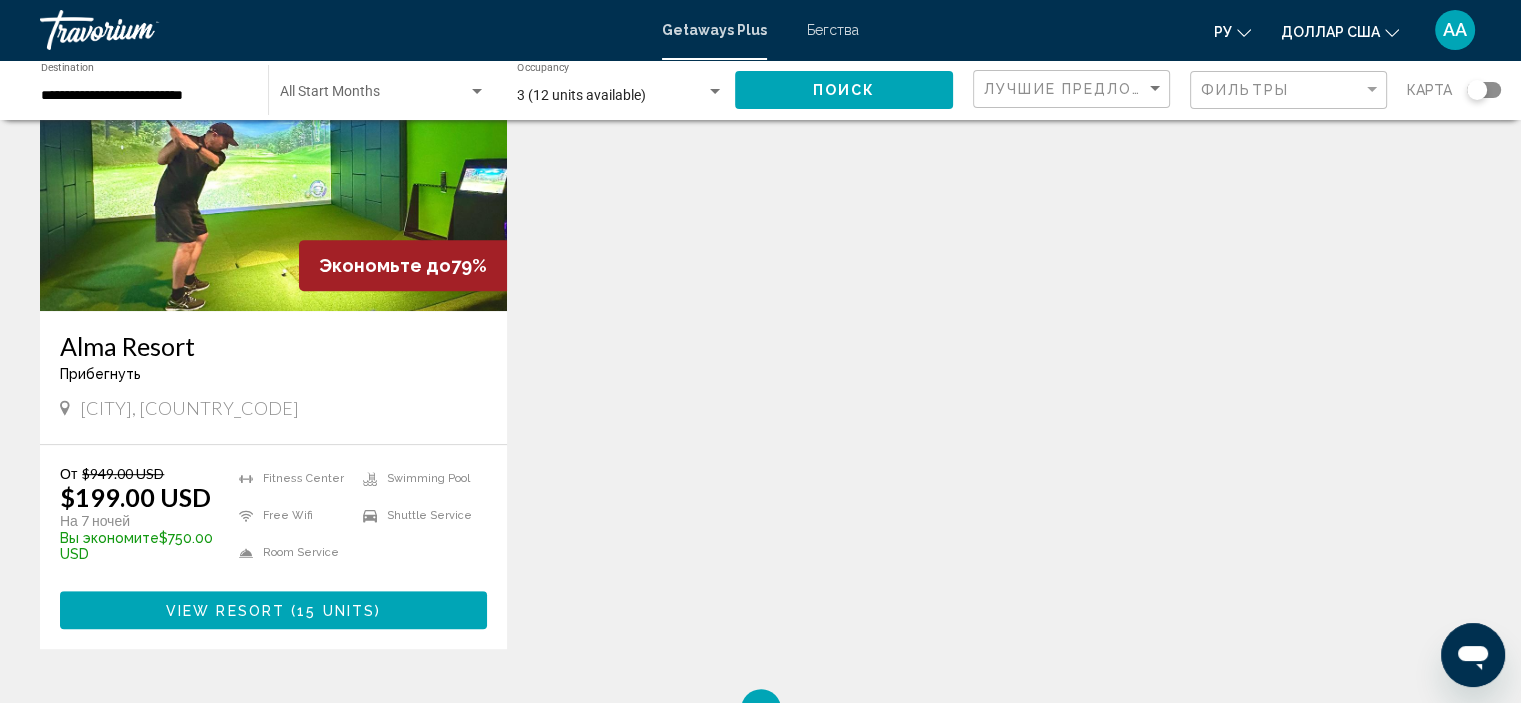 click on "15 units" at bounding box center [336, 611] 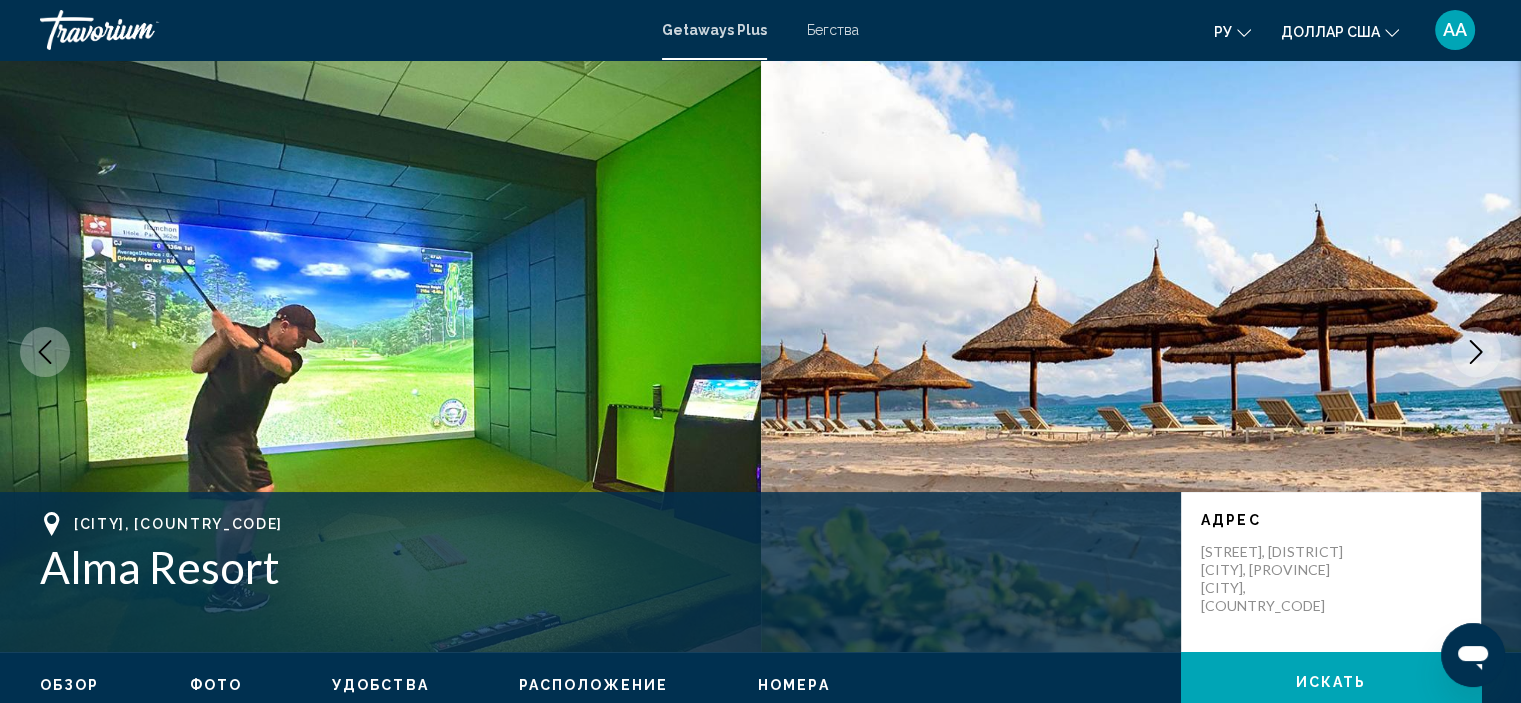 scroll, scrollTop: 0, scrollLeft: 0, axis: both 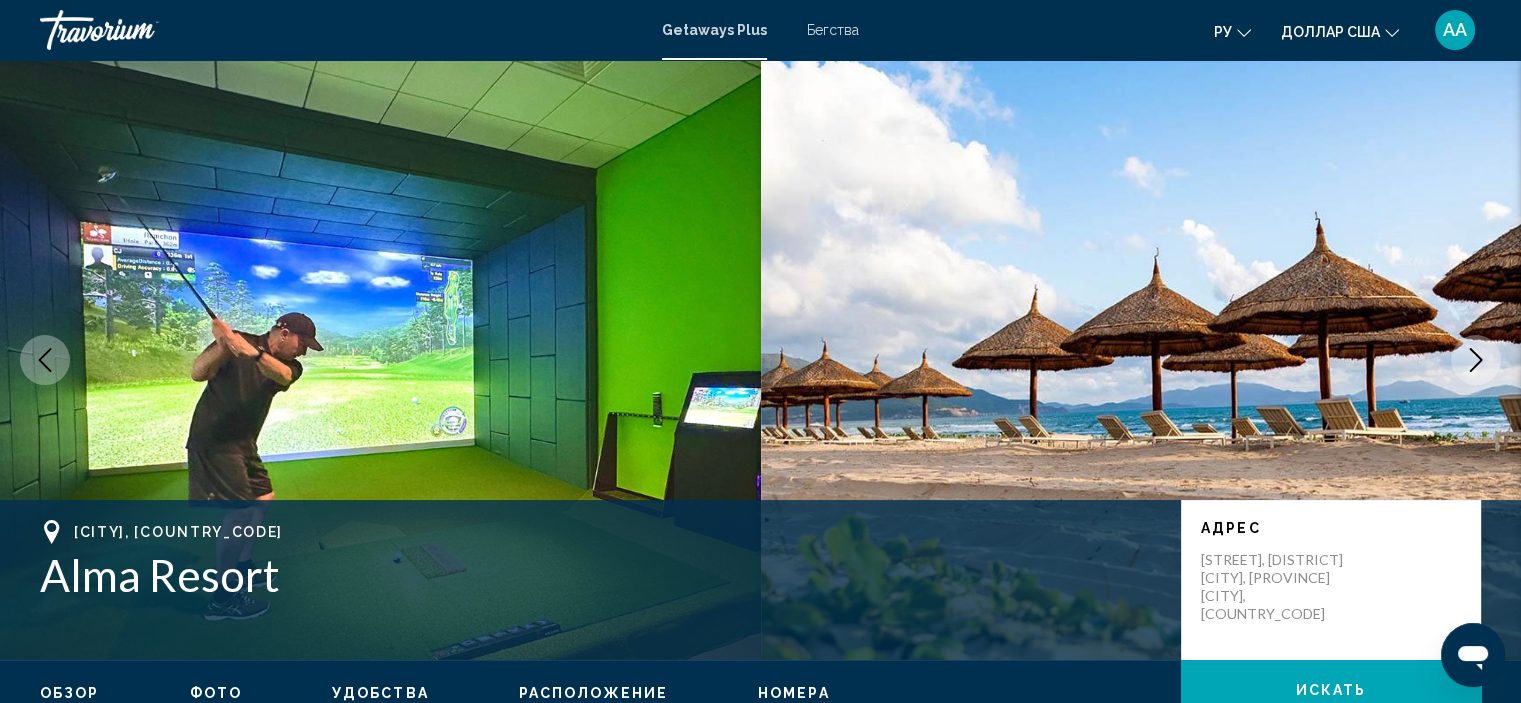 click on "Бегства" at bounding box center (833, 30) 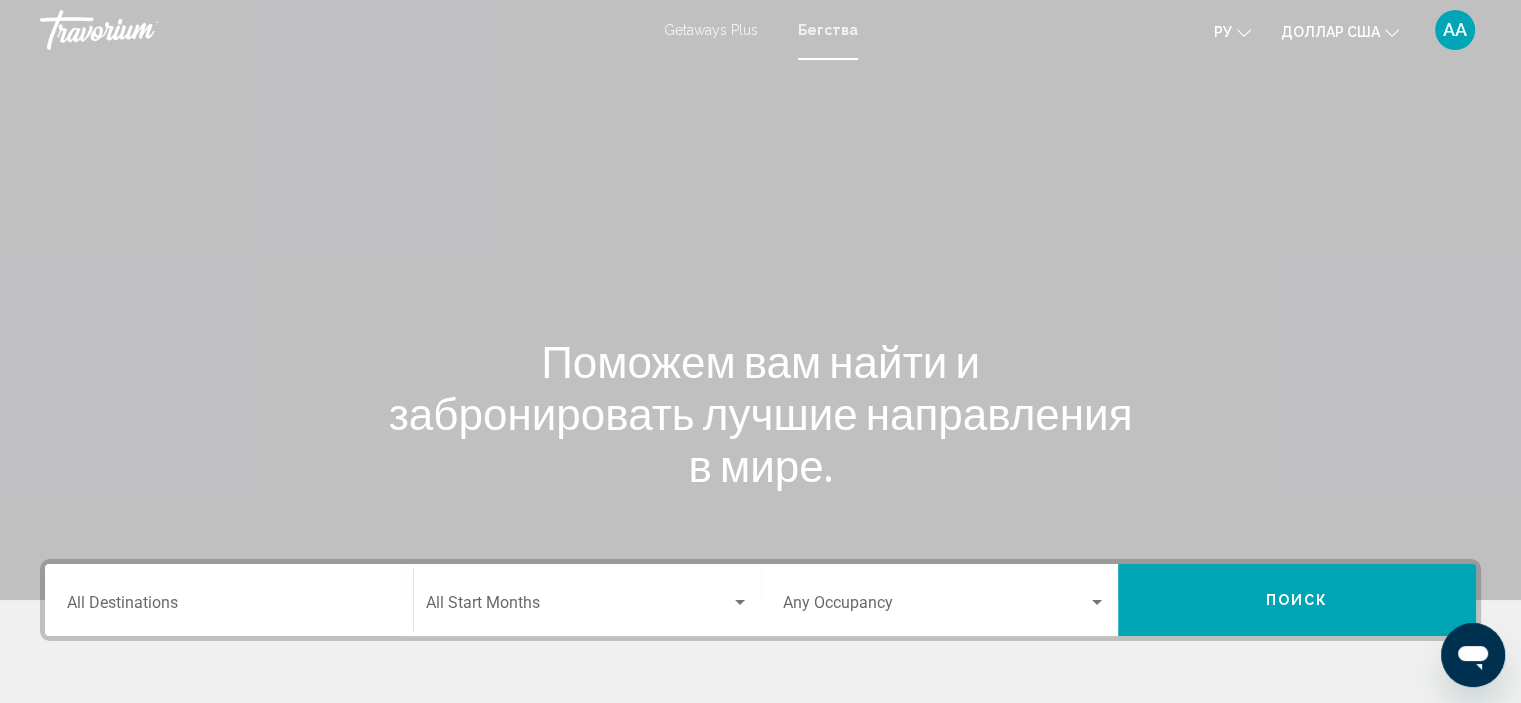 click on "Destination All Destinations" at bounding box center [229, 607] 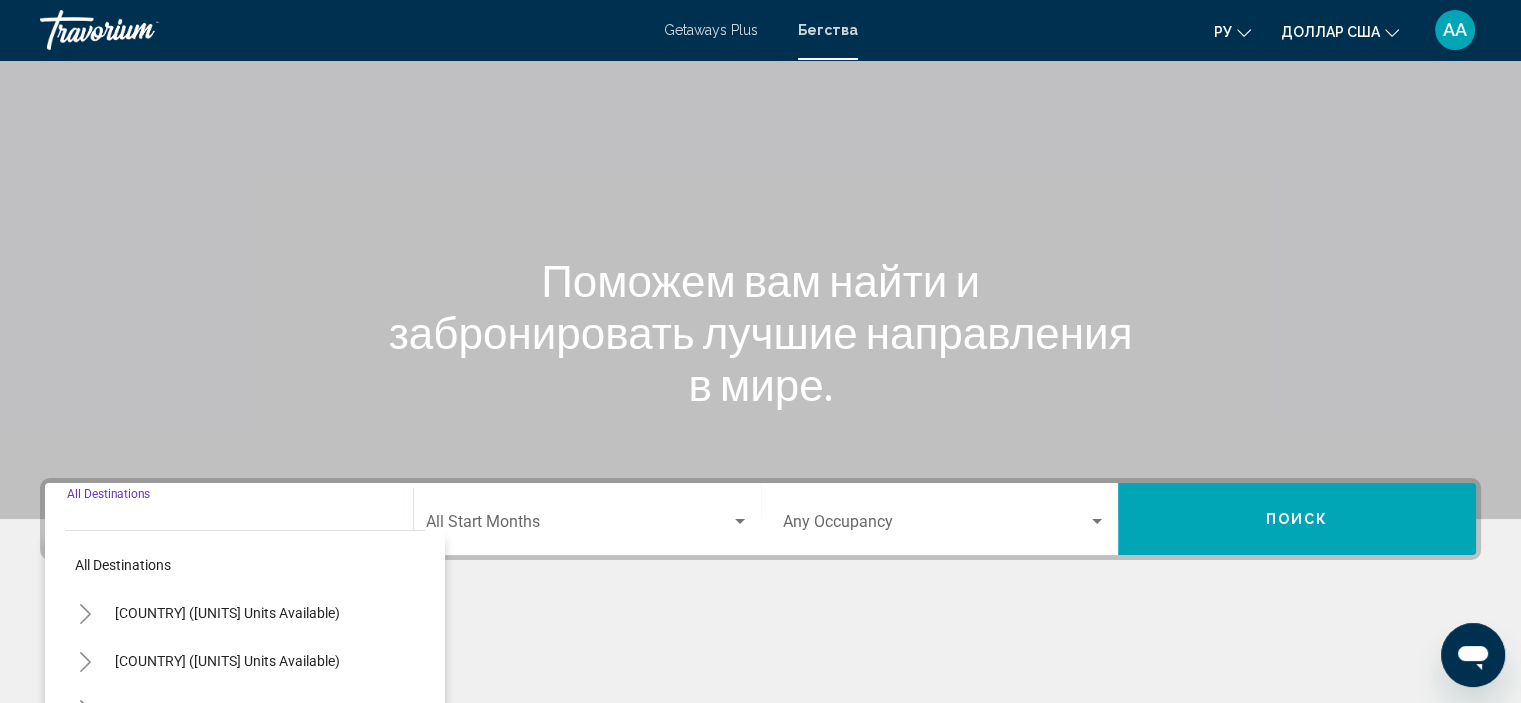 scroll, scrollTop: 382, scrollLeft: 0, axis: vertical 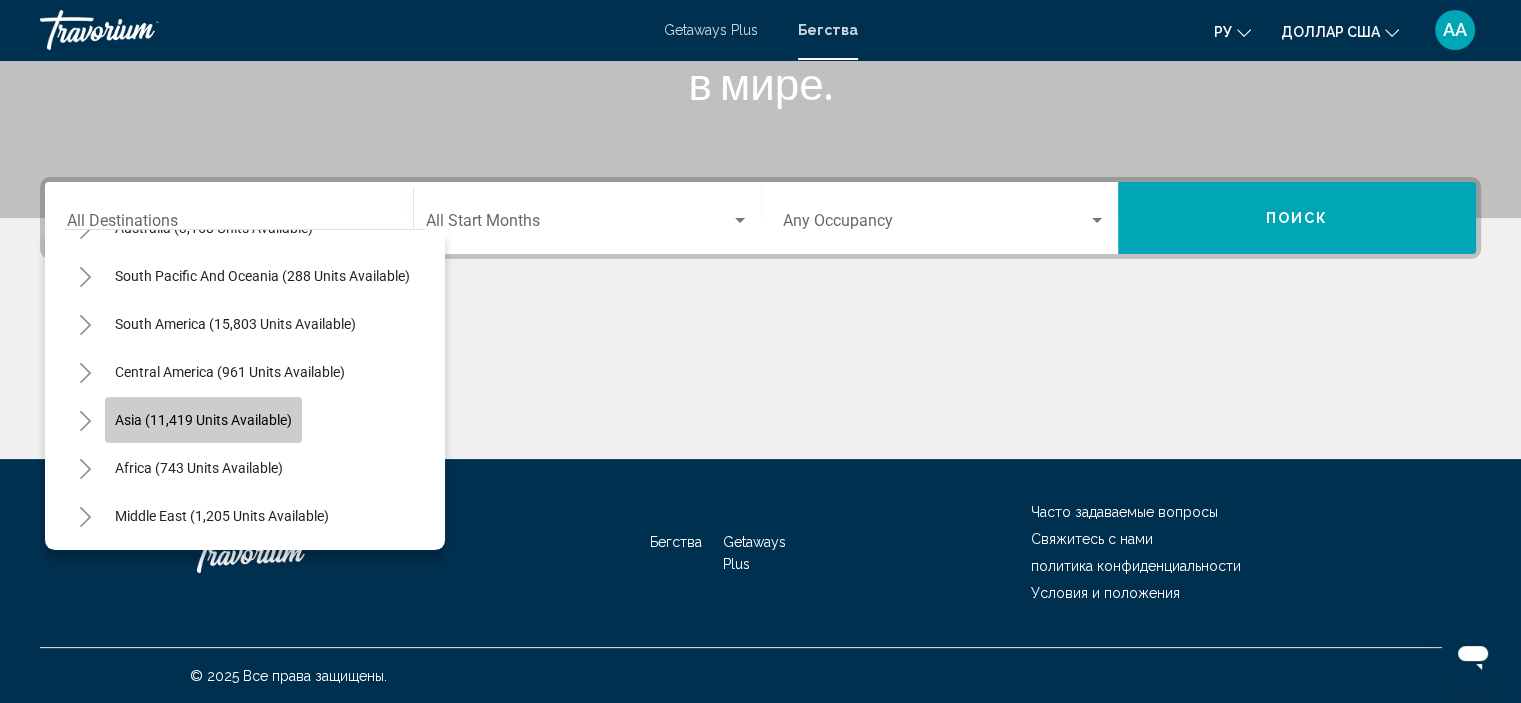 click on "Asia (11,419 units available)" 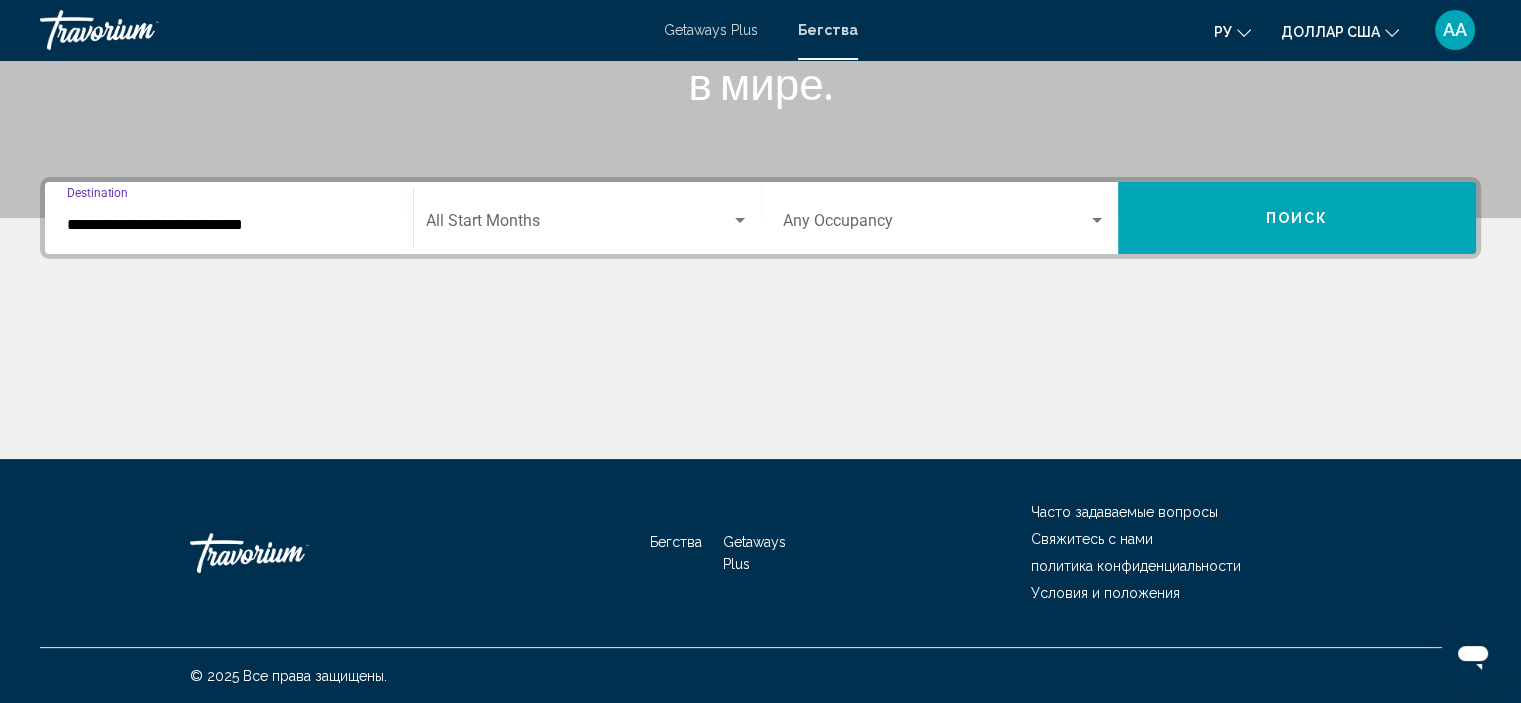click on "**********" at bounding box center (229, 218) 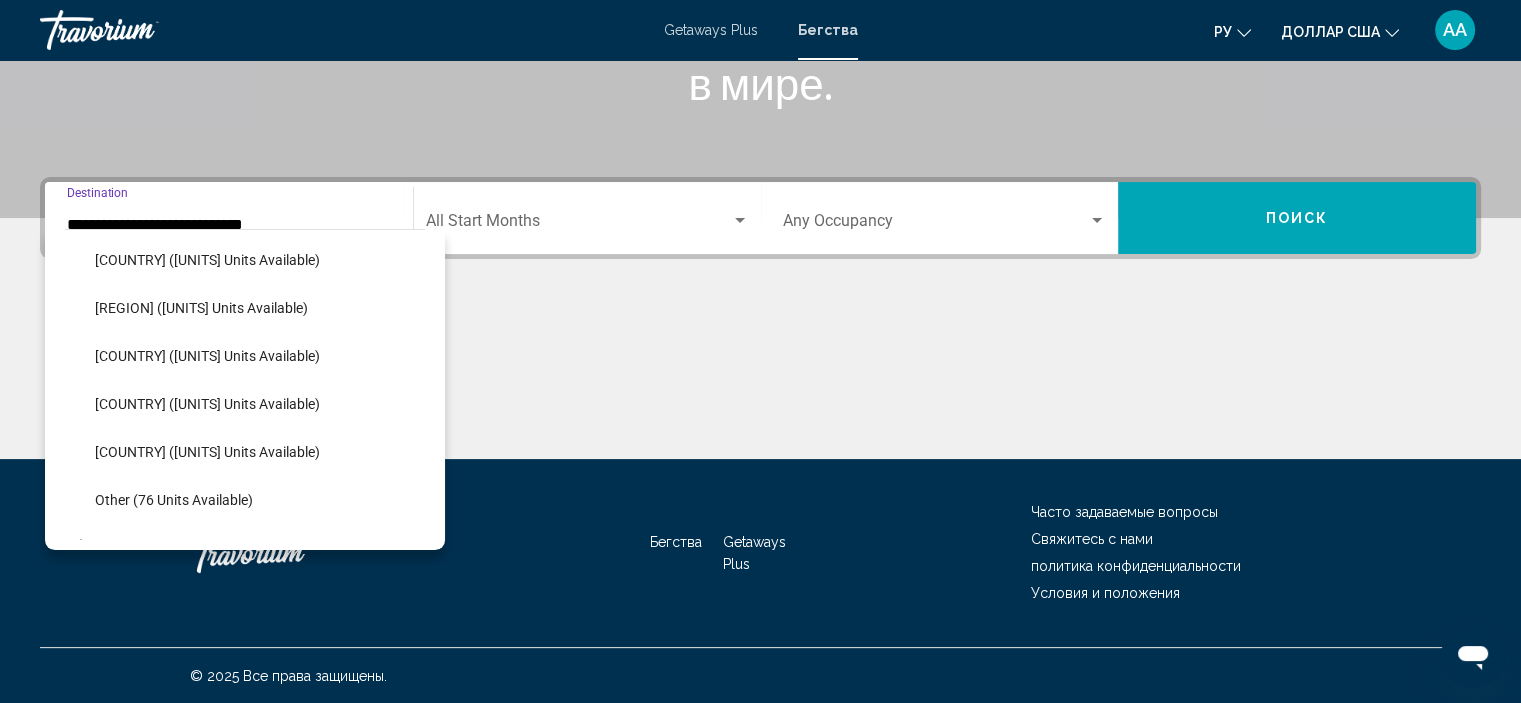 scroll, scrollTop: 966, scrollLeft: 0, axis: vertical 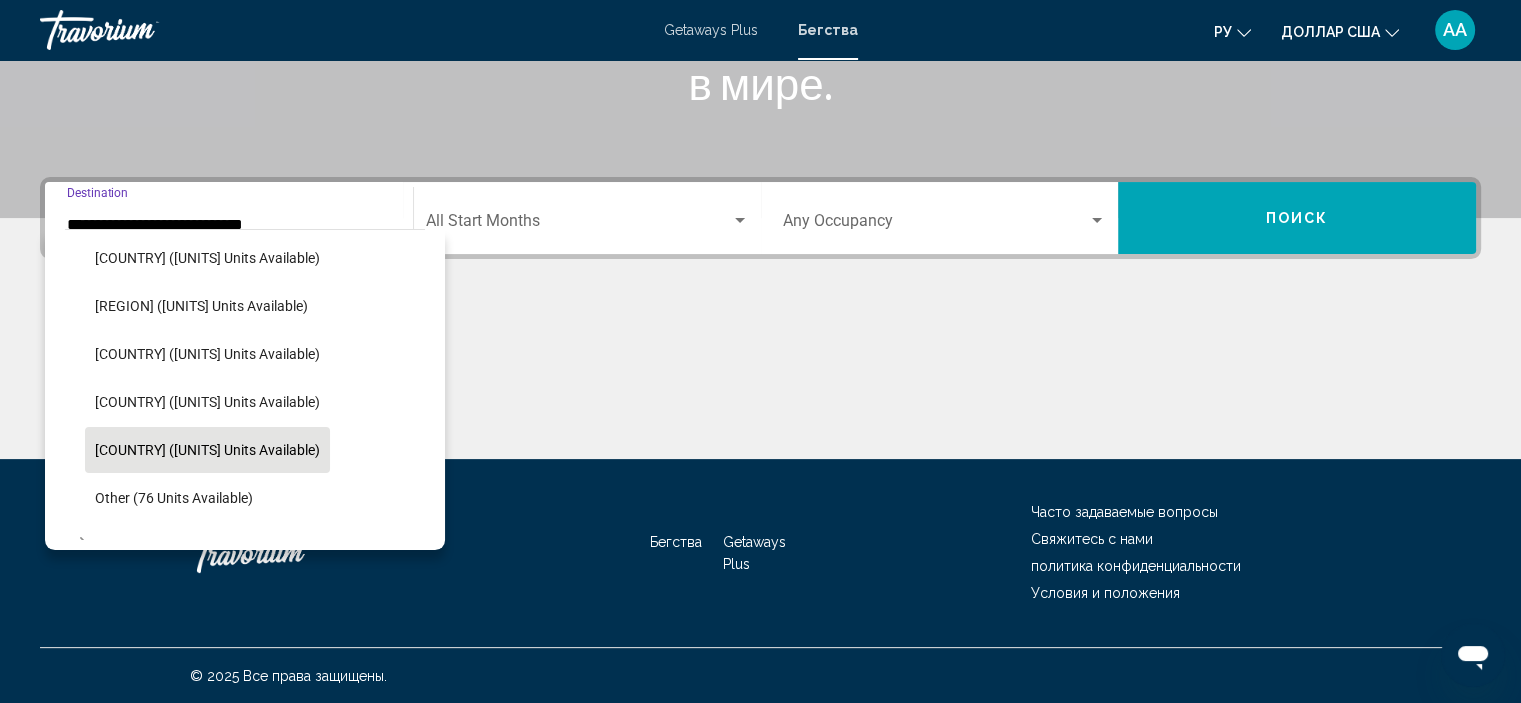 click on "Vietnam (1,444 units available)" 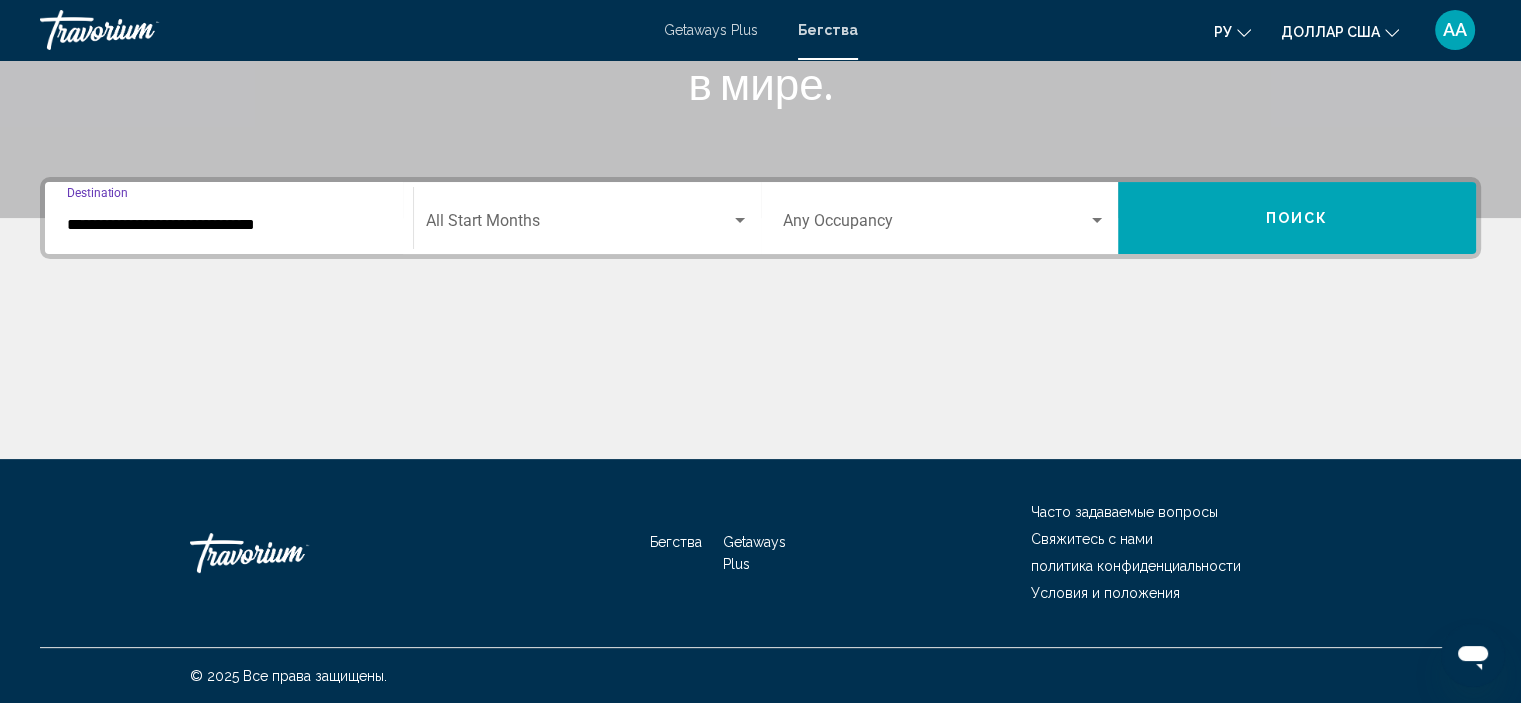 click at bounding box center (578, 225) 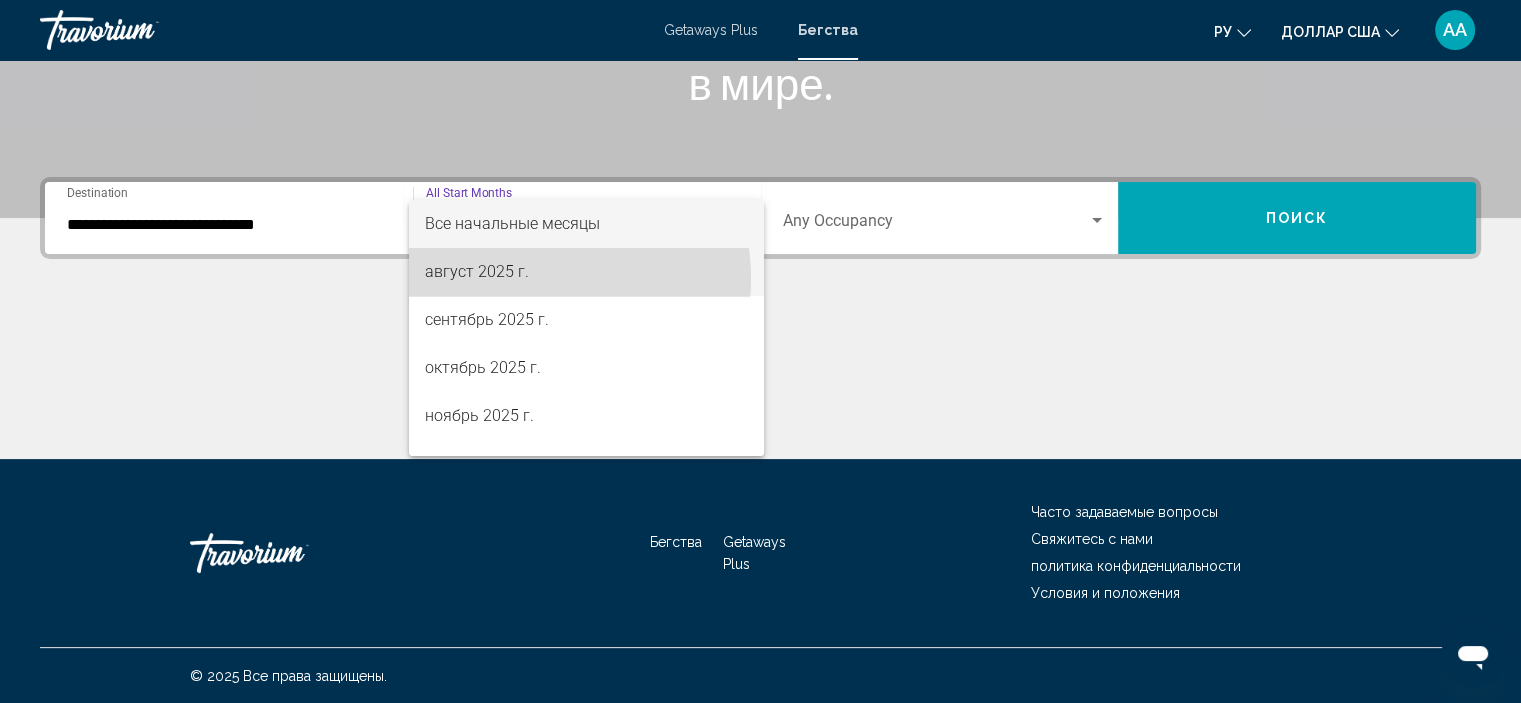 click on "август 2025 г." at bounding box center [477, 271] 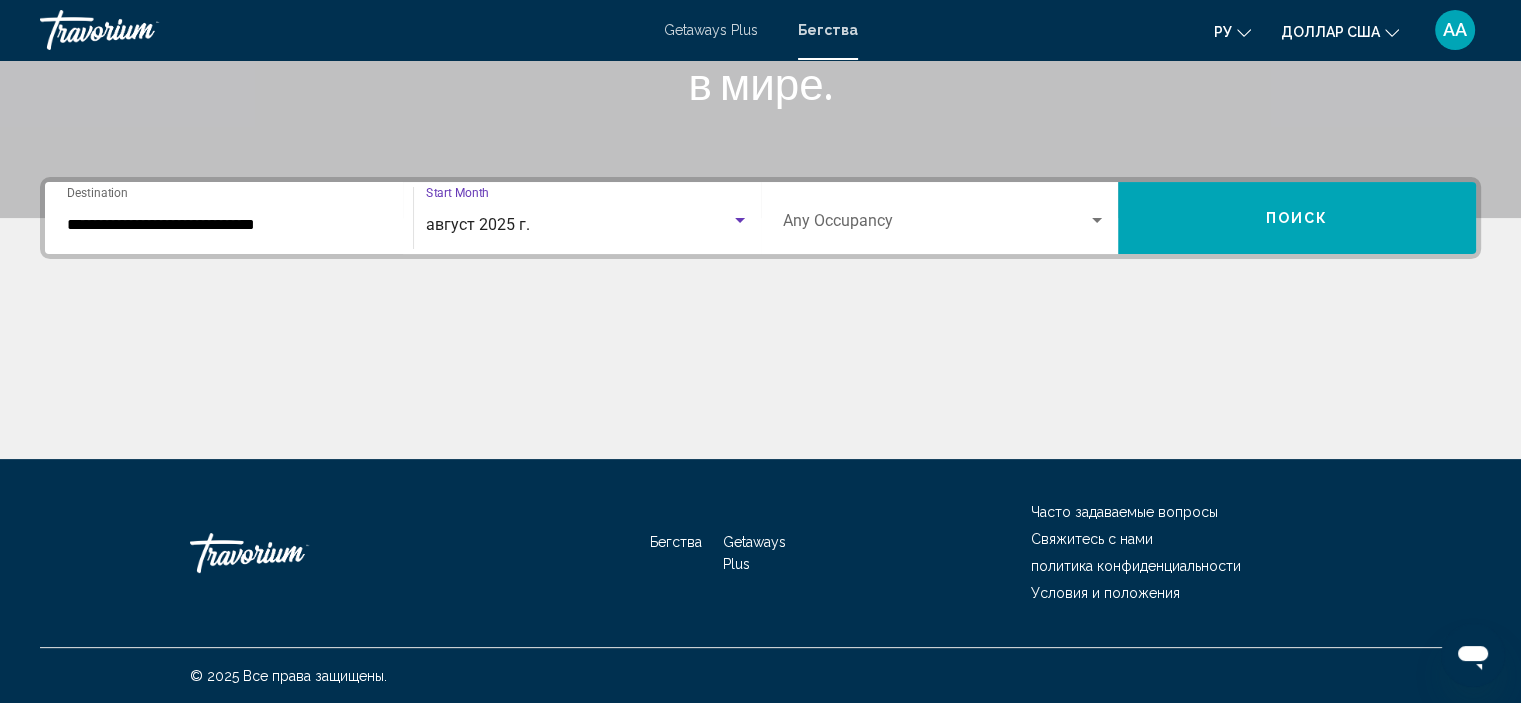click at bounding box center (936, 225) 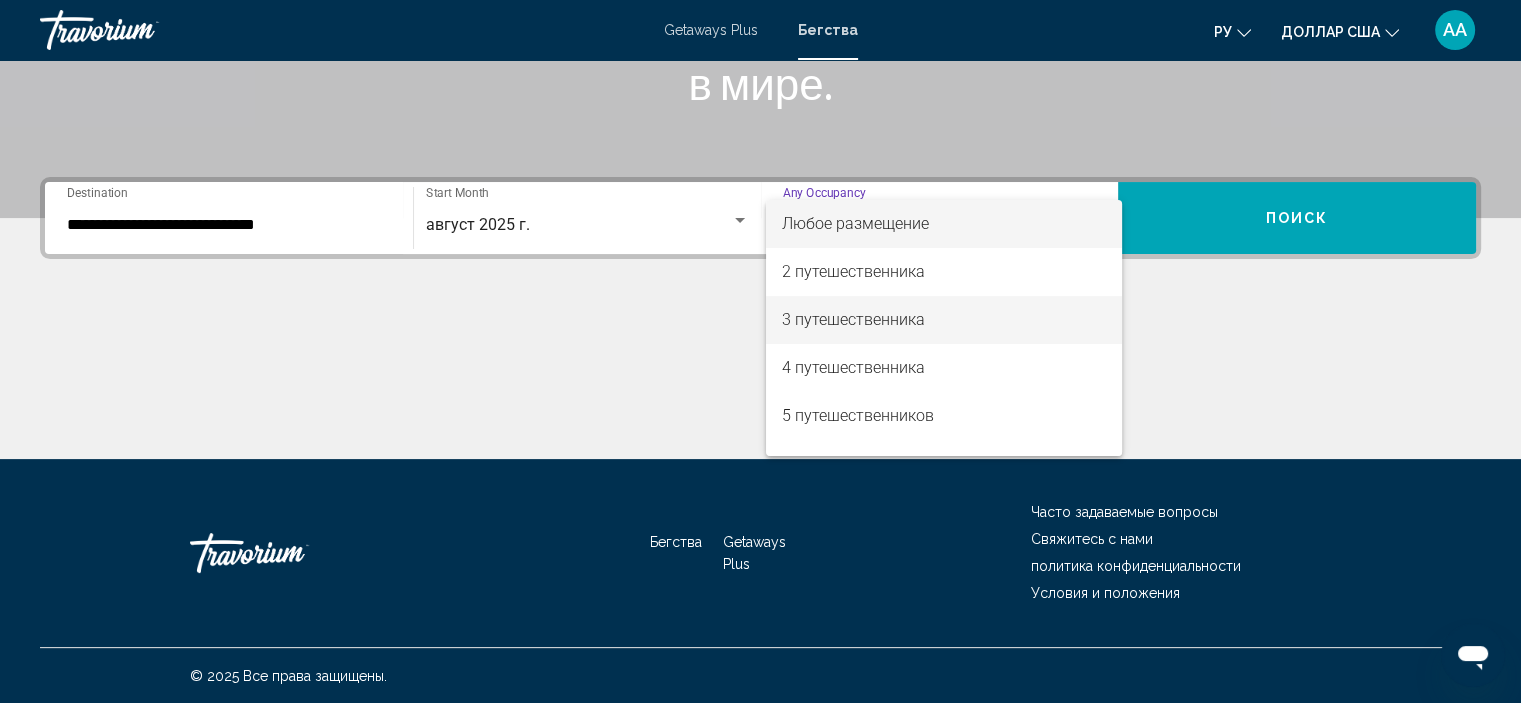 click on "3 путешественника" at bounding box center (853, 319) 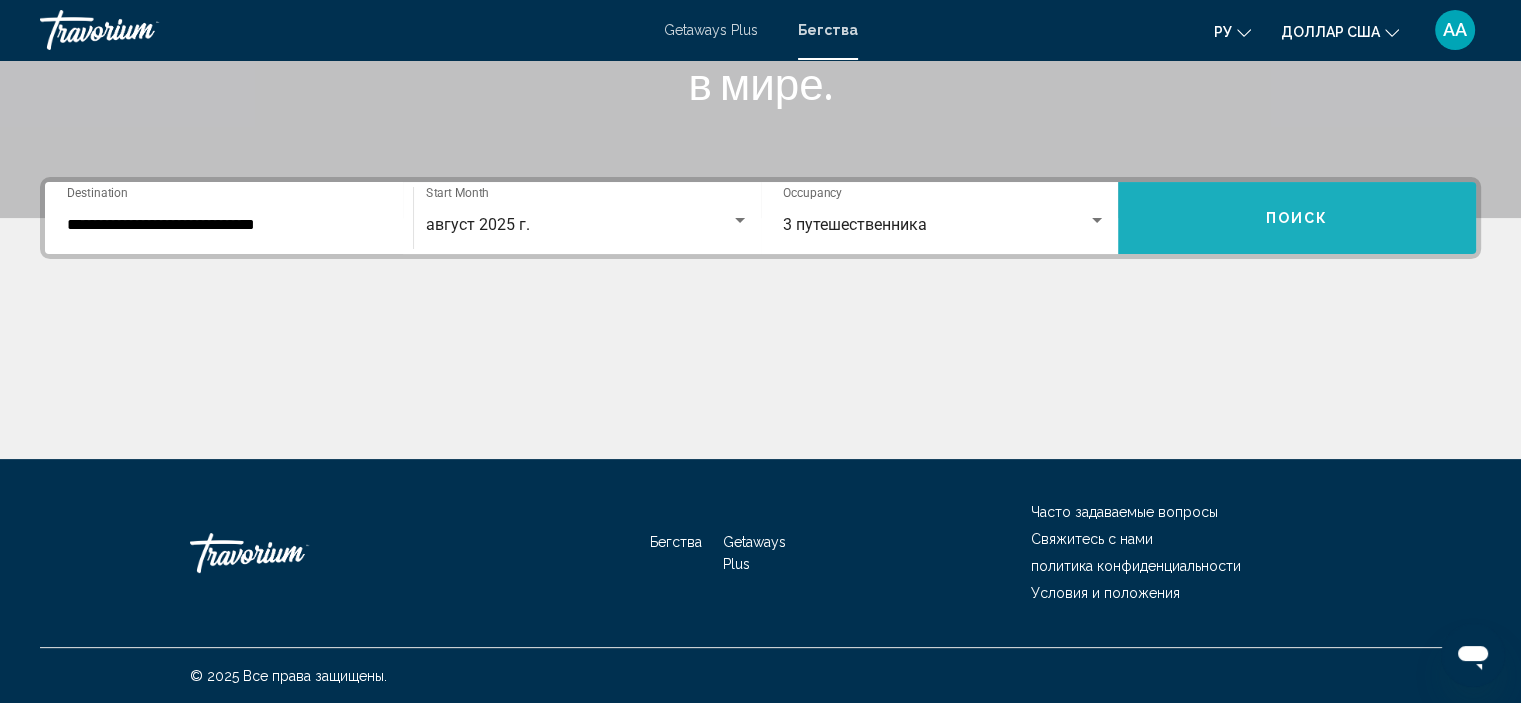 click on "Поиск" at bounding box center [1297, 218] 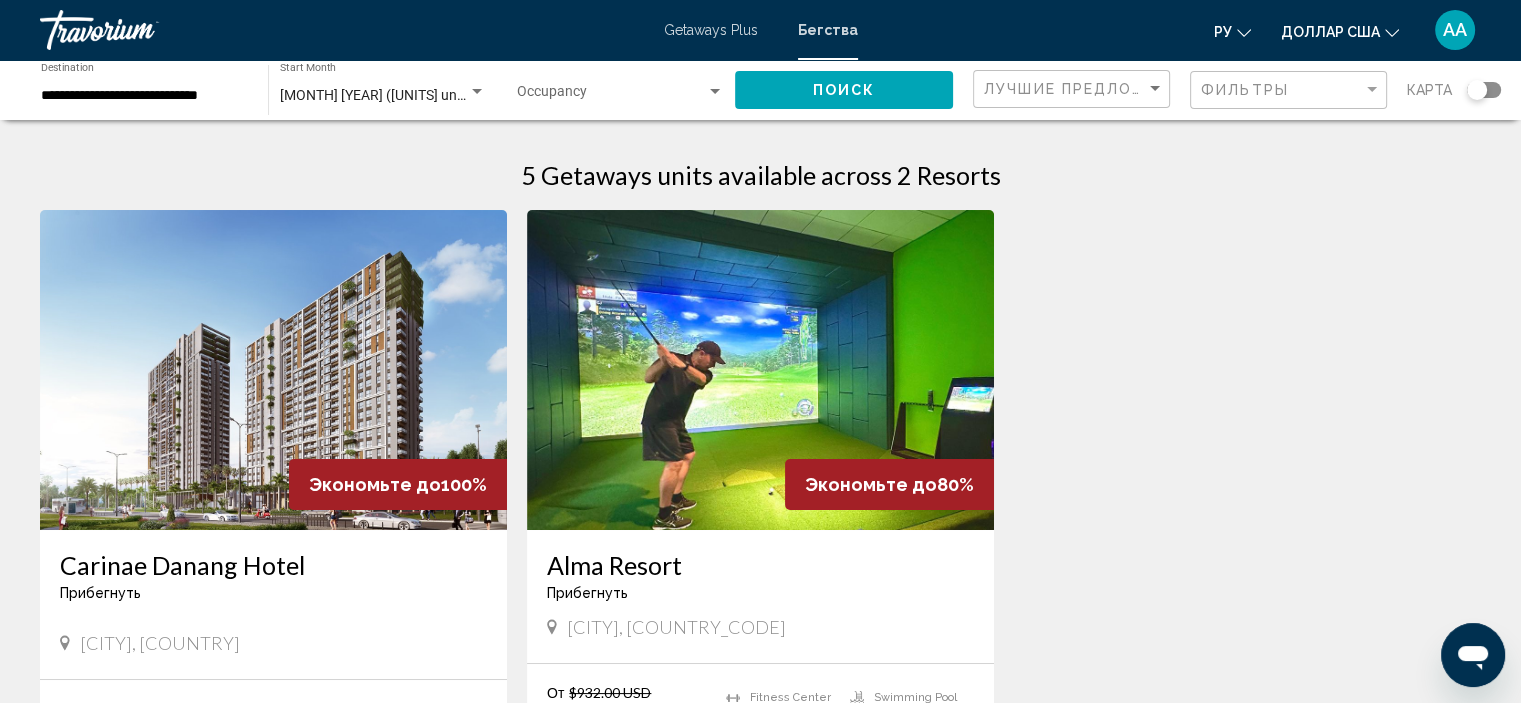 click at bounding box center [760, 370] 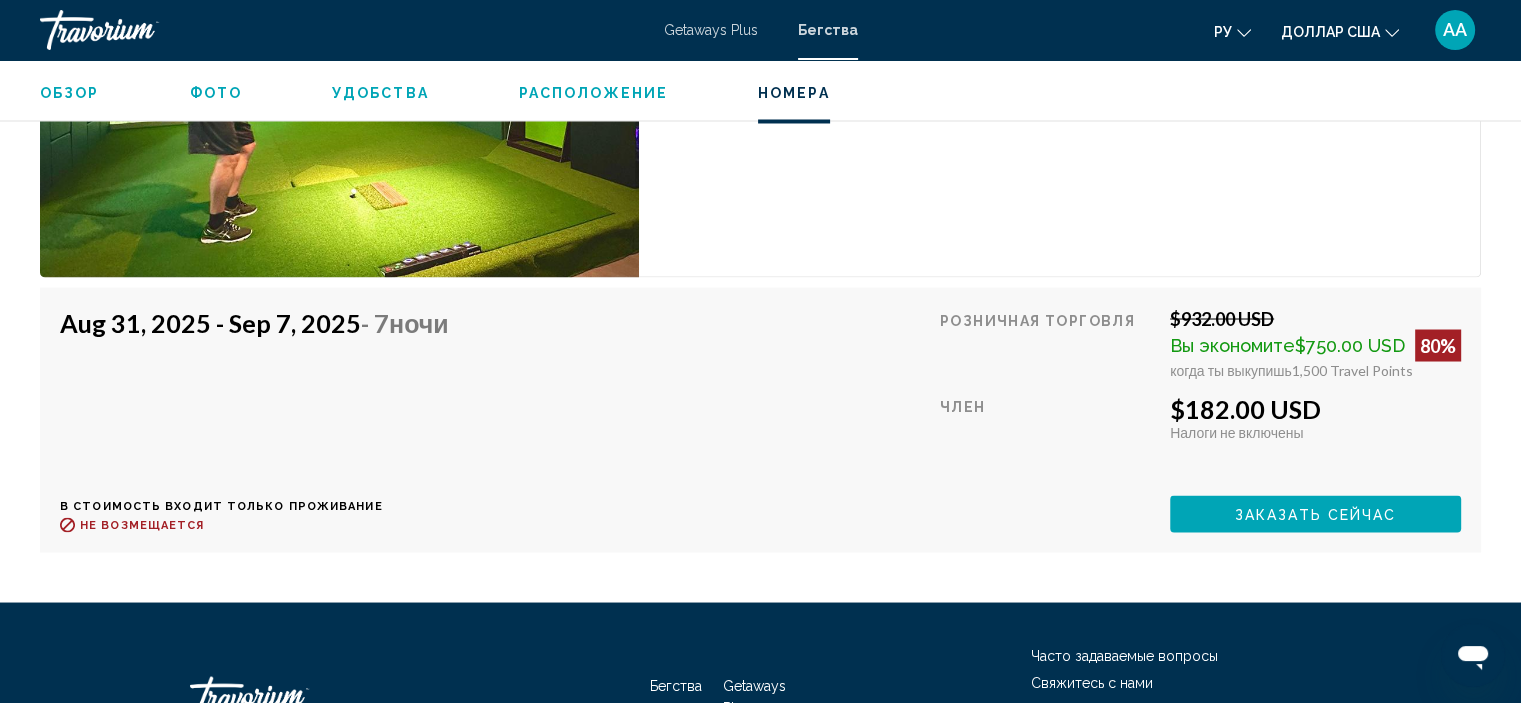 scroll, scrollTop: 3608, scrollLeft: 0, axis: vertical 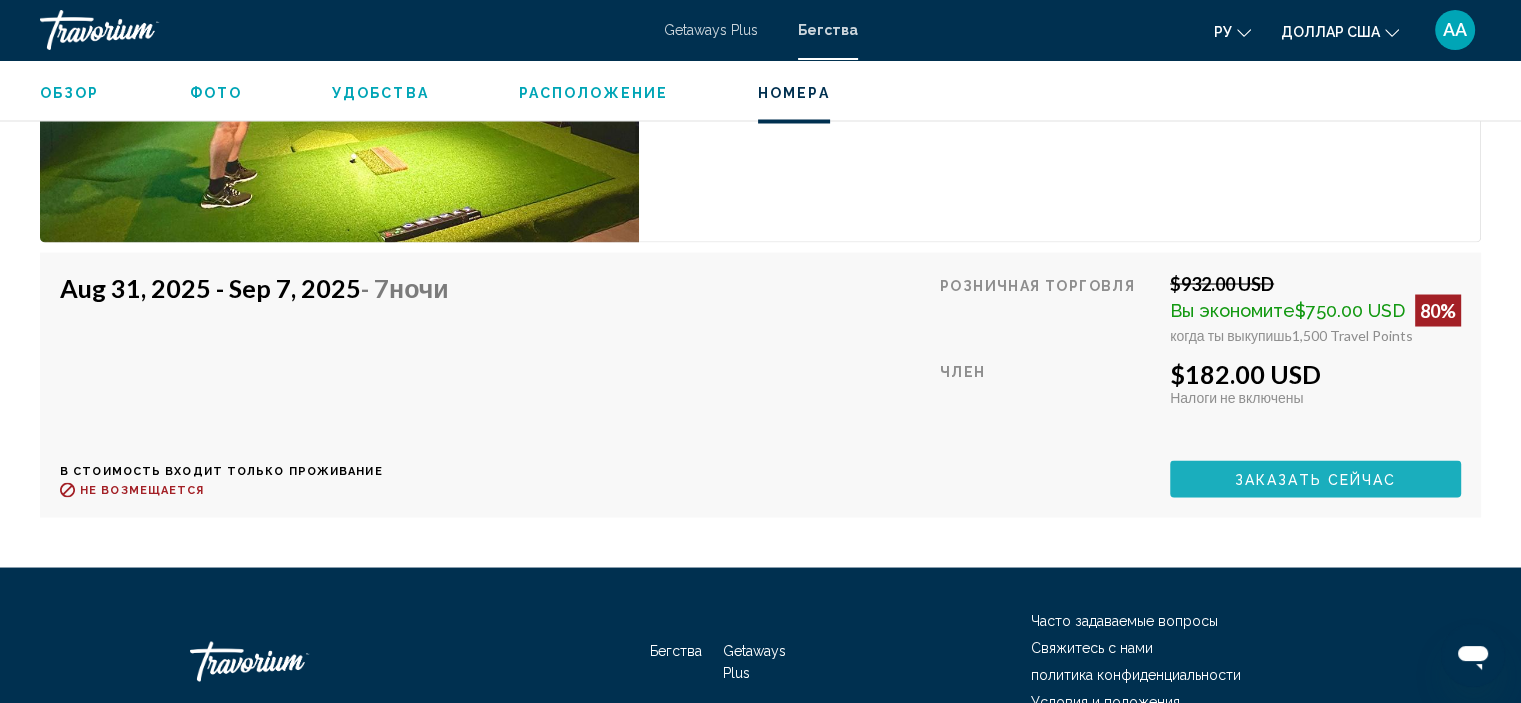 click on "Заказать сейчас" at bounding box center [1316, 479] 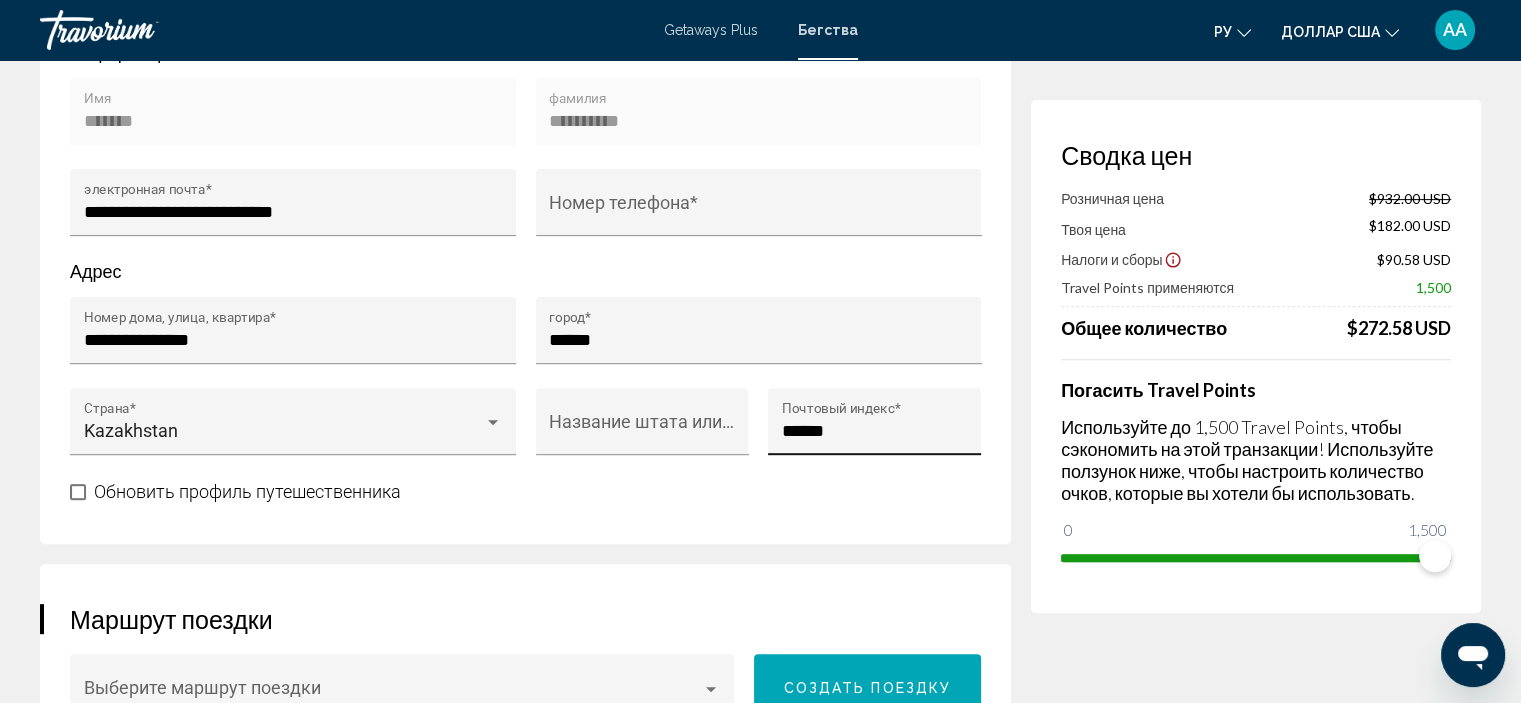 scroll, scrollTop: 700, scrollLeft: 0, axis: vertical 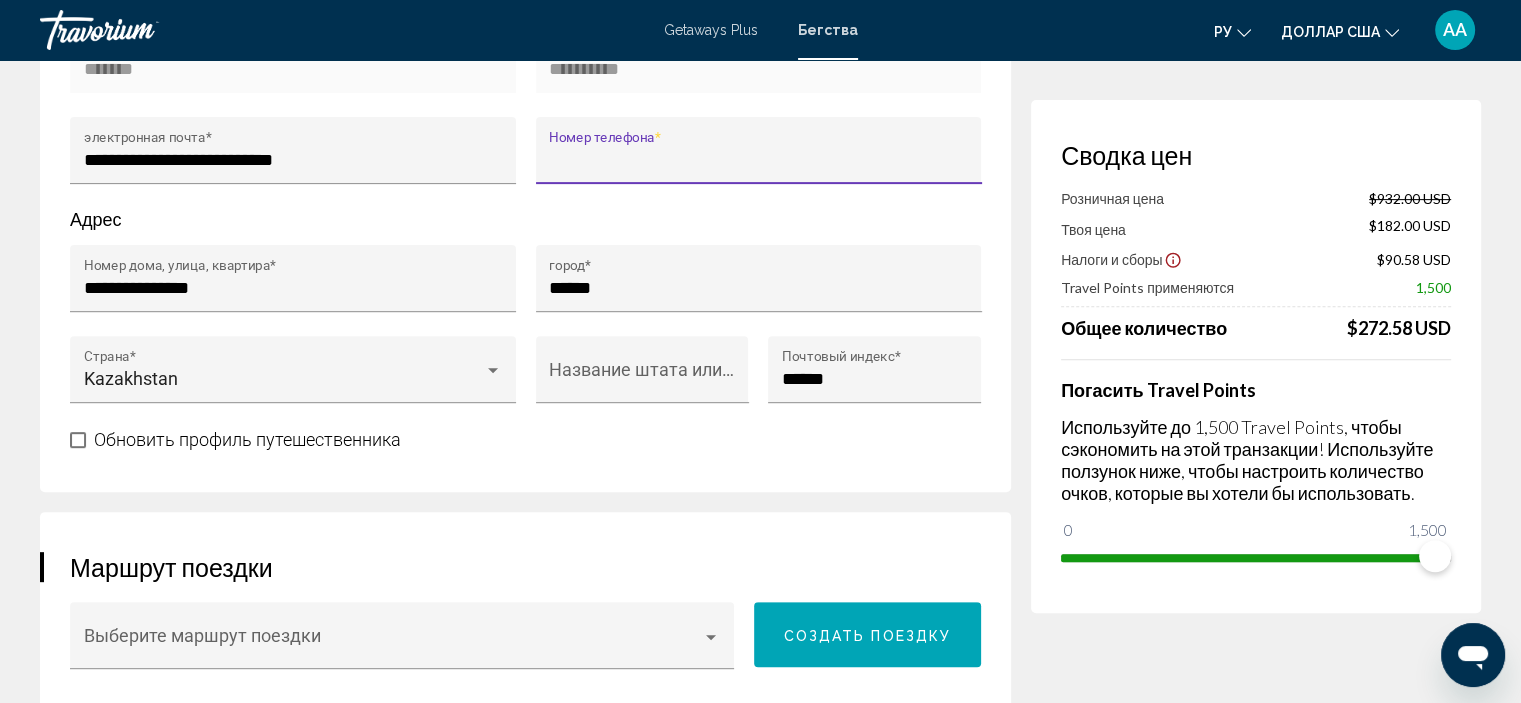 click on "Номер телефона  *" at bounding box center (758, 160) 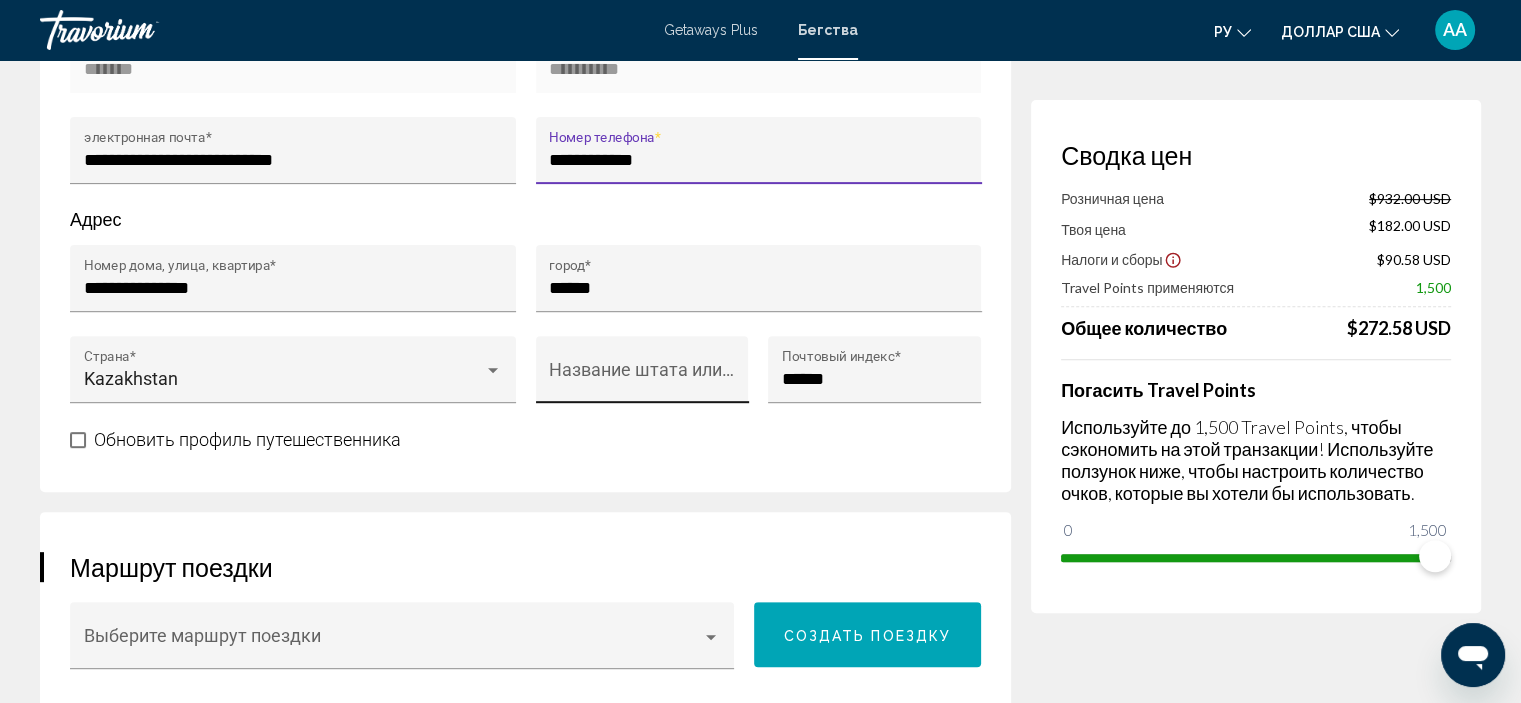 type on "**********" 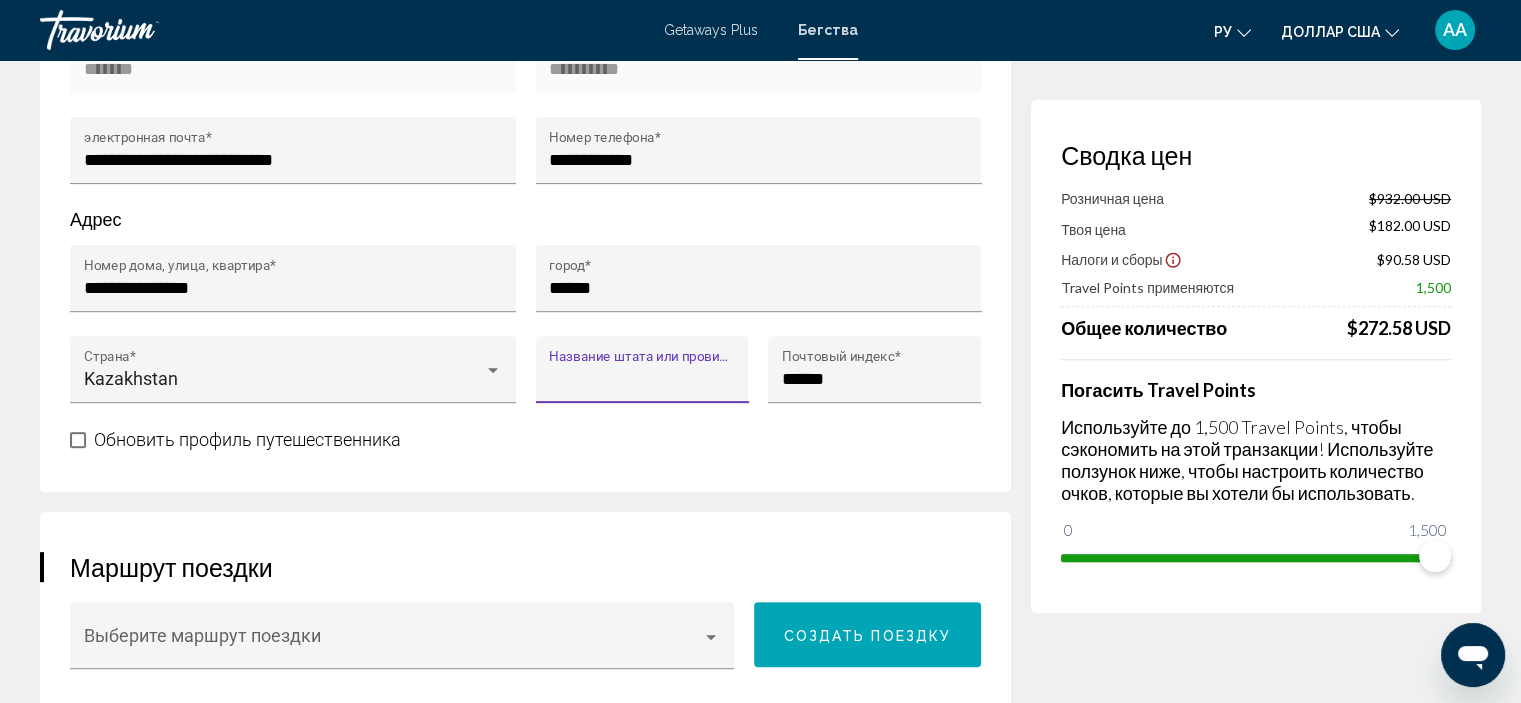 click on "Название штата или провинции  *" at bounding box center (642, 379) 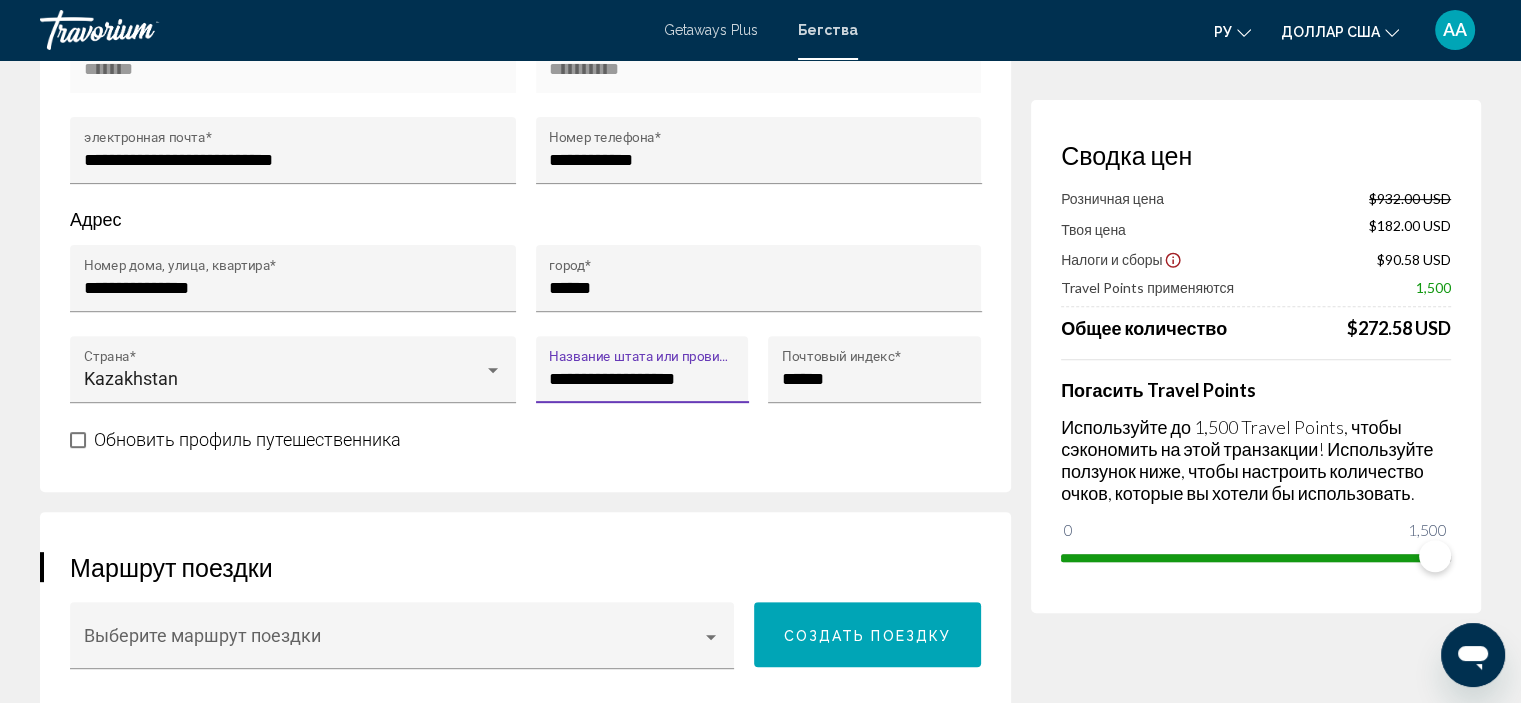 type on "**********" 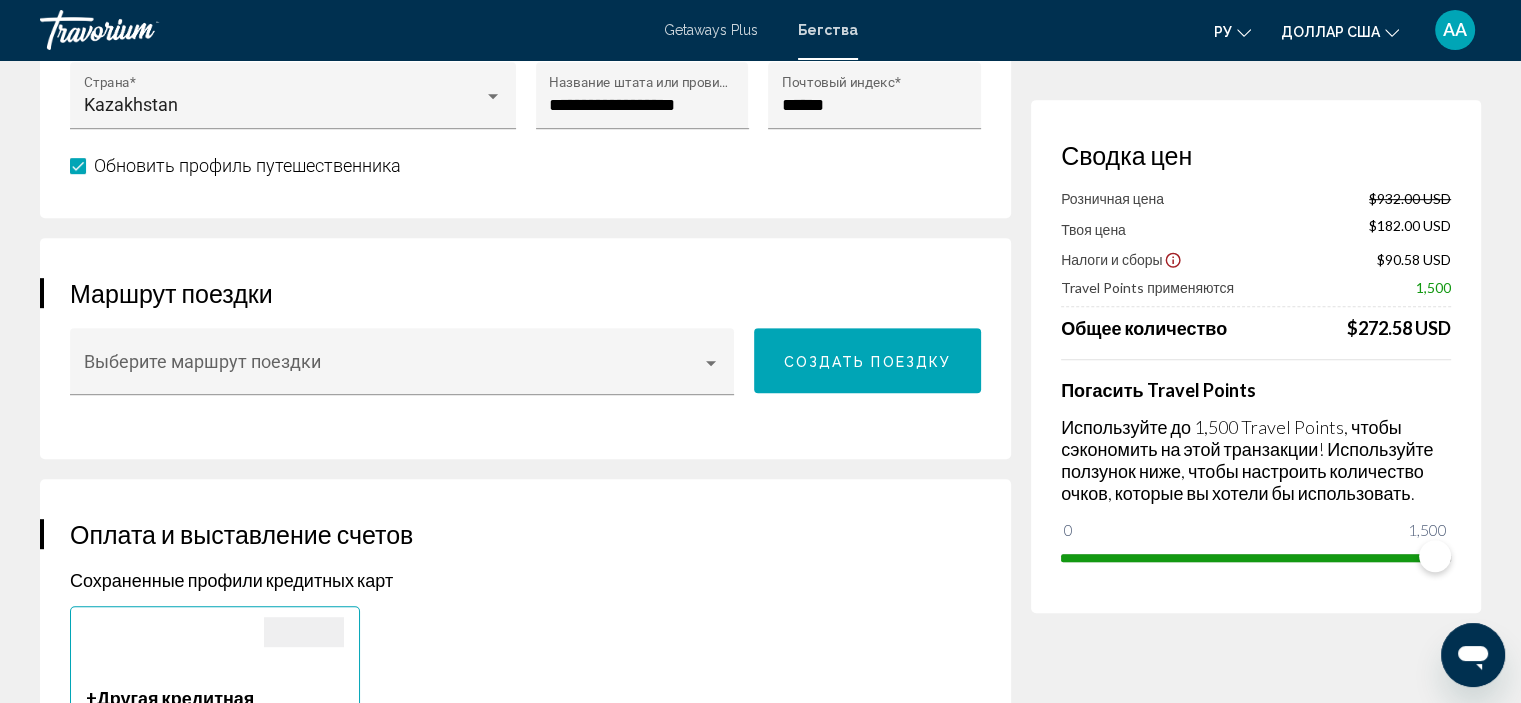 scroll, scrollTop: 1000, scrollLeft: 0, axis: vertical 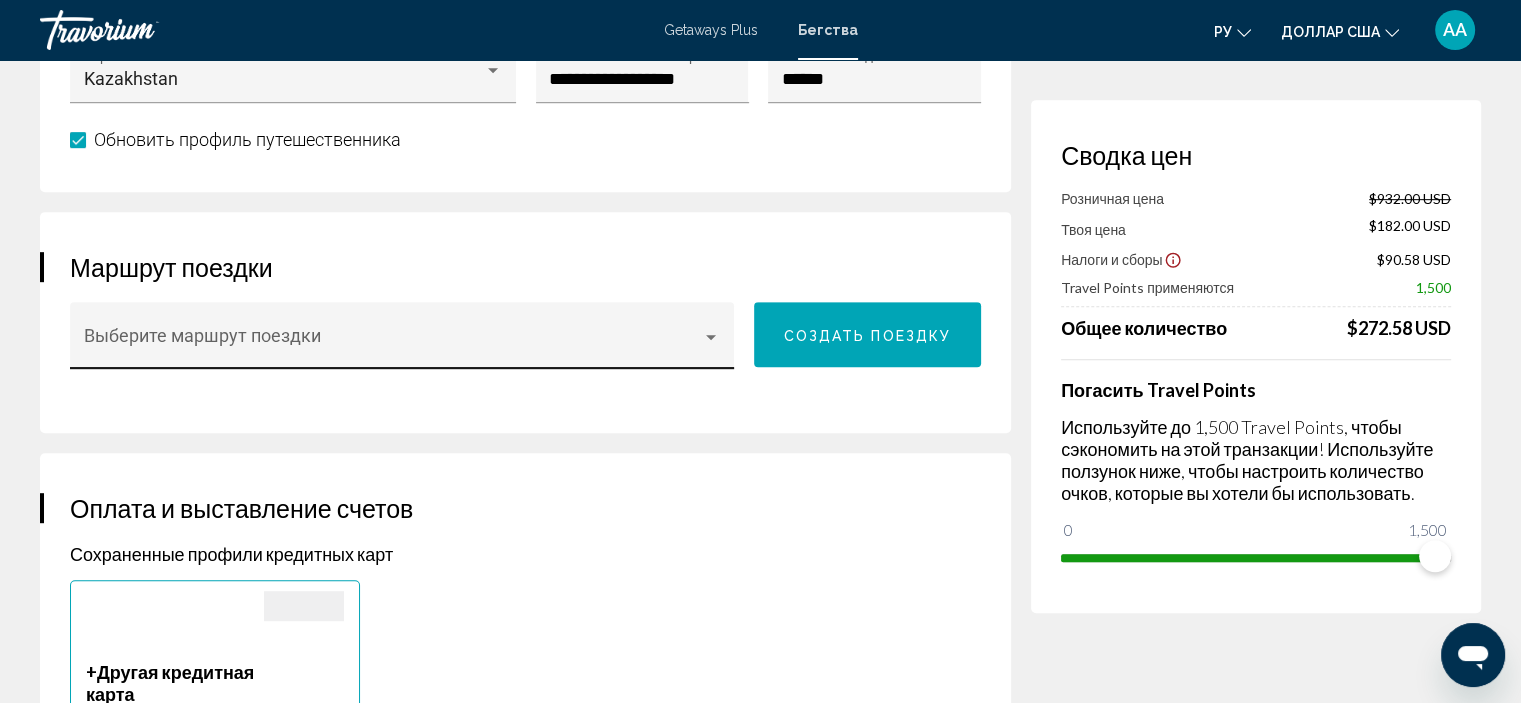 click on "Выберите маршрут поездки" at bounding box center [402, 342] 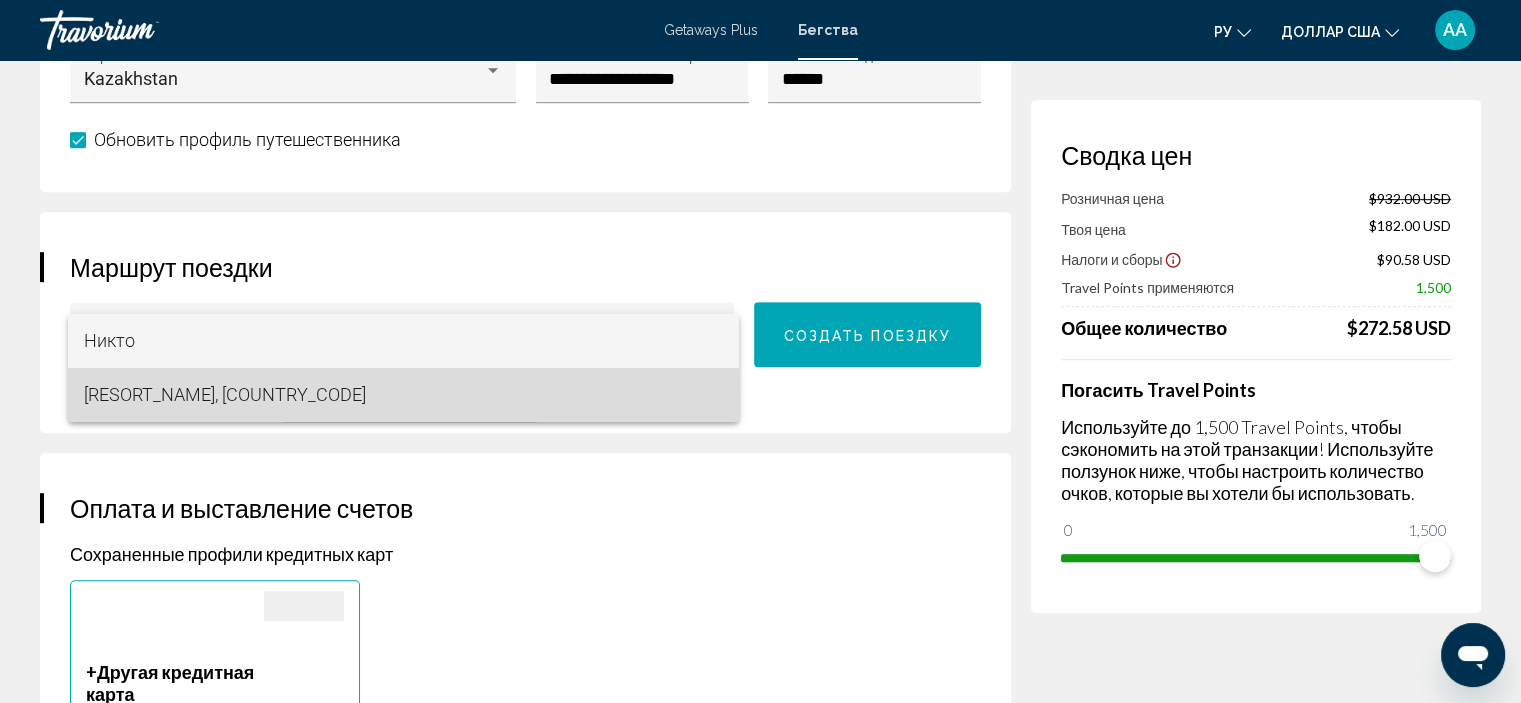 click on "Курорт Альма Камрань, VNM" at bounding box center [225, 394] 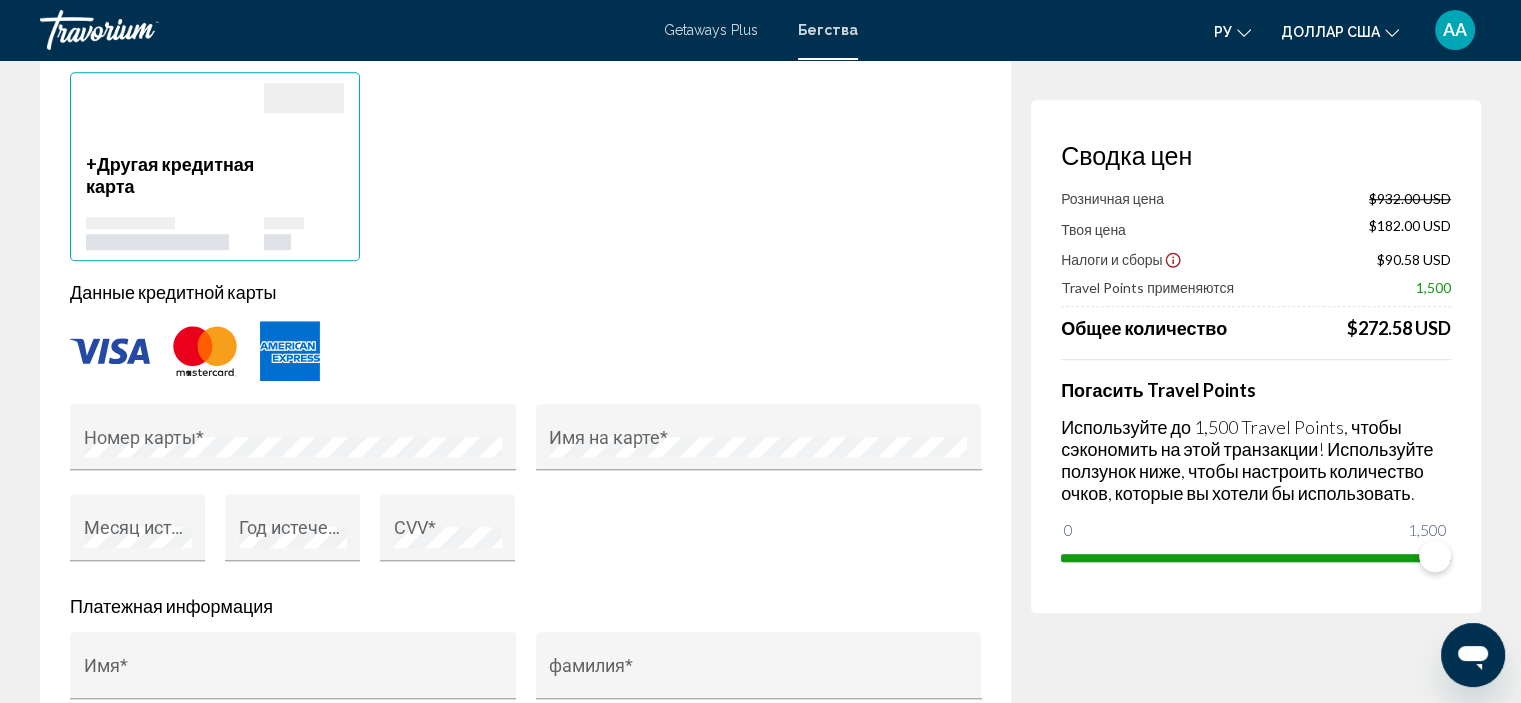 scroll, scrollTop: 1139, scrollLeft: 0, axis: vertical 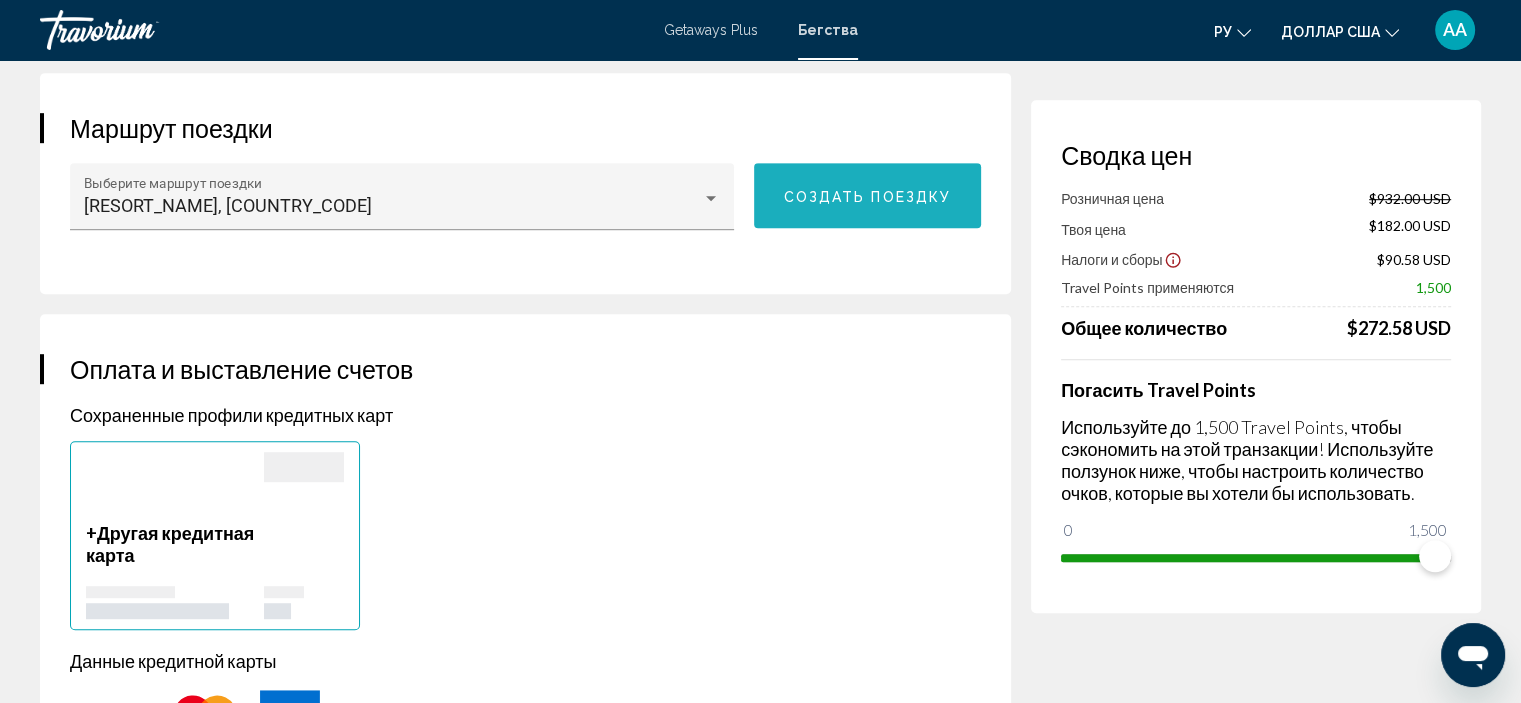 click on "Создать поездку" at bounding box center [868, 195] 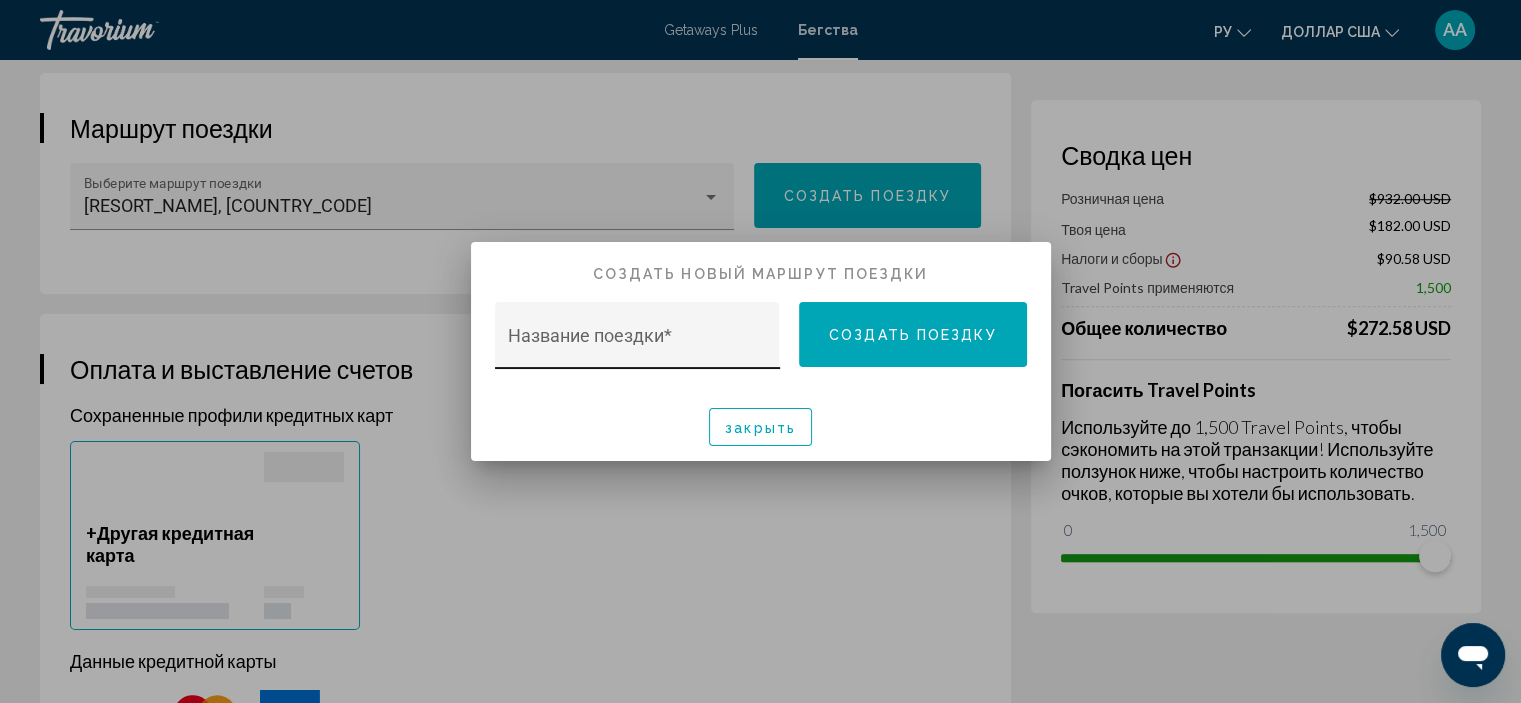 click on "Название поездки *" at bounding box center (637, 342) 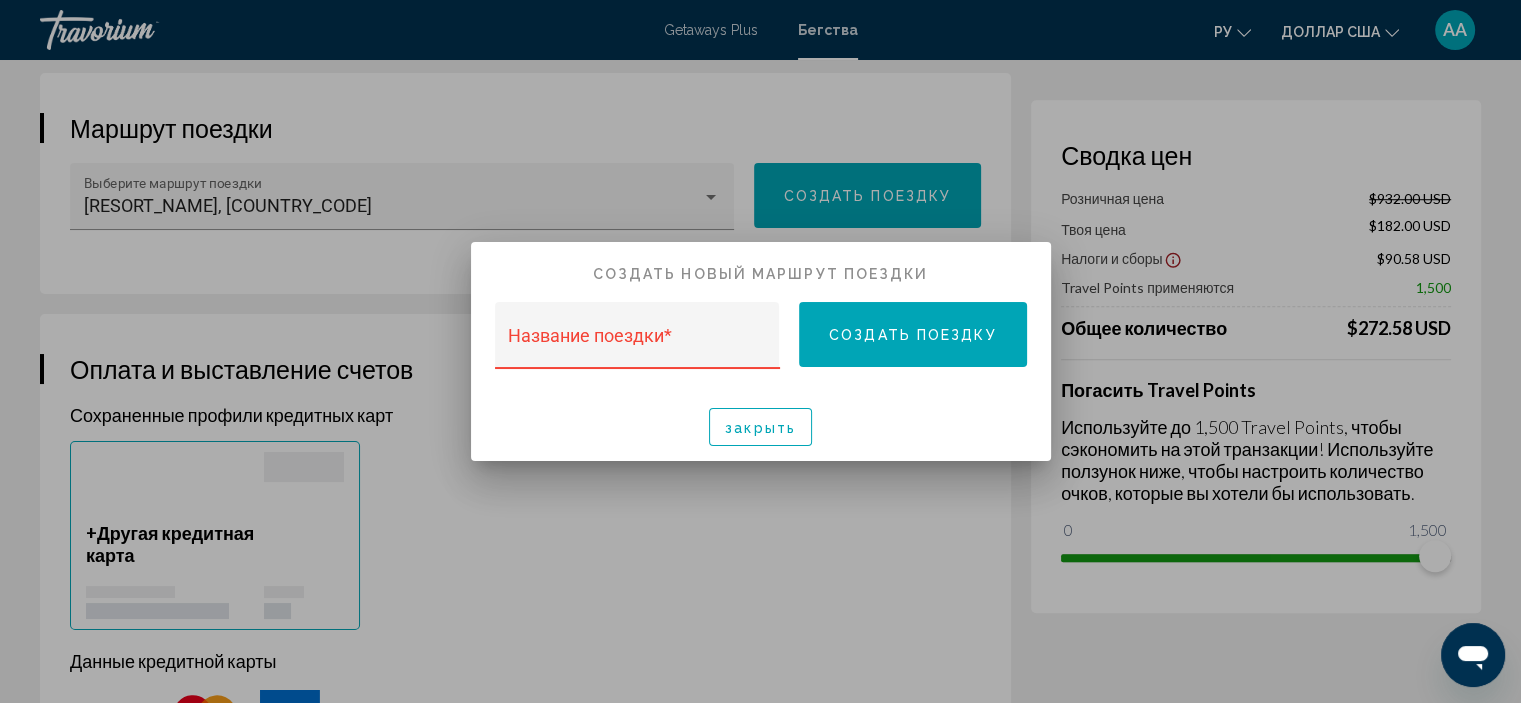 click at bounding box center (760, 351) 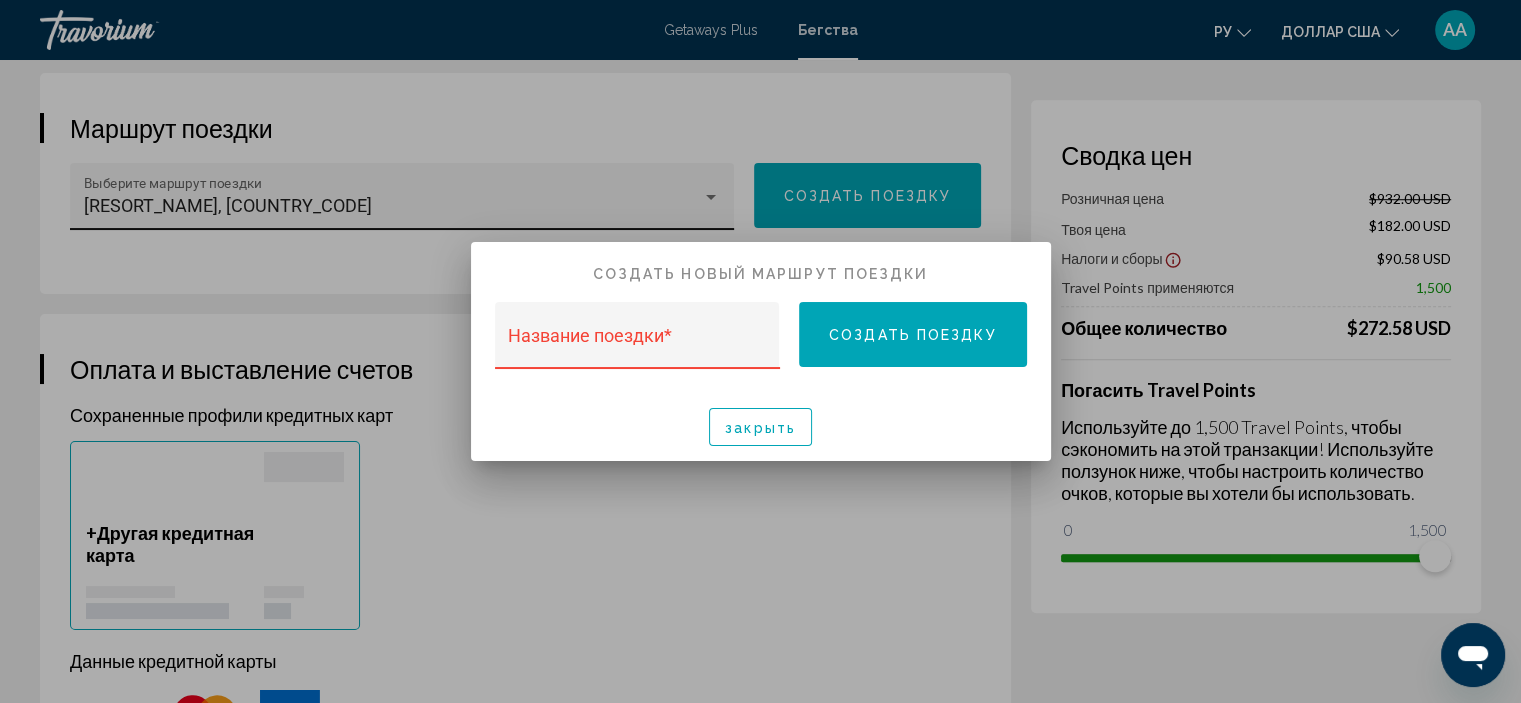 scroll, scrollTop: 1139, scrollLeft: 0, axis: vertical 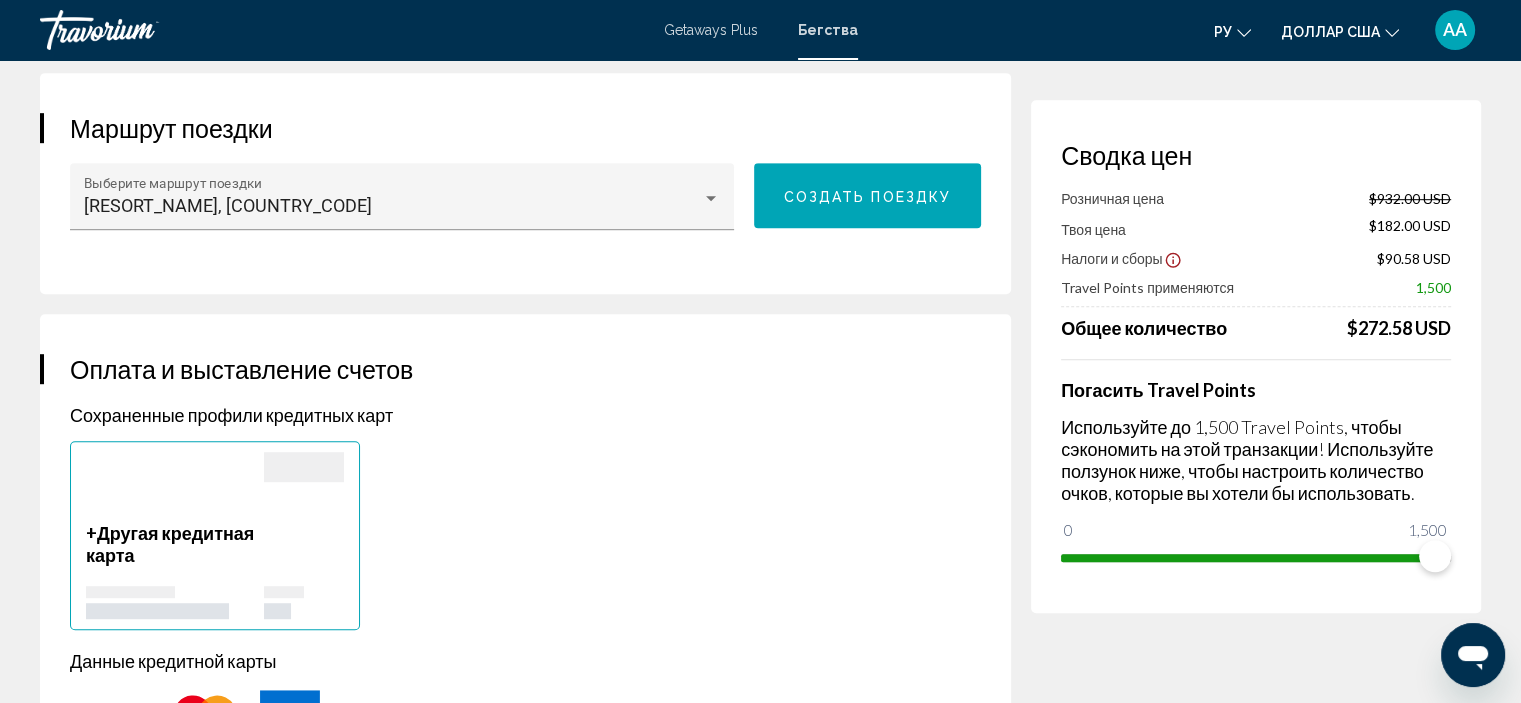 click on "Создать поездку" at bounding box center [868, 196] 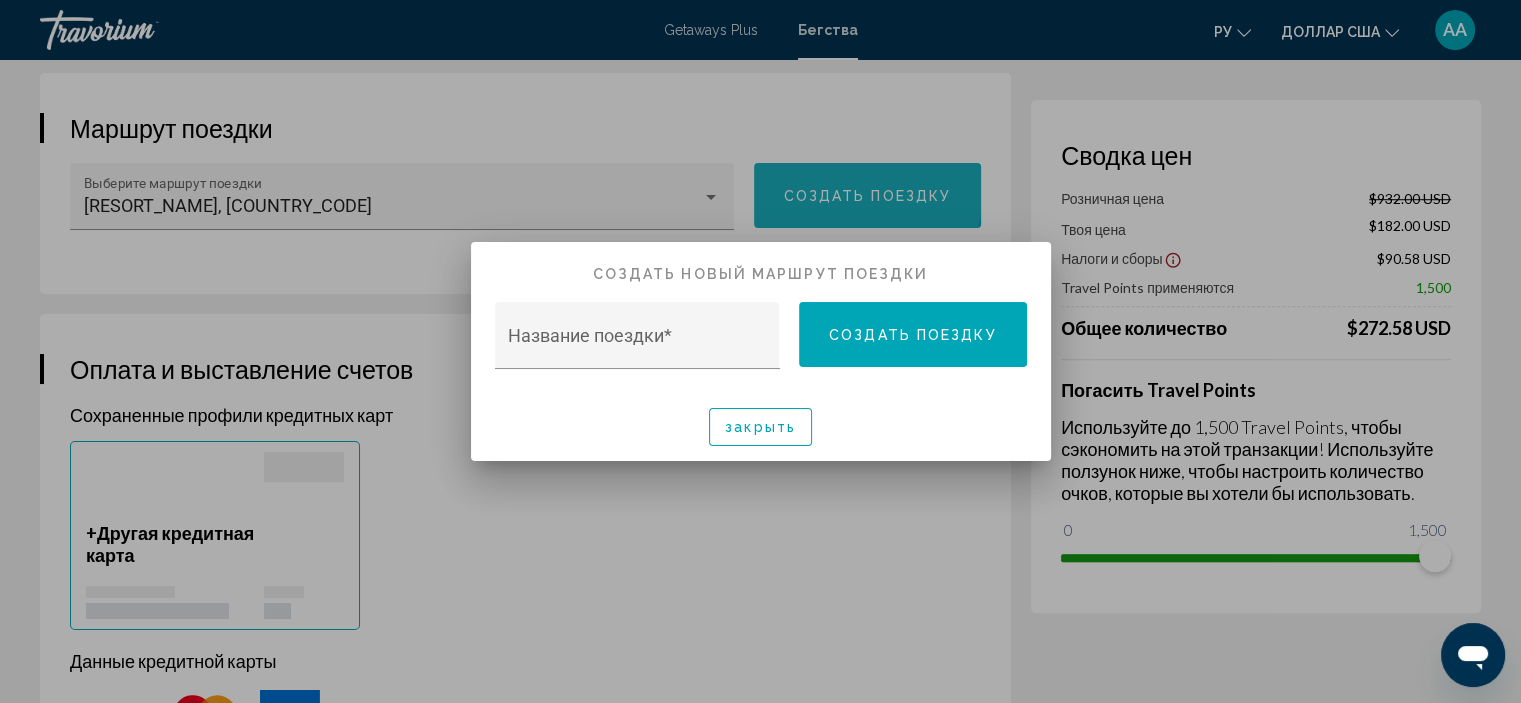 scroll, scrollTop: 0, scrollLeft: 0, axis: both 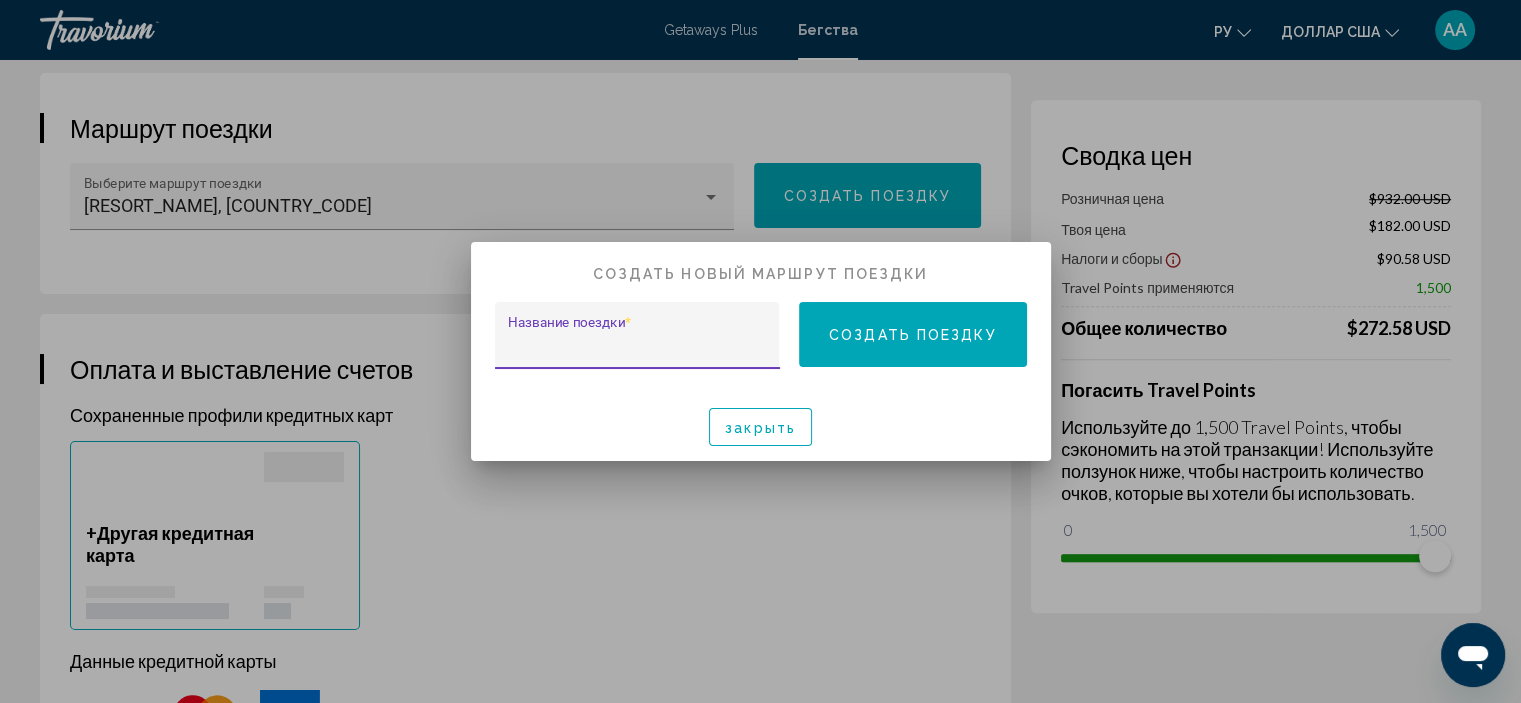 click on "Название поездки *" at bounding box center (637, 345) 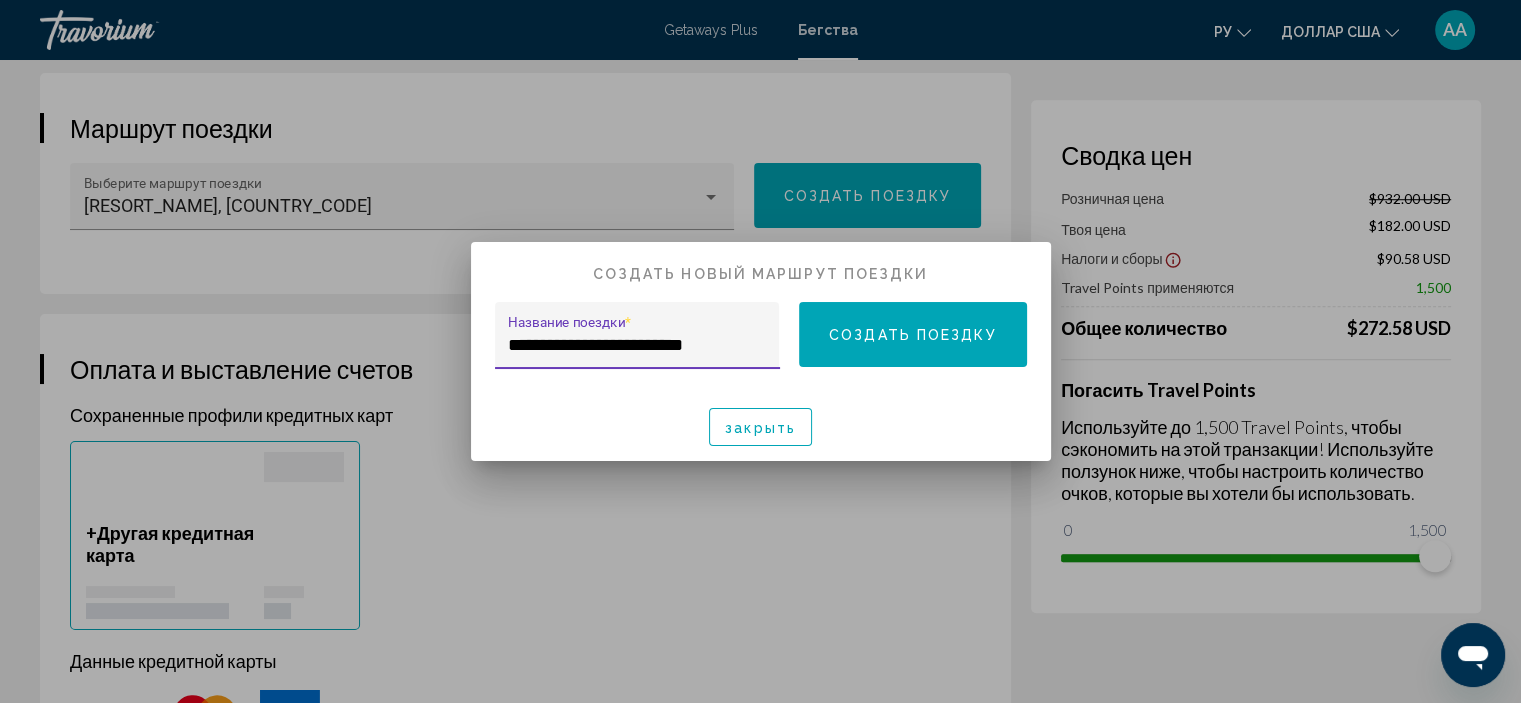type on "**********" 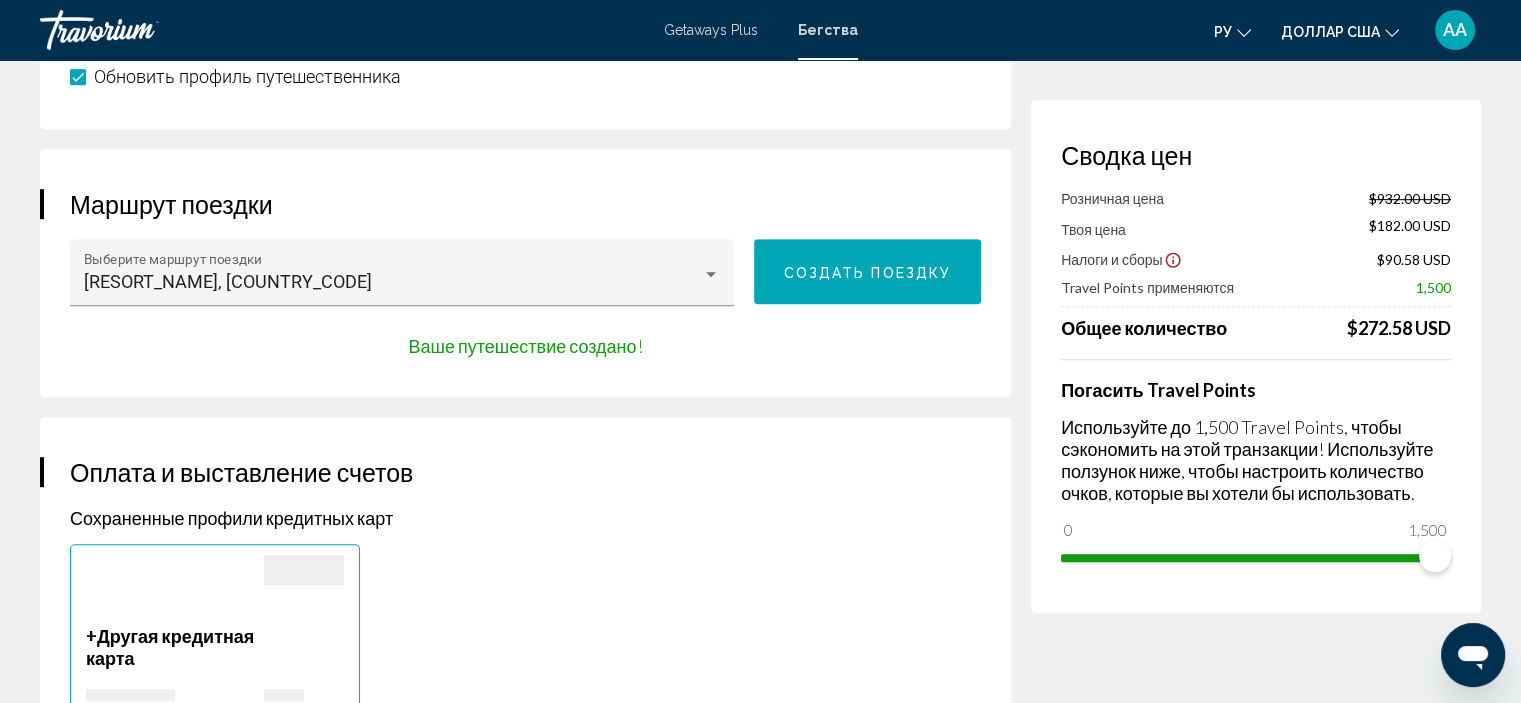 scroll, scrollTop: 1000, scrollLeft: 0, axis: vertical 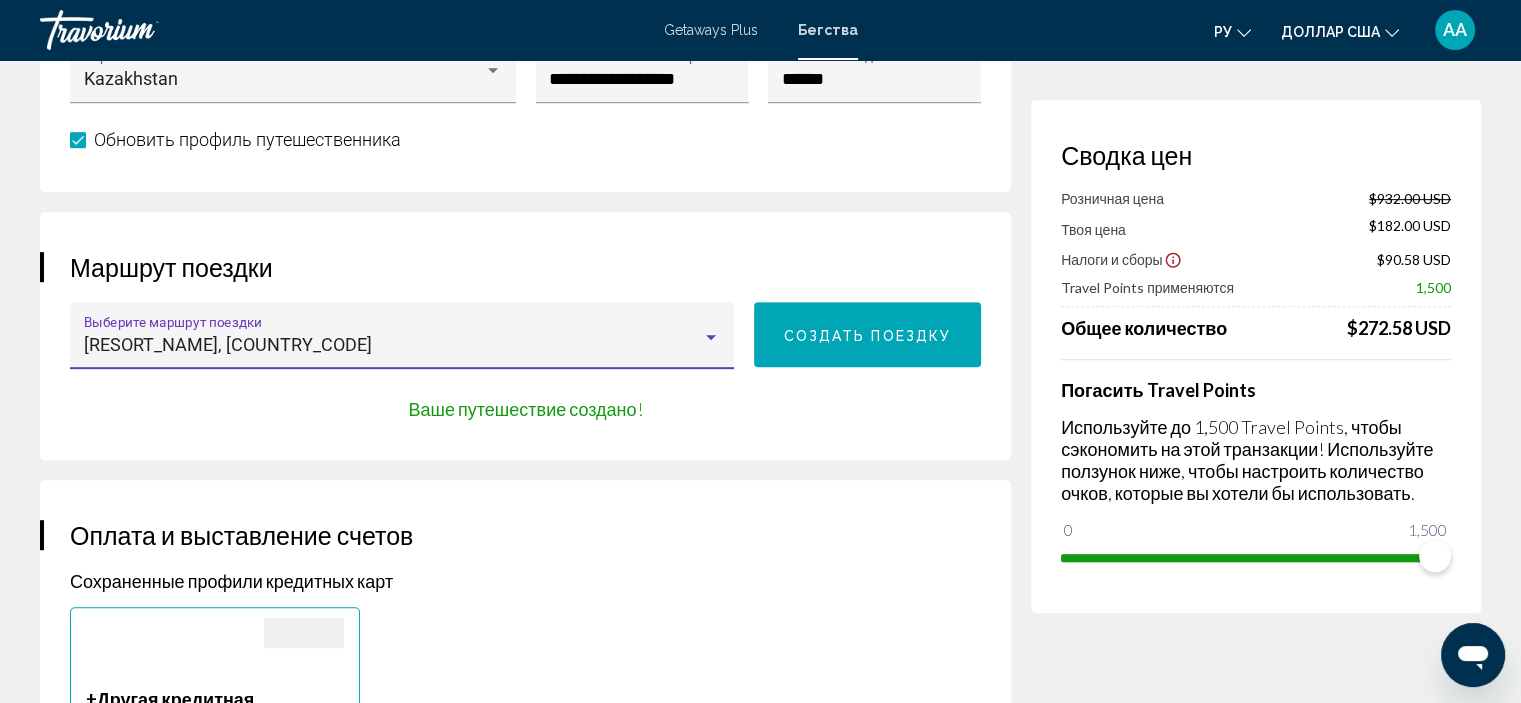 click on "alma resort cam rahn, vnm" at bounding box center [228, 344] 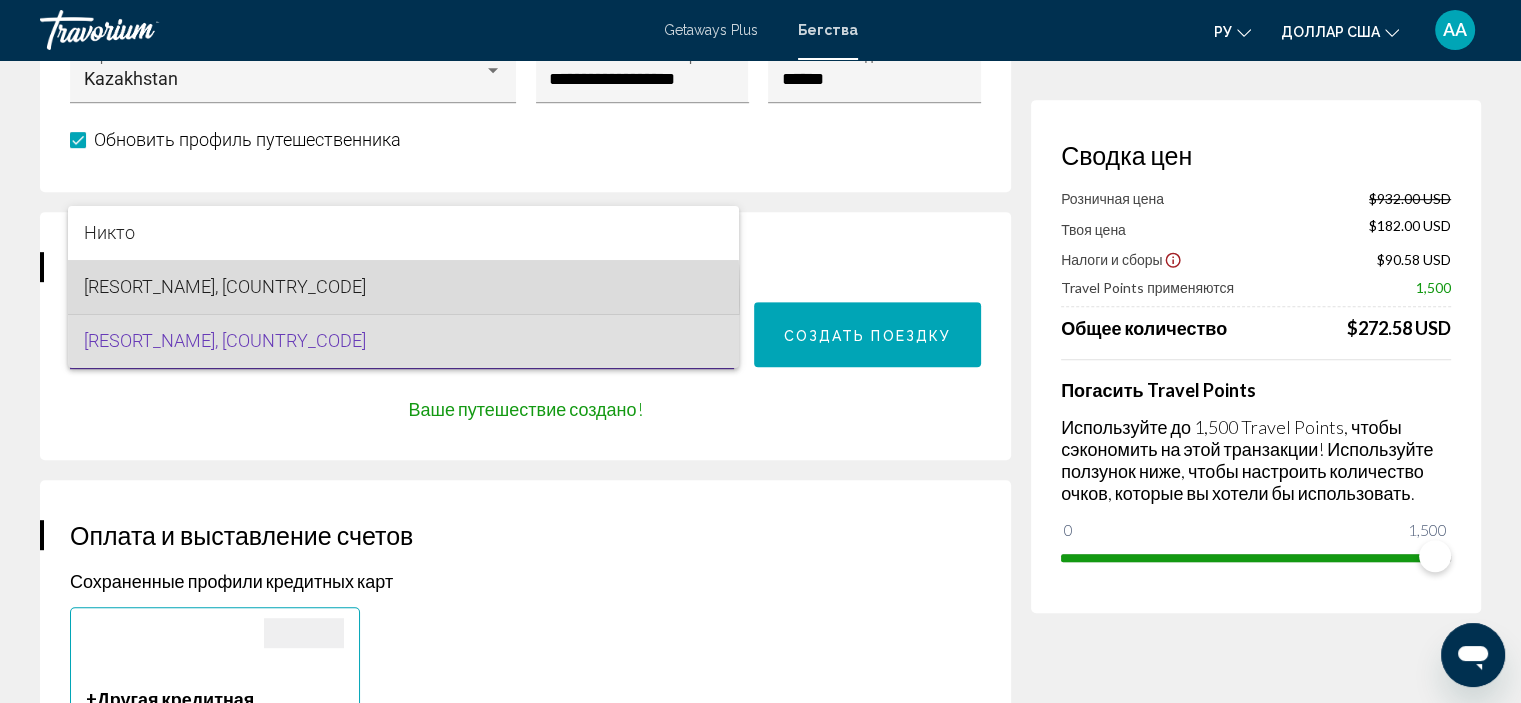 click on "Курорт Альма Камрань, VNM" at bounding box center [225, 286] 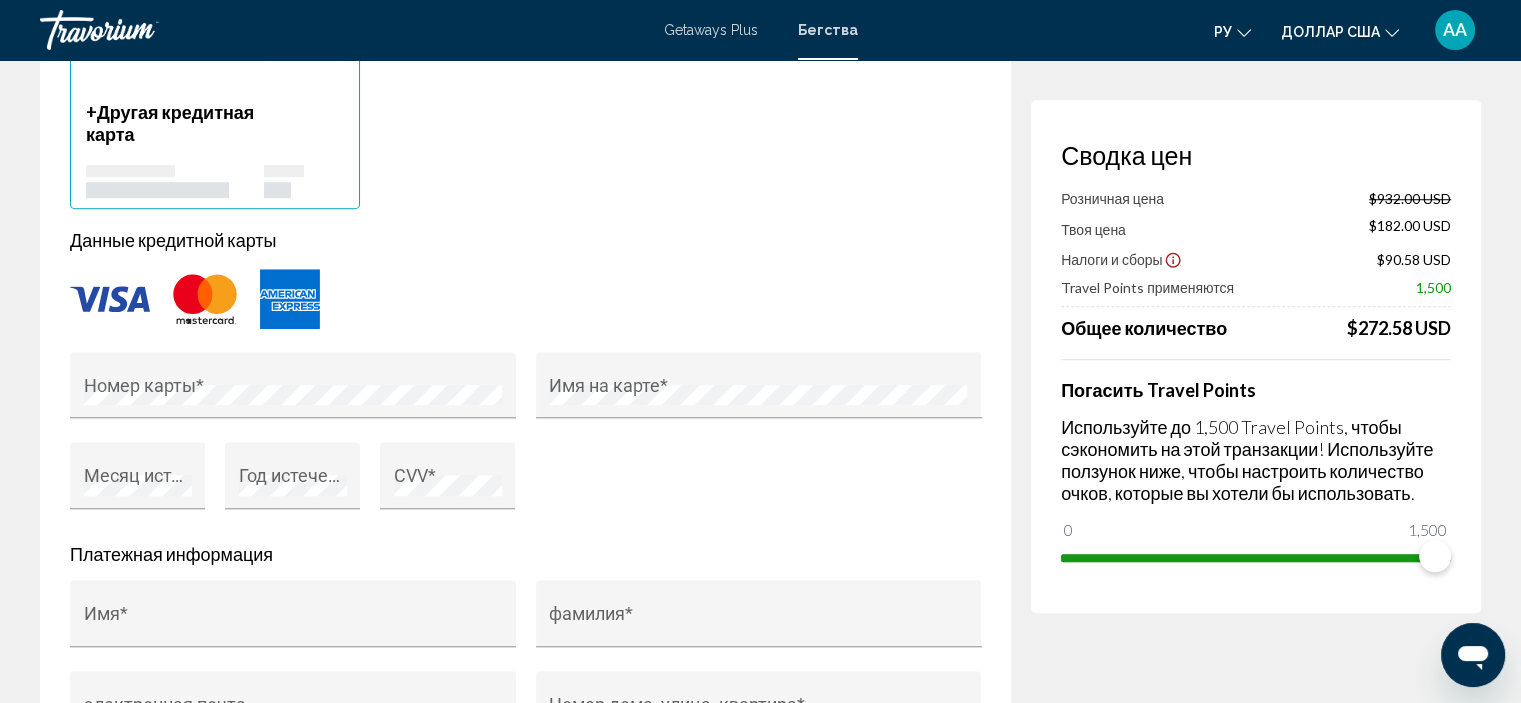 scroll, scrollTop: 1600, scrollLeft: 0, axis: vertical 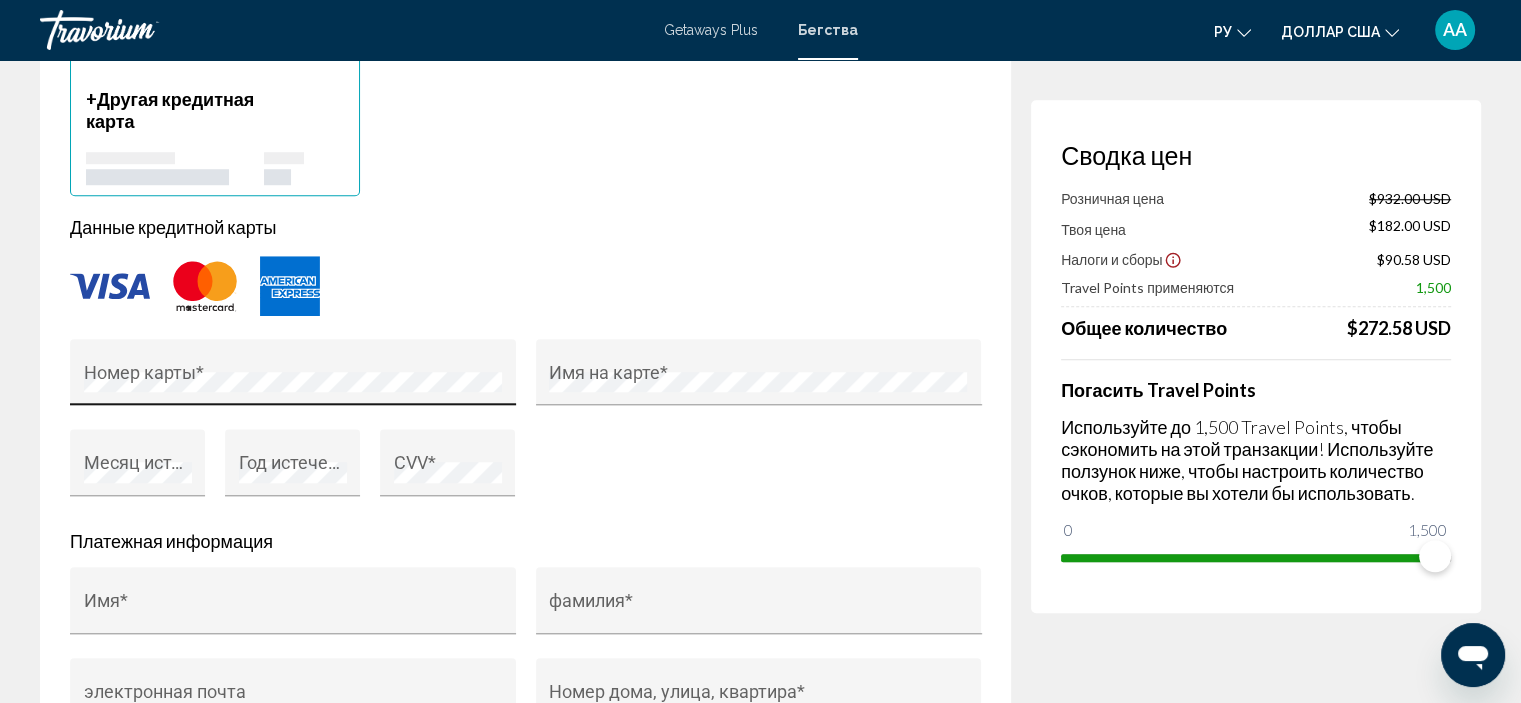 click on "Номер карты  *" at bounding box center [293, 378] 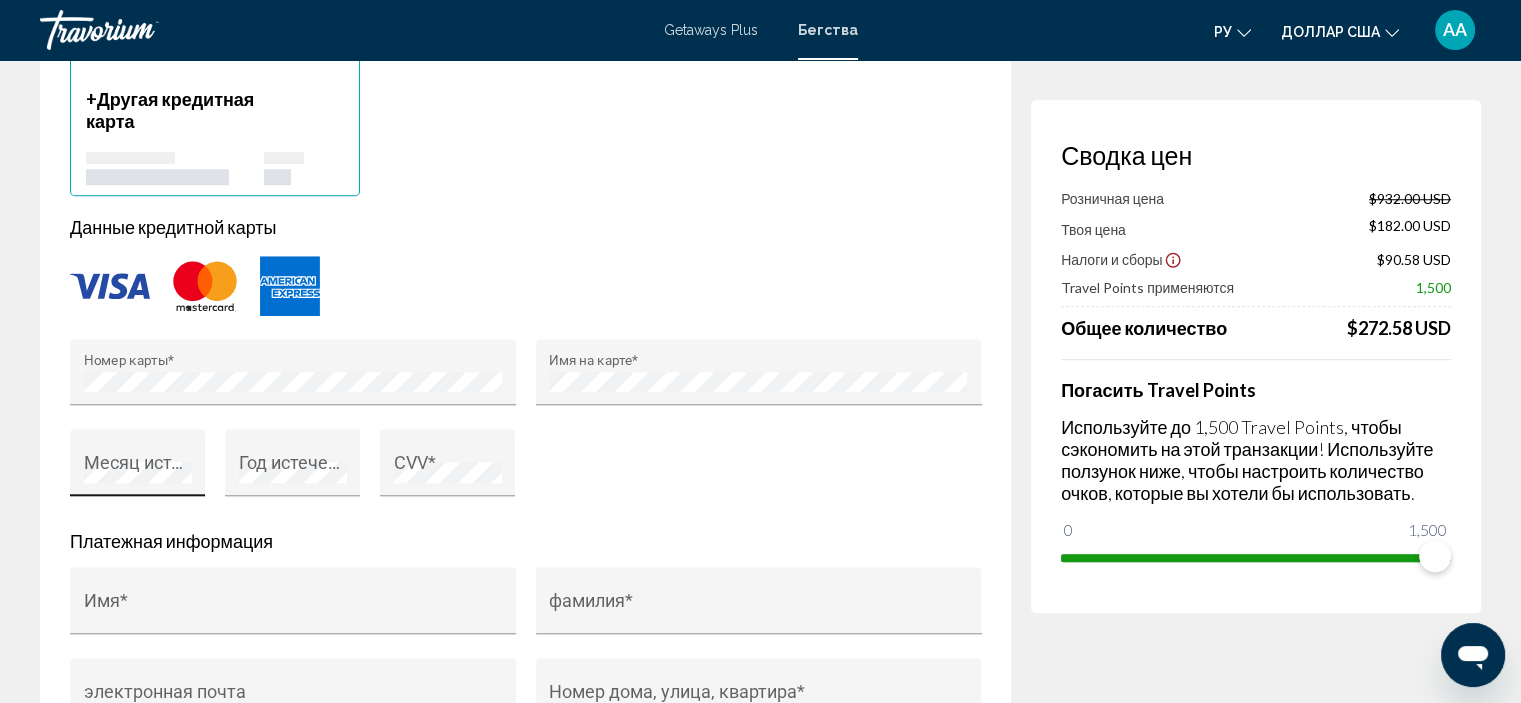 click on "Месяц истечения  *" at bounding box center (138, 469) 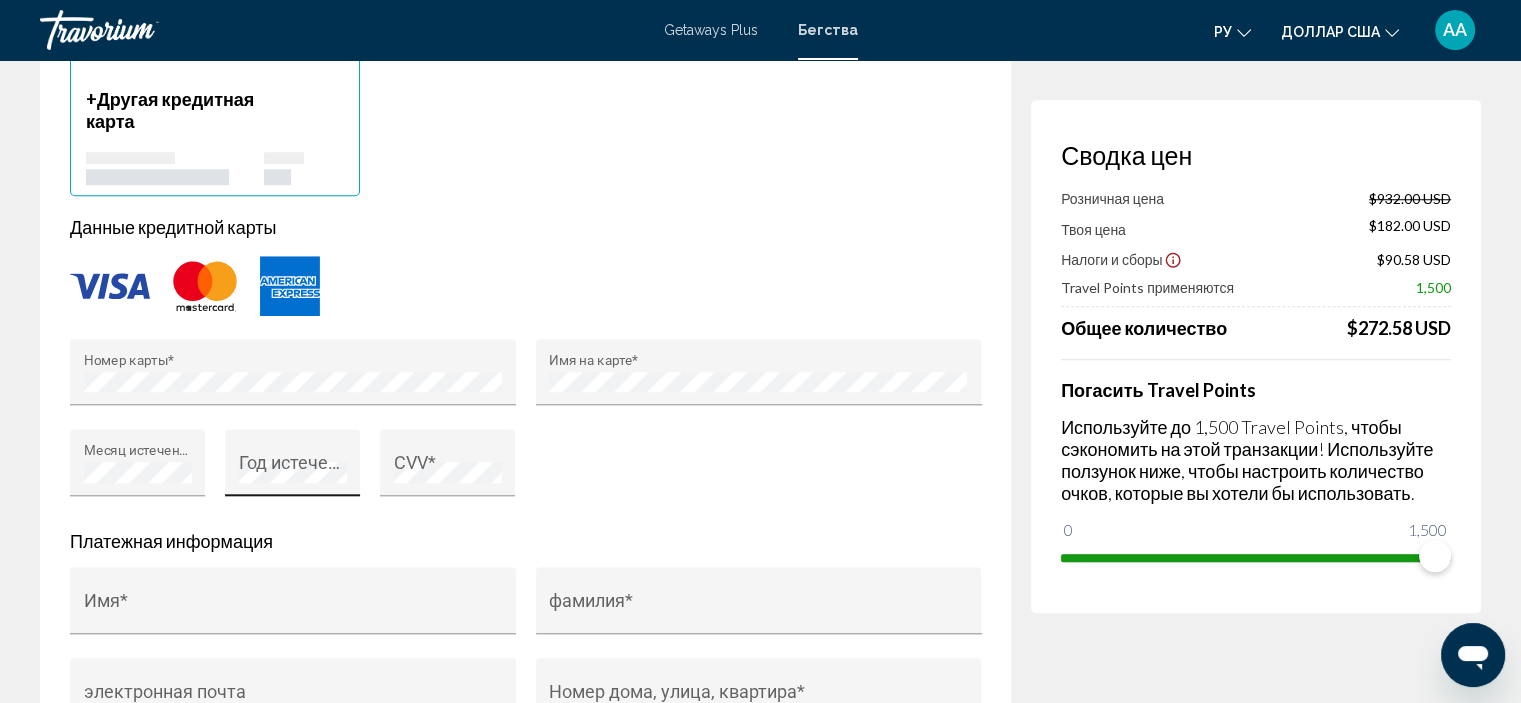 click on "Год истечения  *" at bounding box center [293, 469] 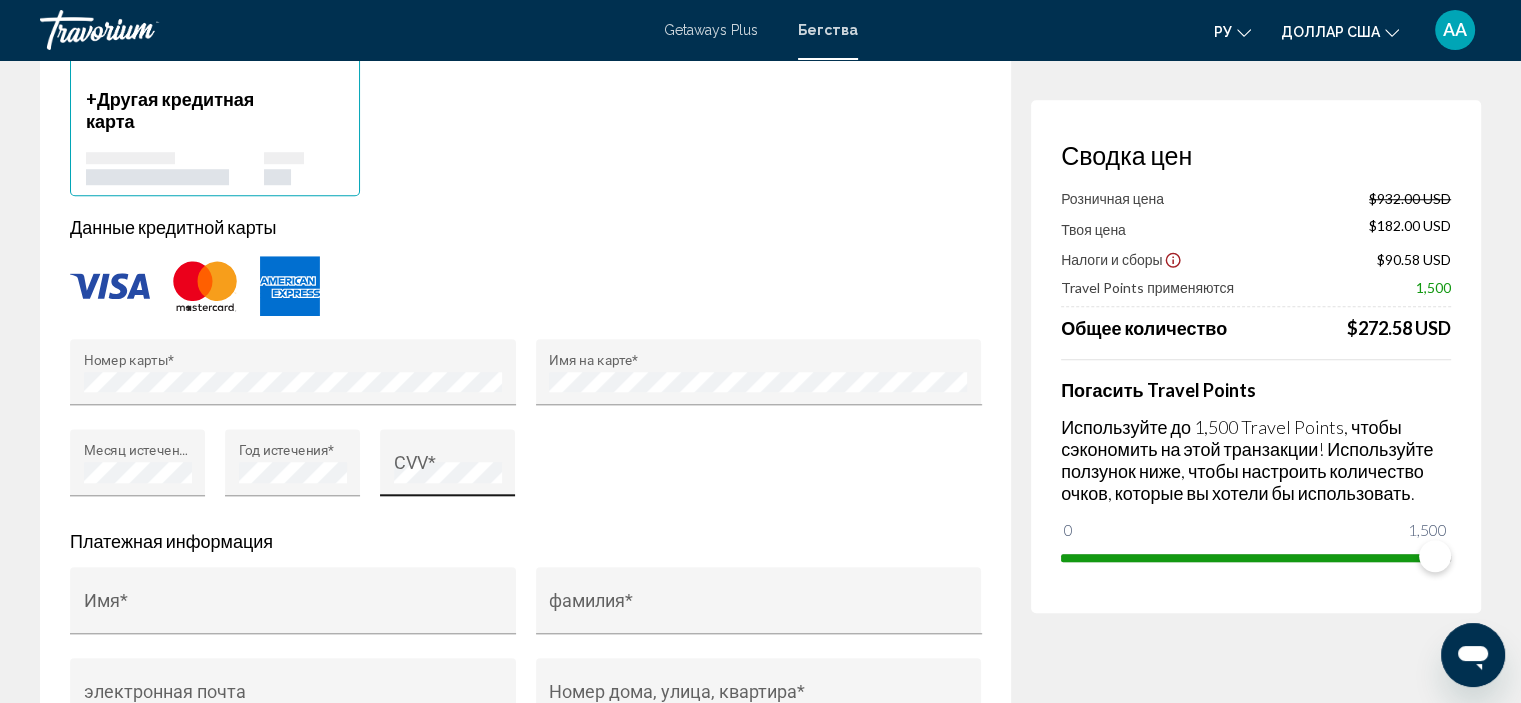 click on "CVV  *" at bounding box center [448, 469] 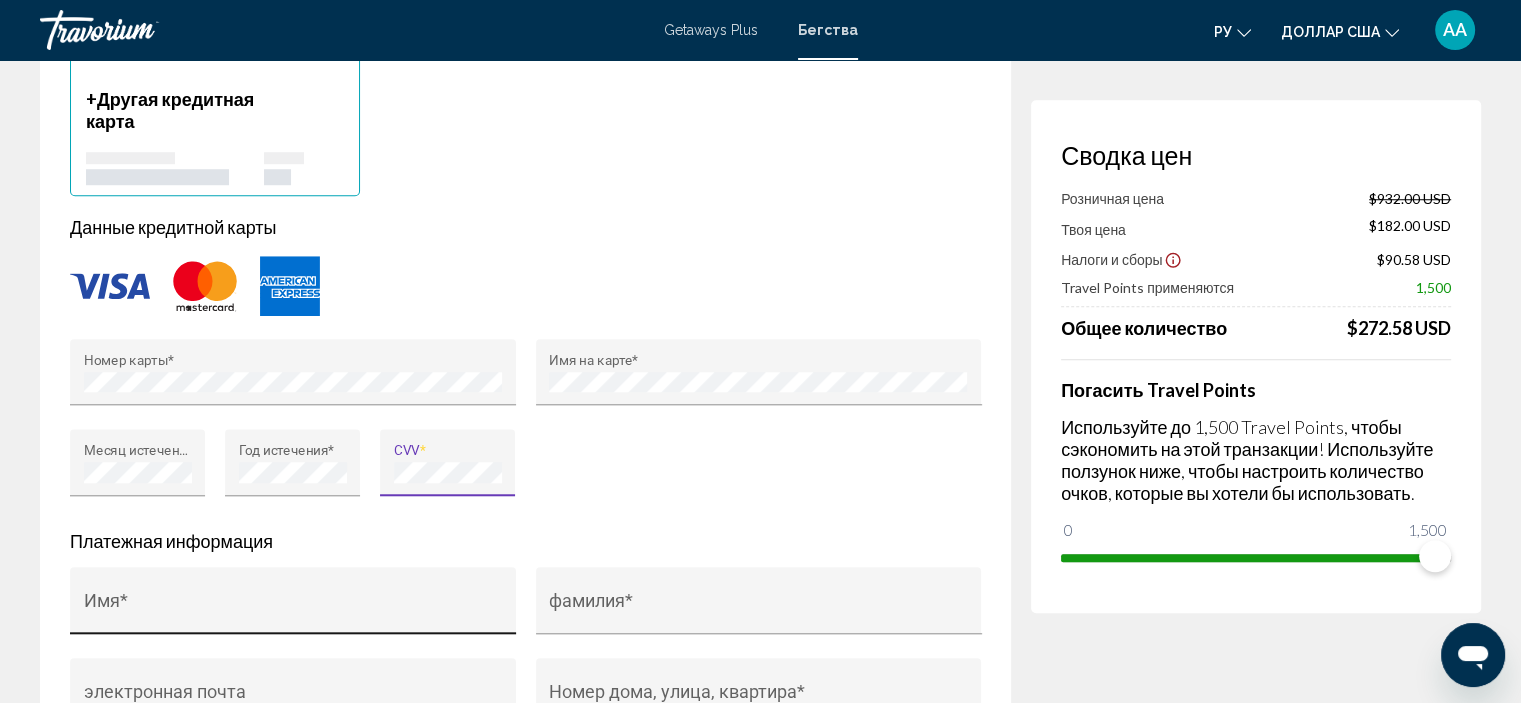click on "Имя  *" at bounding box center [293, 607] 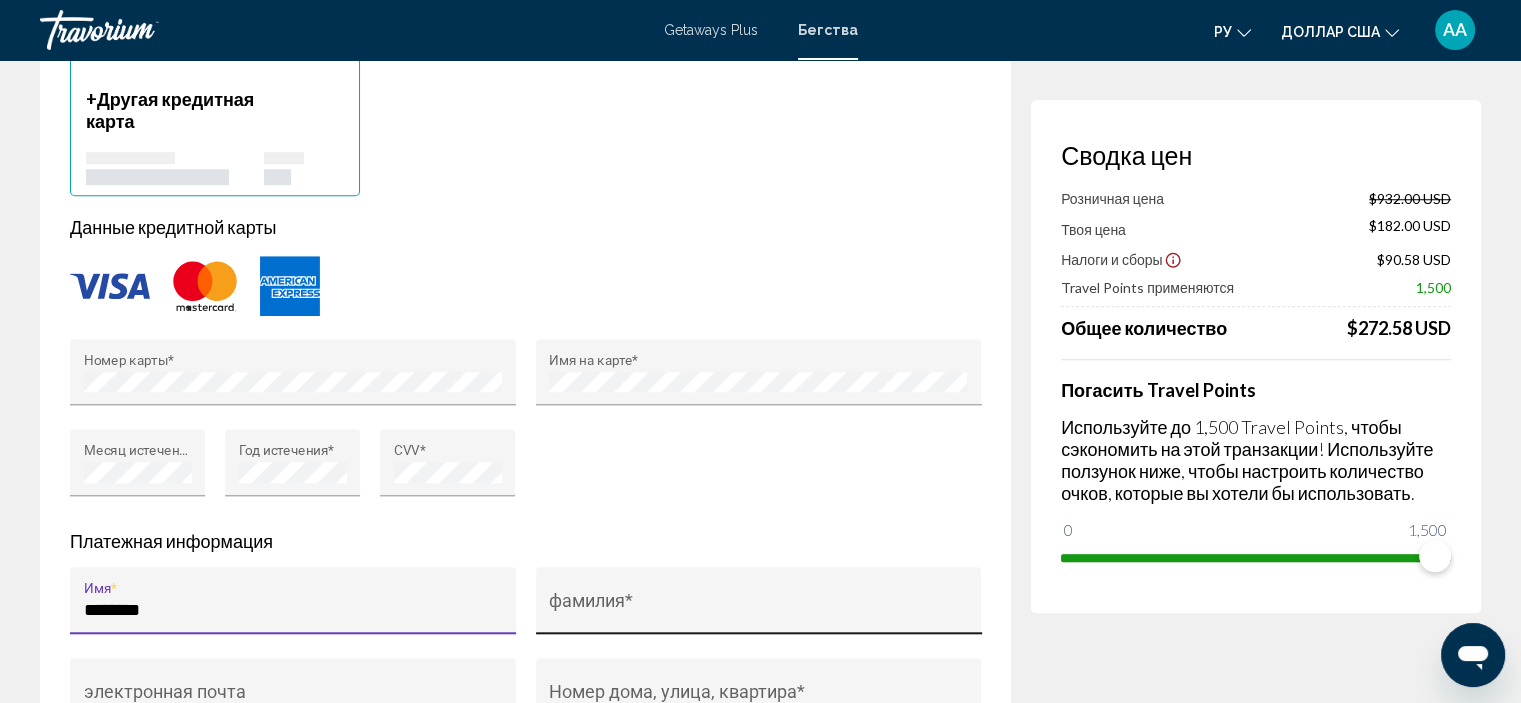 type on "********" 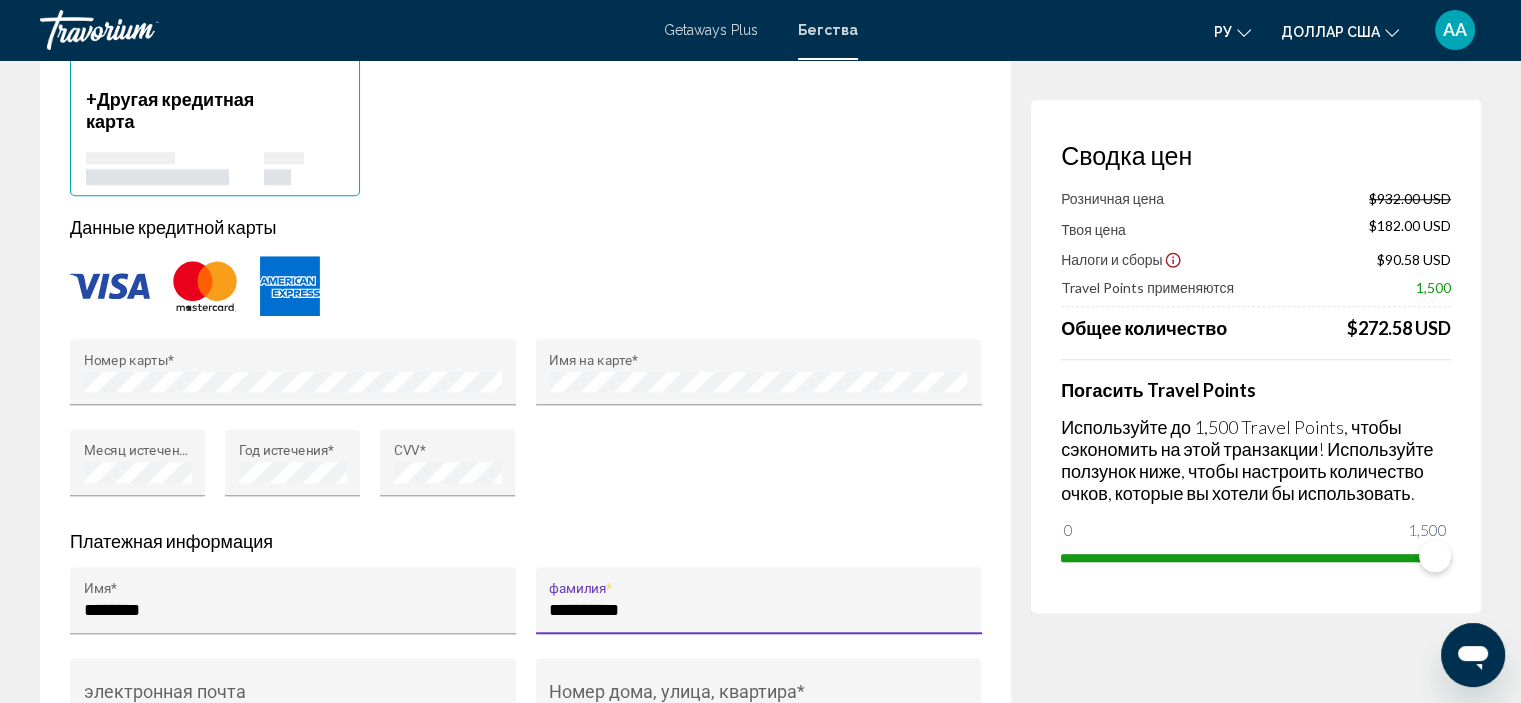 click on "**********" at bounding box center [758, 610] 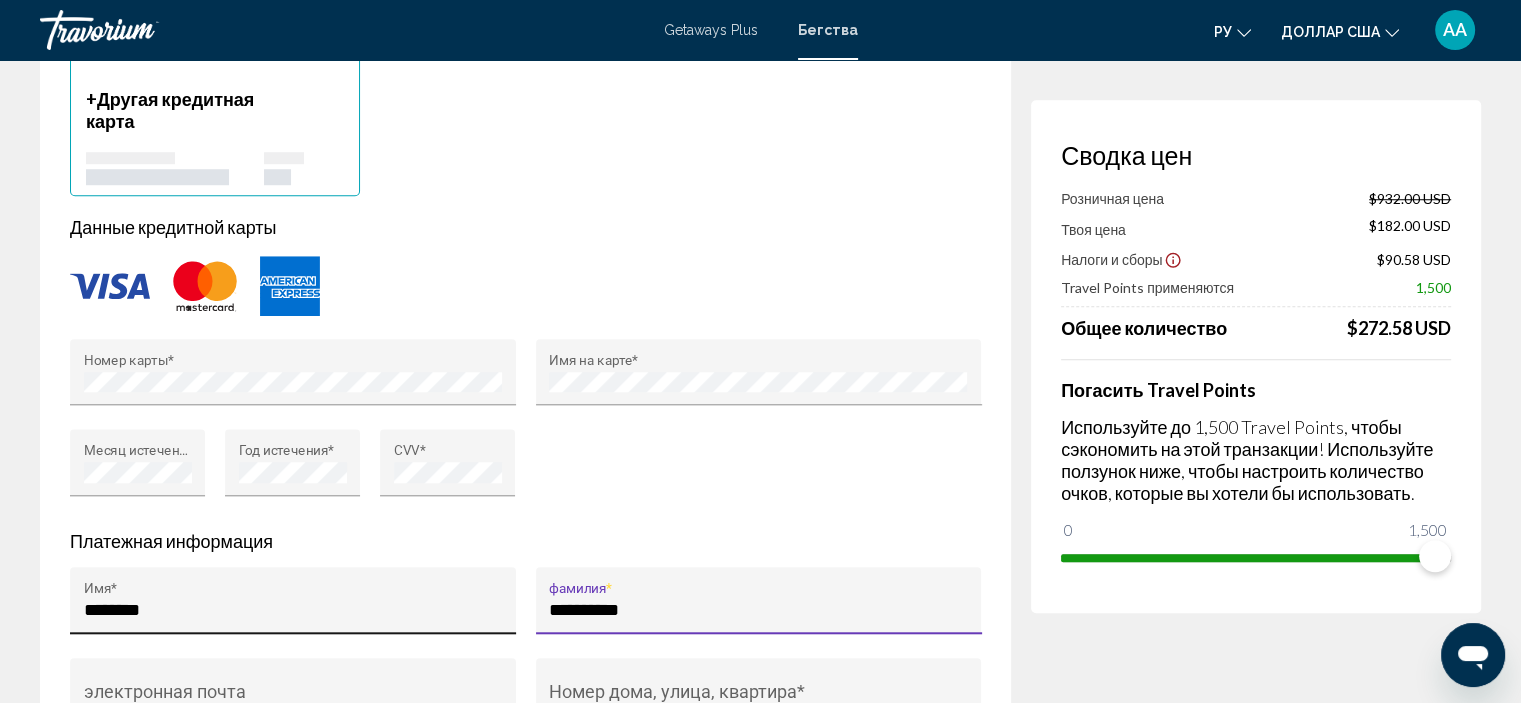 type on "**********" 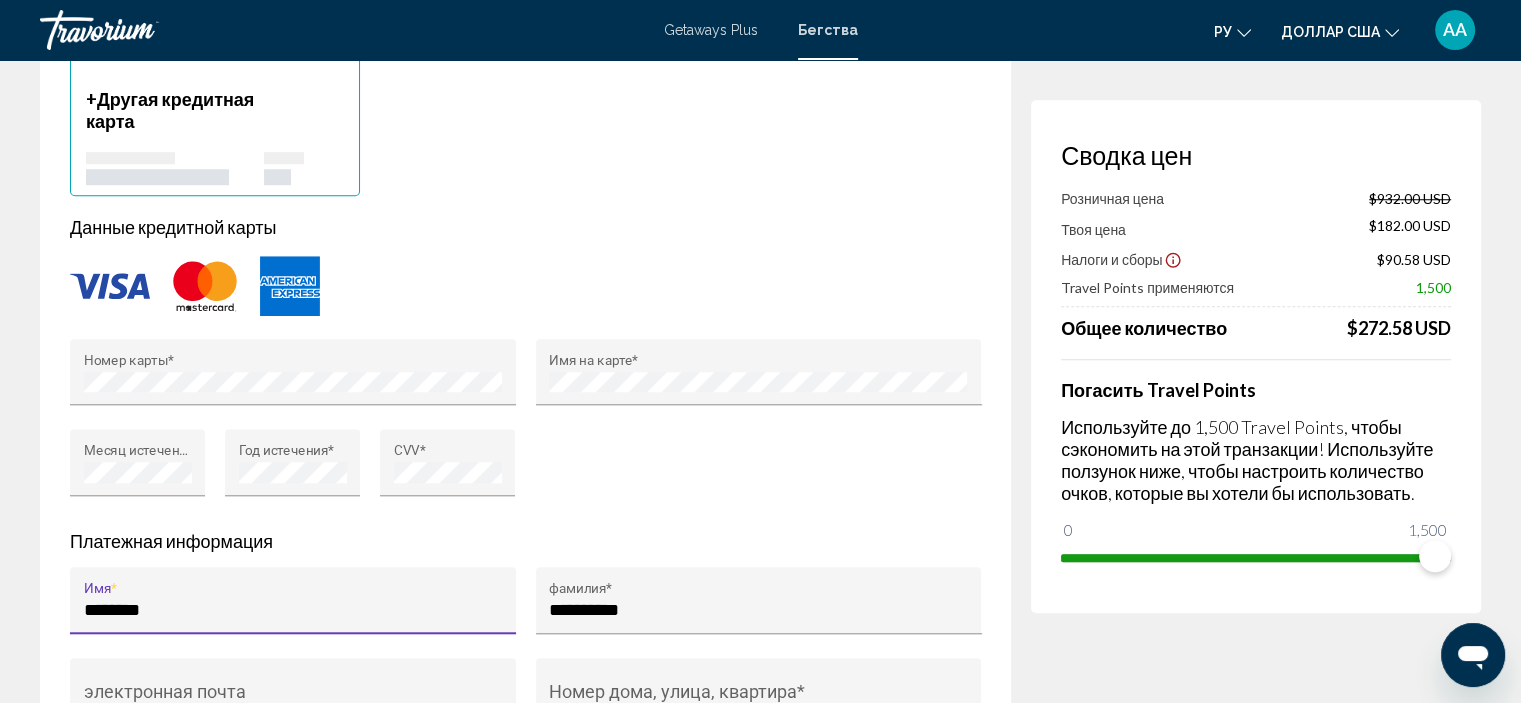 click on "********" at bounding box center (293, 610) 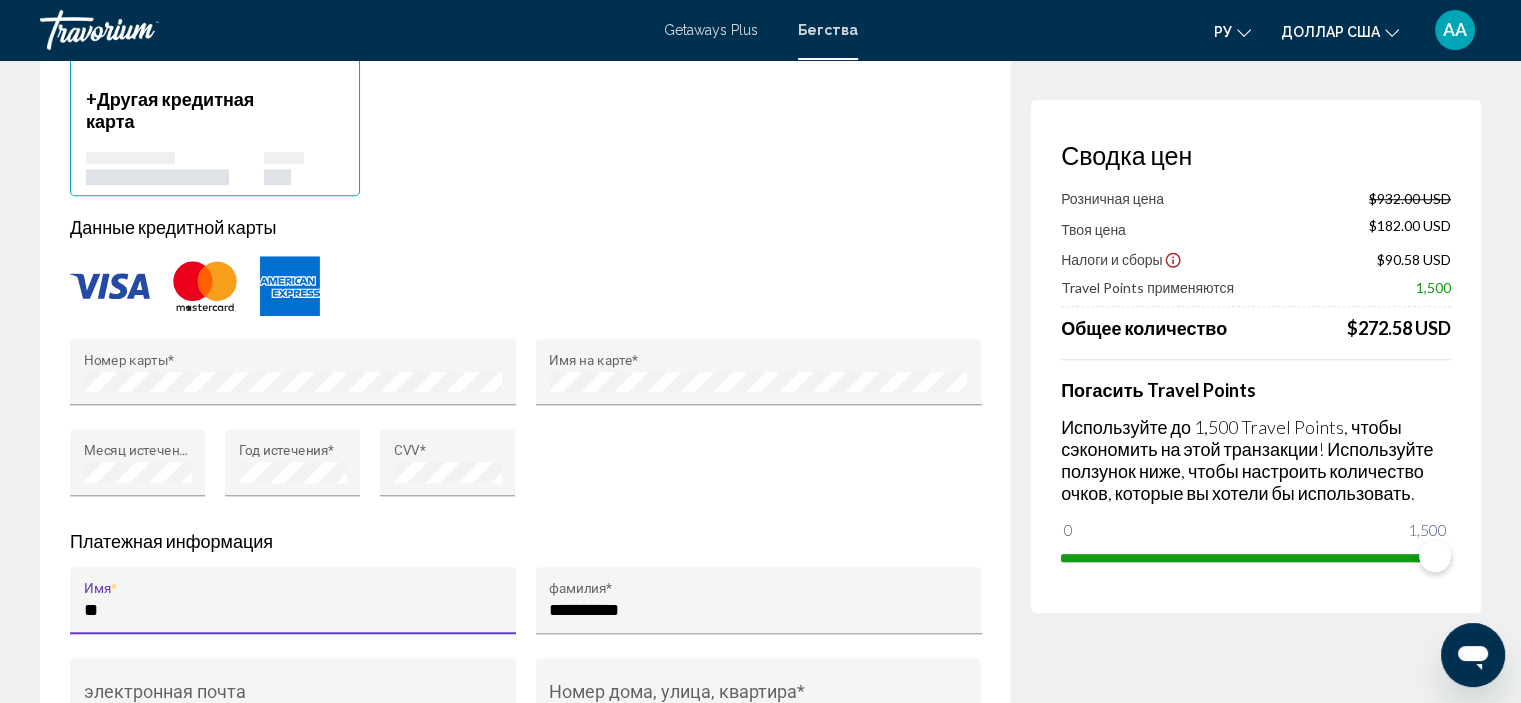 type on "*" 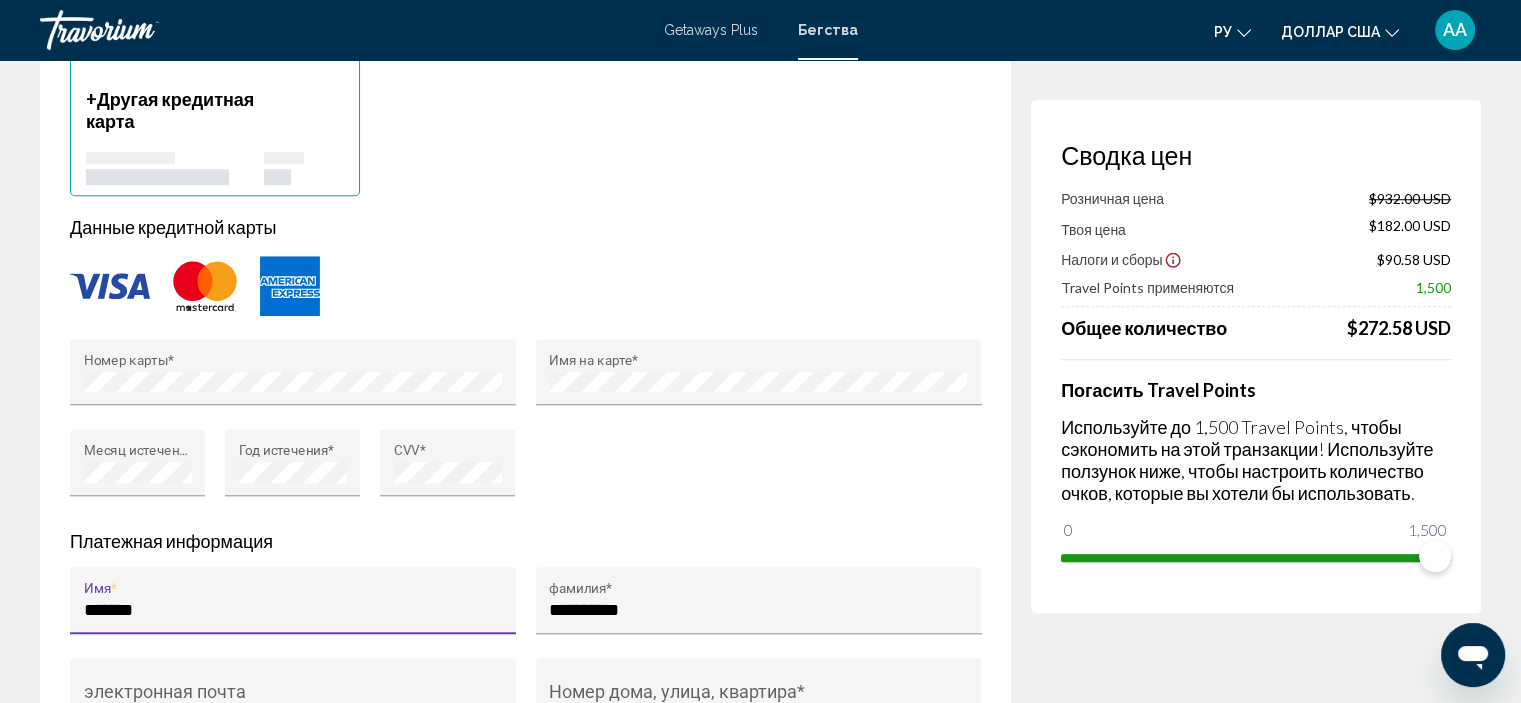 type on "*******" 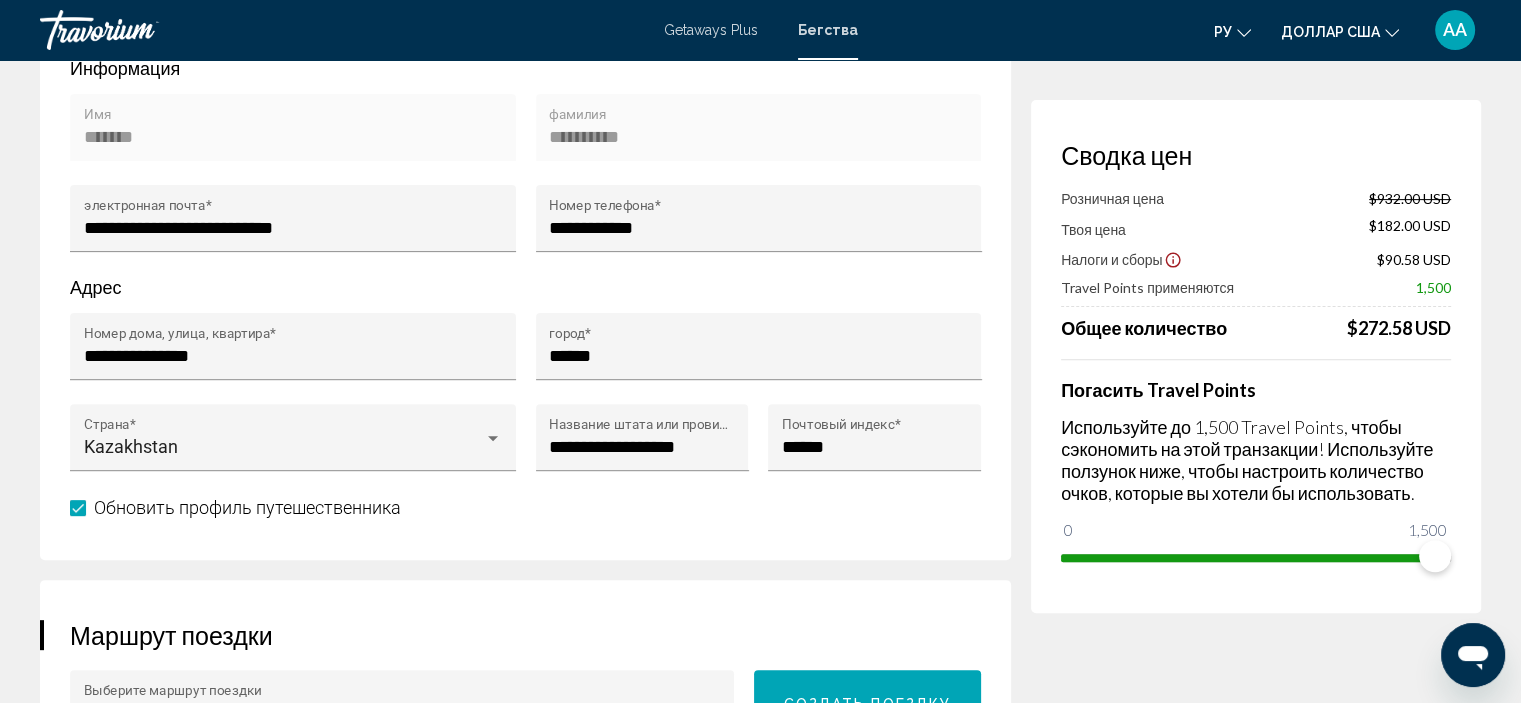 scroll, scrollTop: 601, scrollLeft: 0, axis: vertical 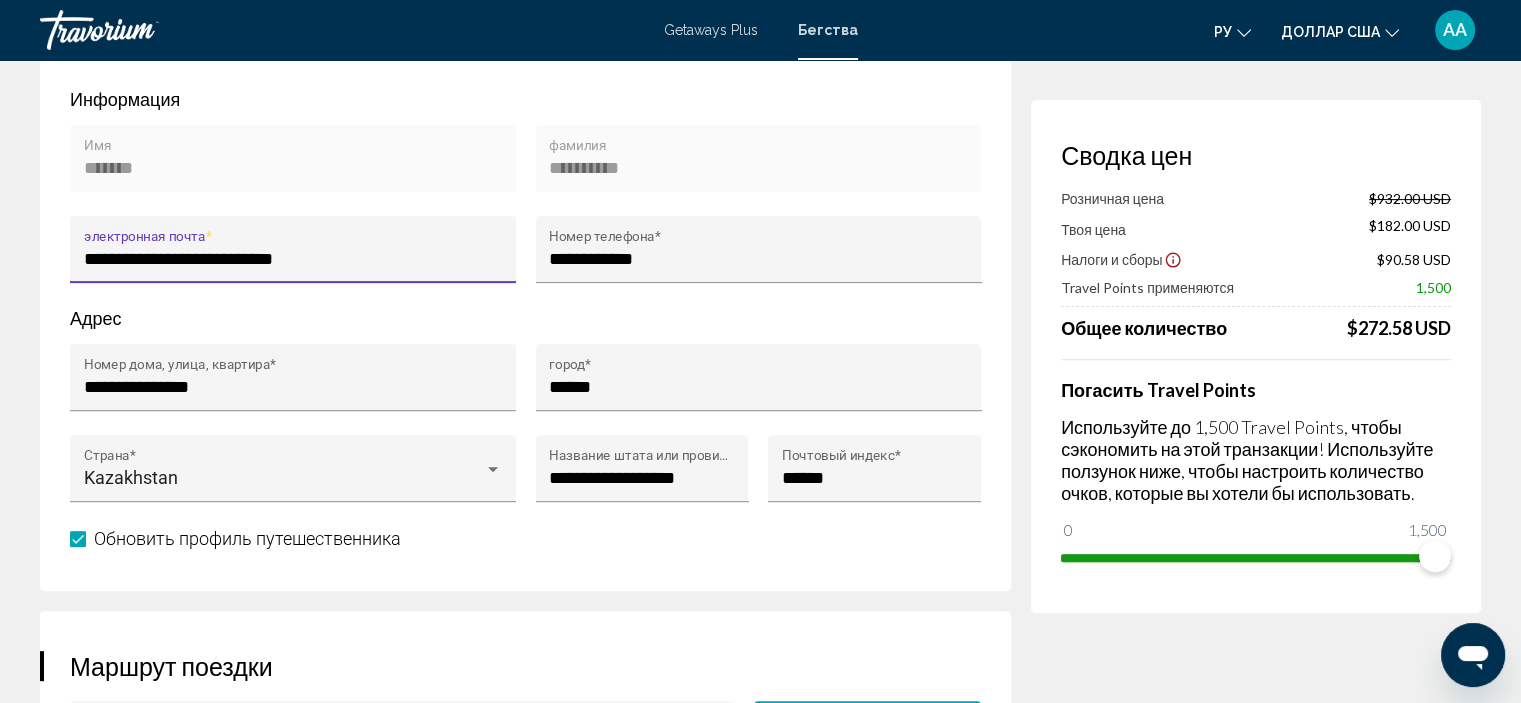 drag, startPoint x: 377, startPoint y: 255, endPoint x: 17, endPoint y: 263, distance: 360.08887 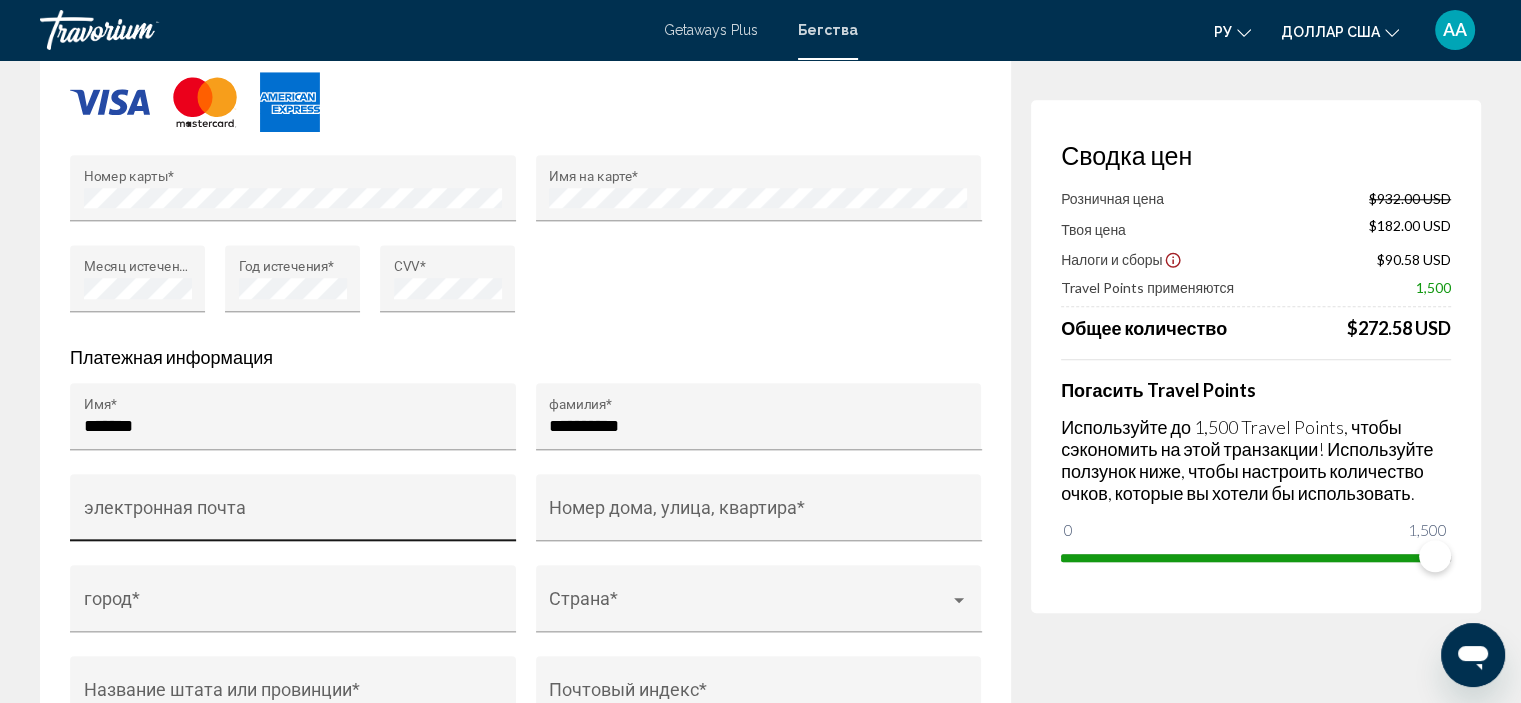 scroll, scrollTop: 1801, scrollLeft: 0, axis: vertical 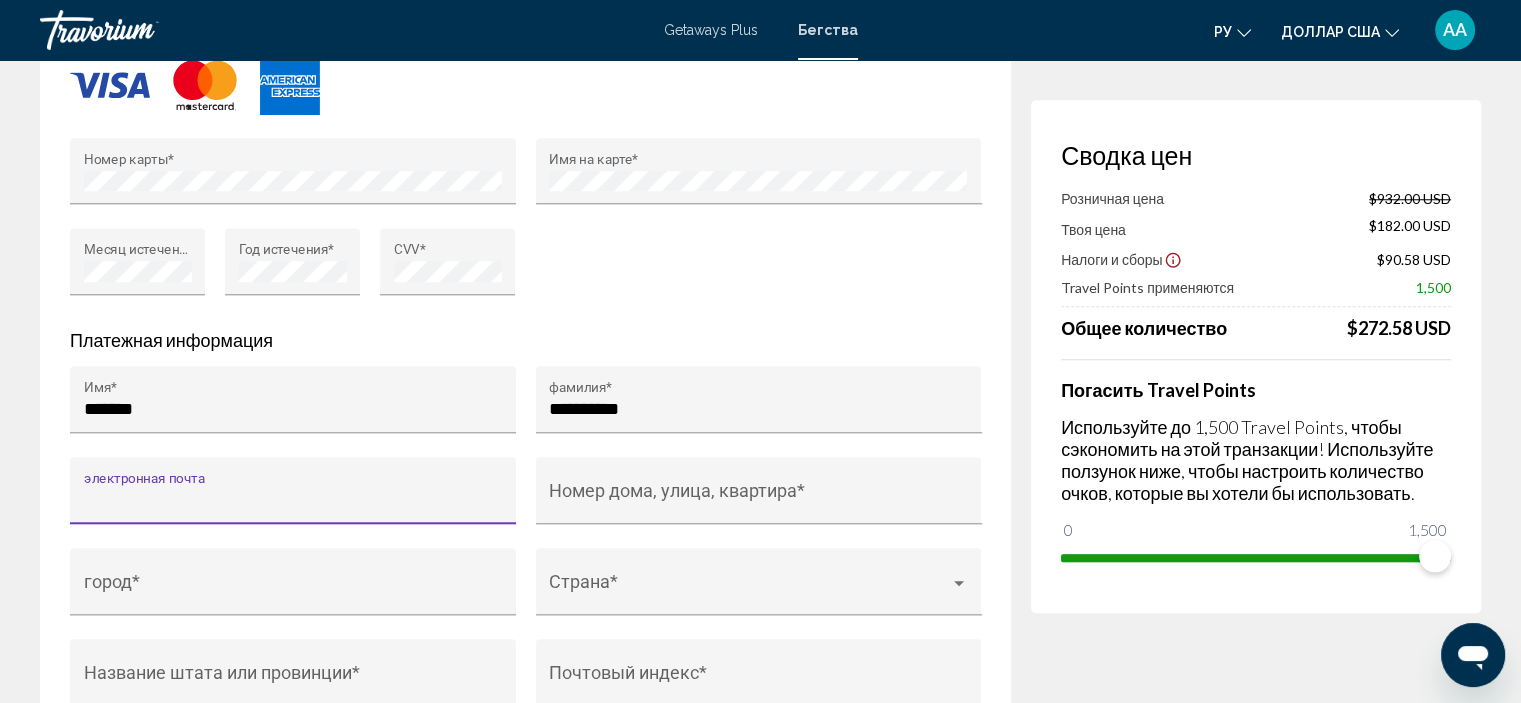 click on "электронная почта" at bounding box center [293, 500] 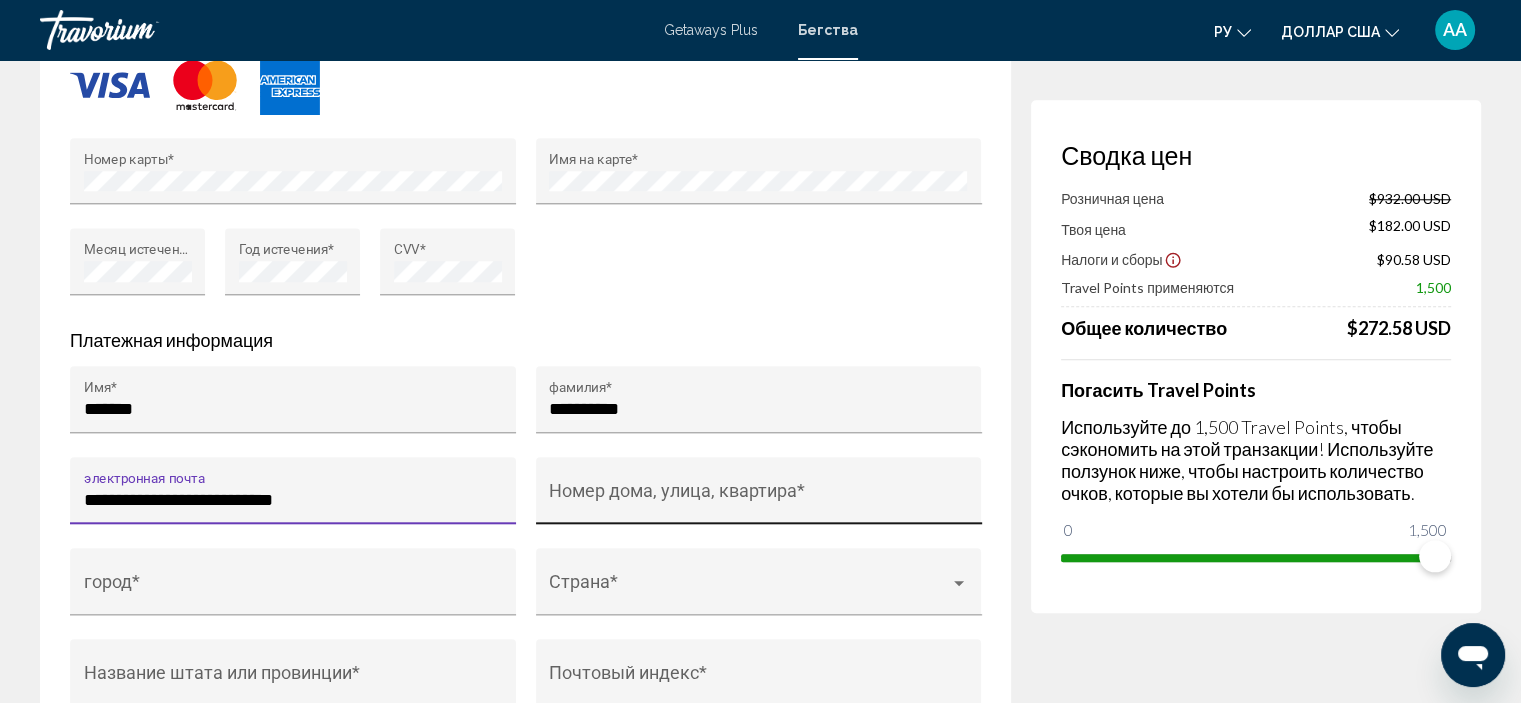 type on "**********" 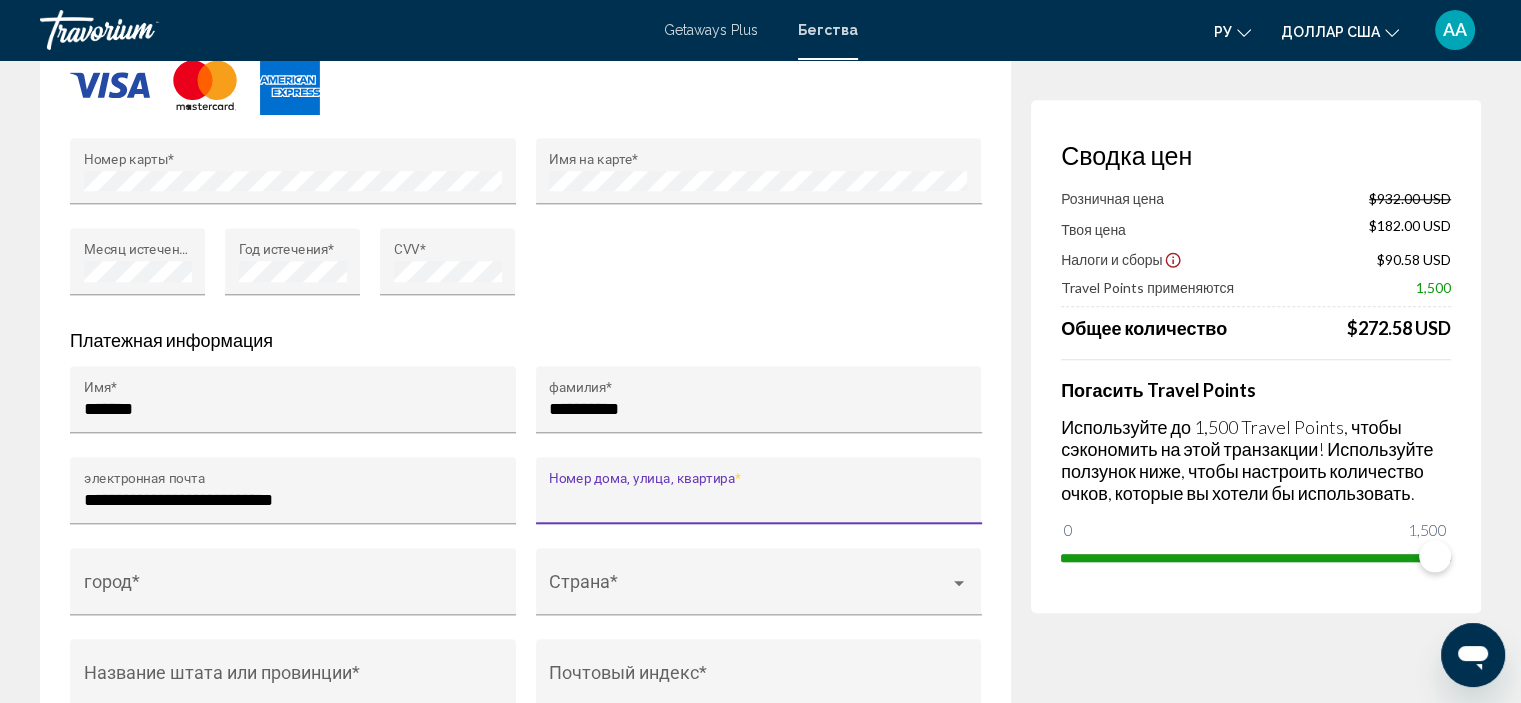 click on "Номер дома, улица, квартира  *" at bounding box center (758, 500) 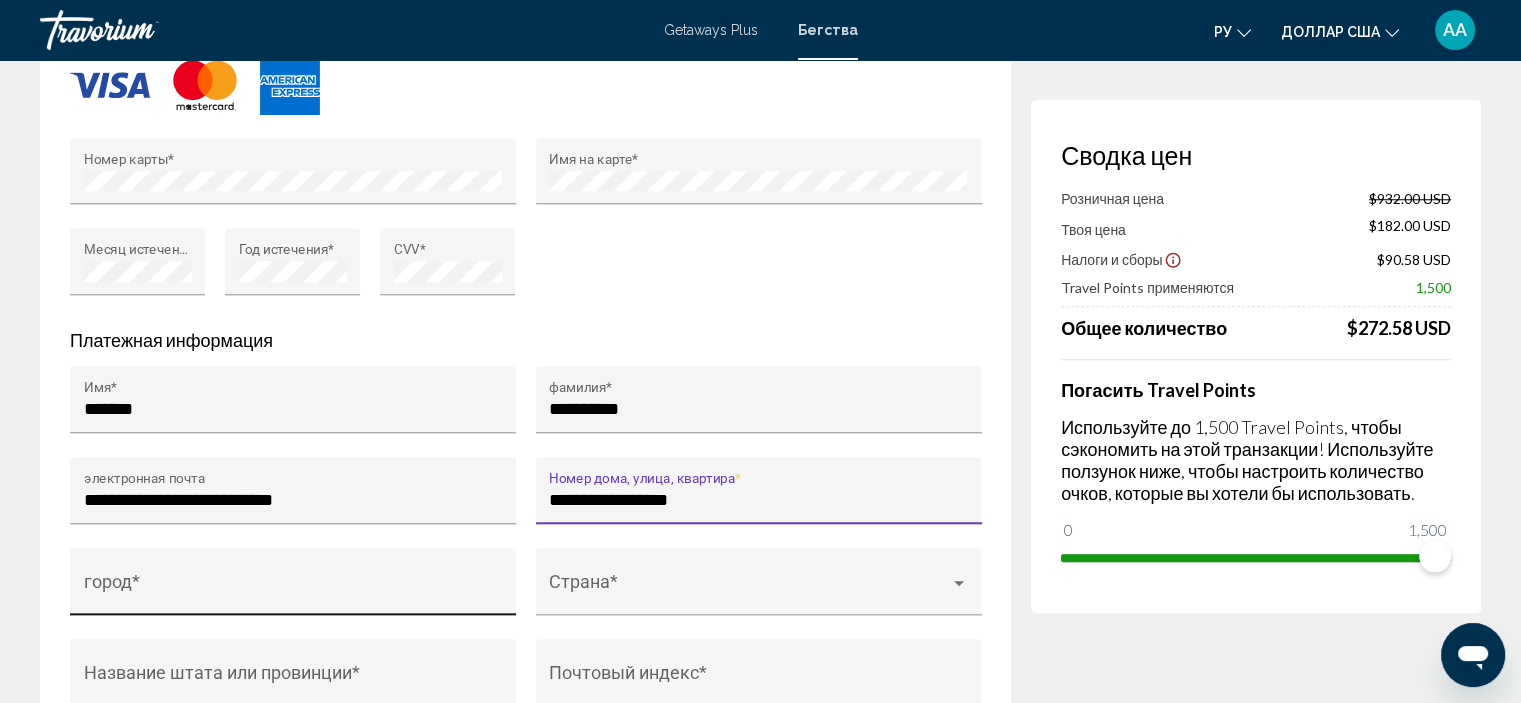 type on "**********" 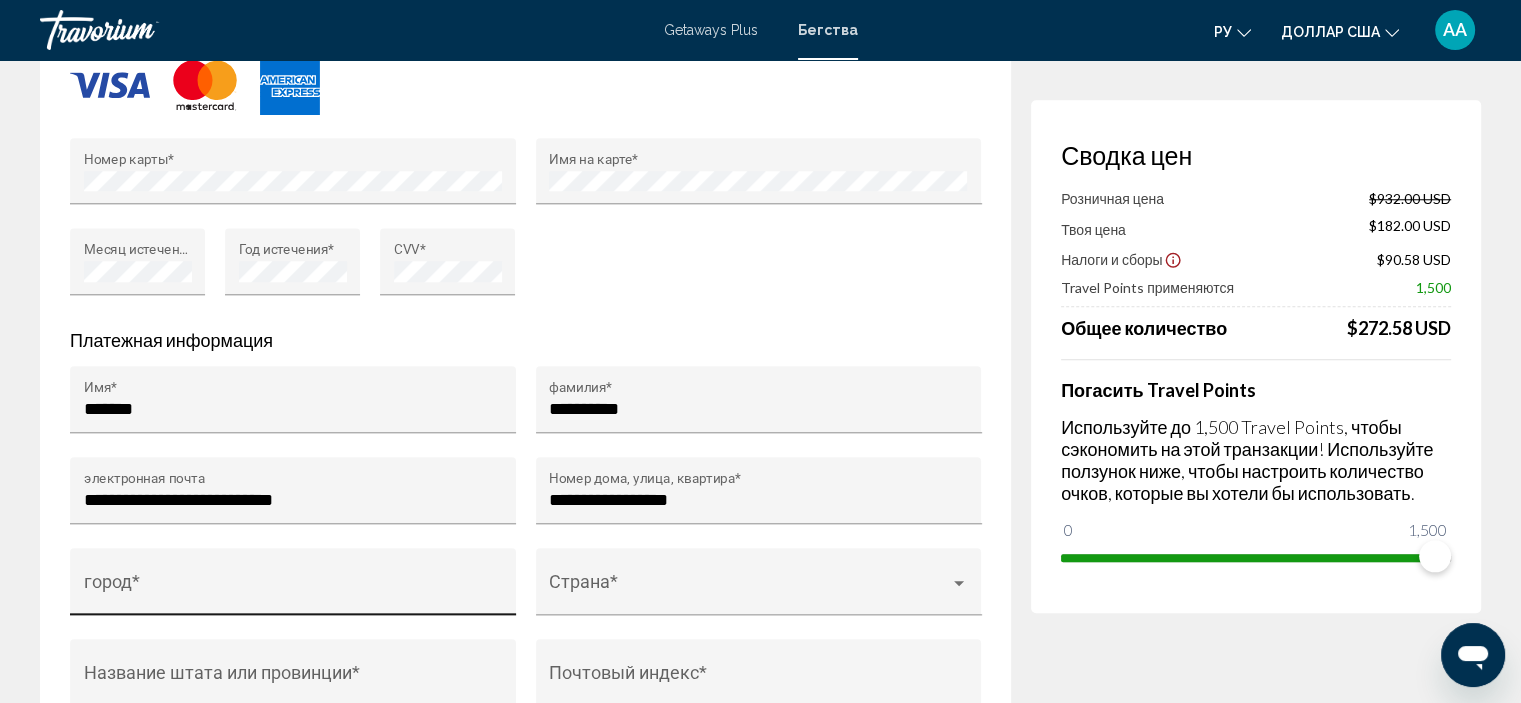 click on "город  *" at bounding box center [293, 588] 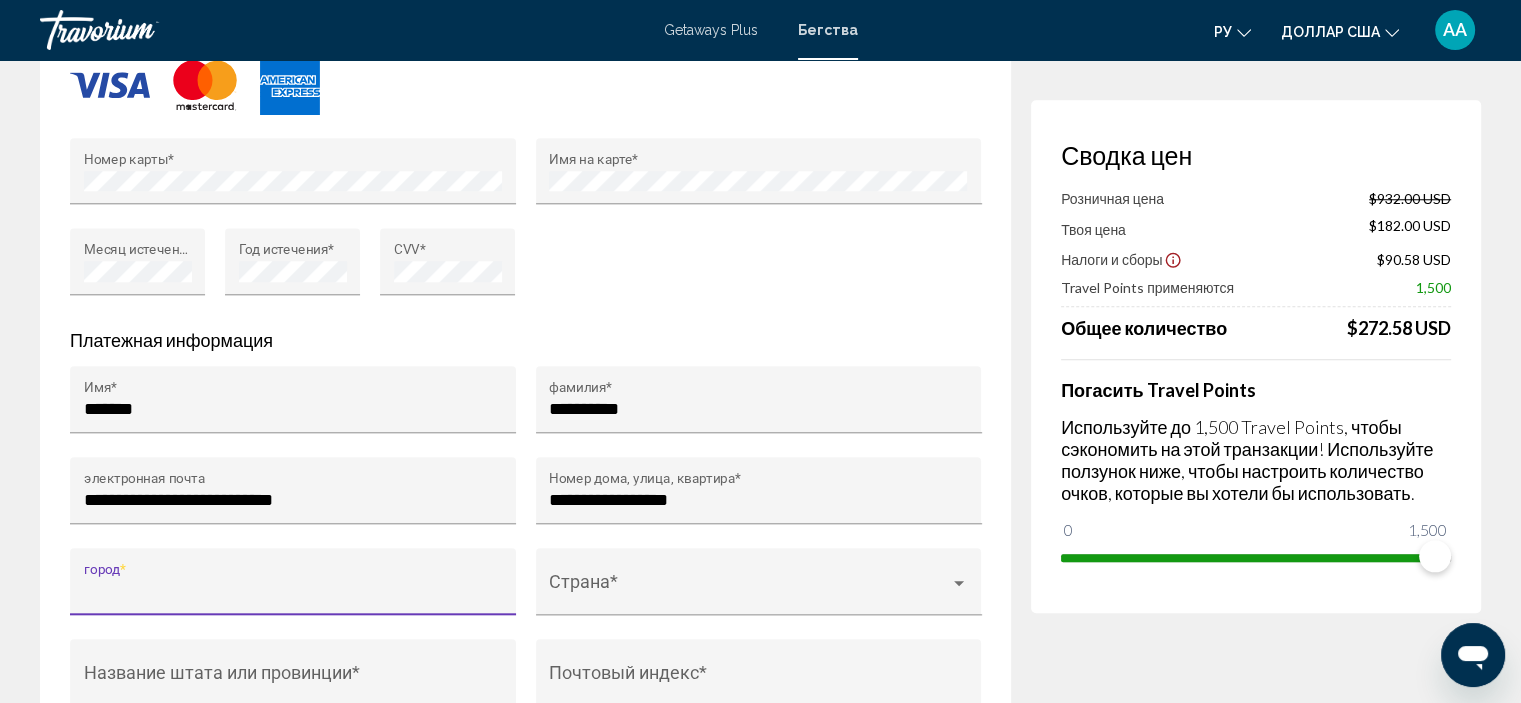 type on "*" 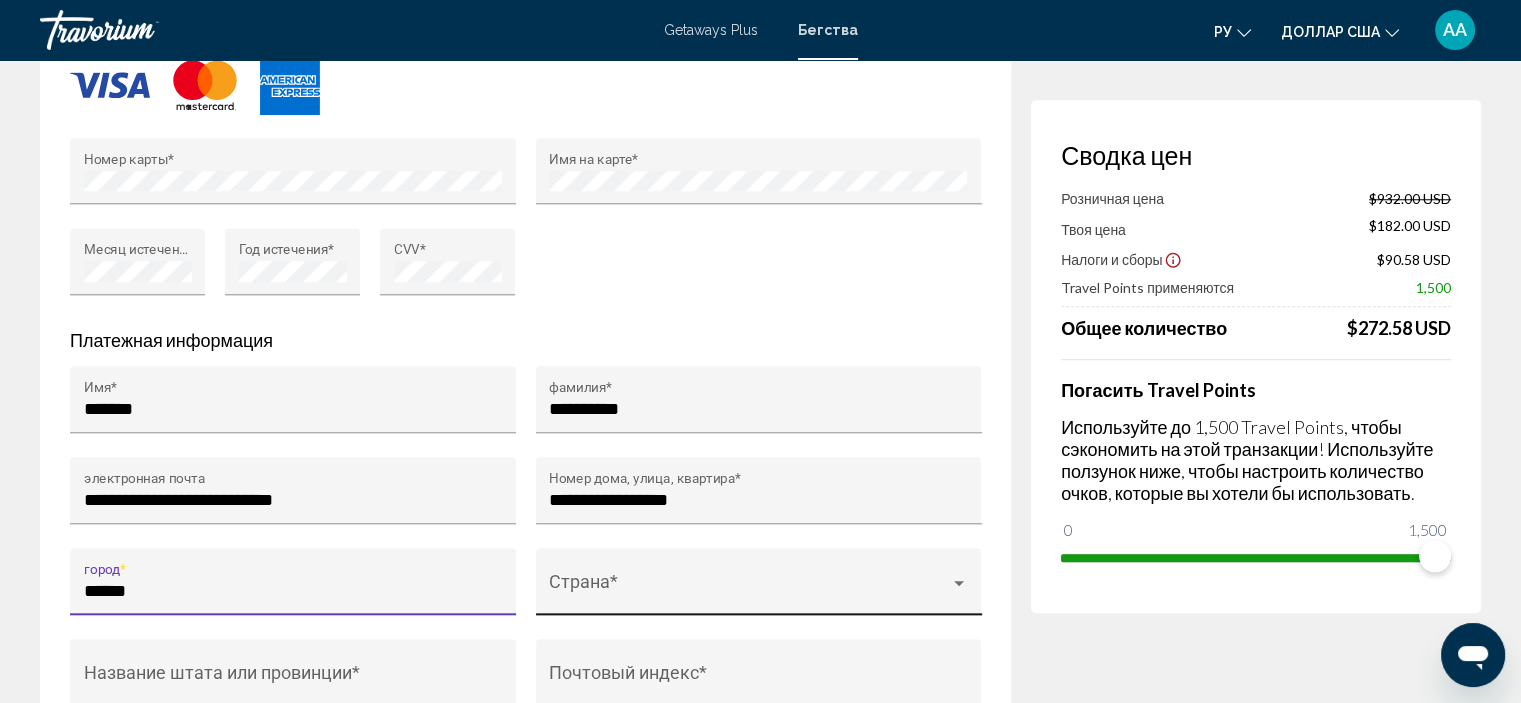 type on "******" 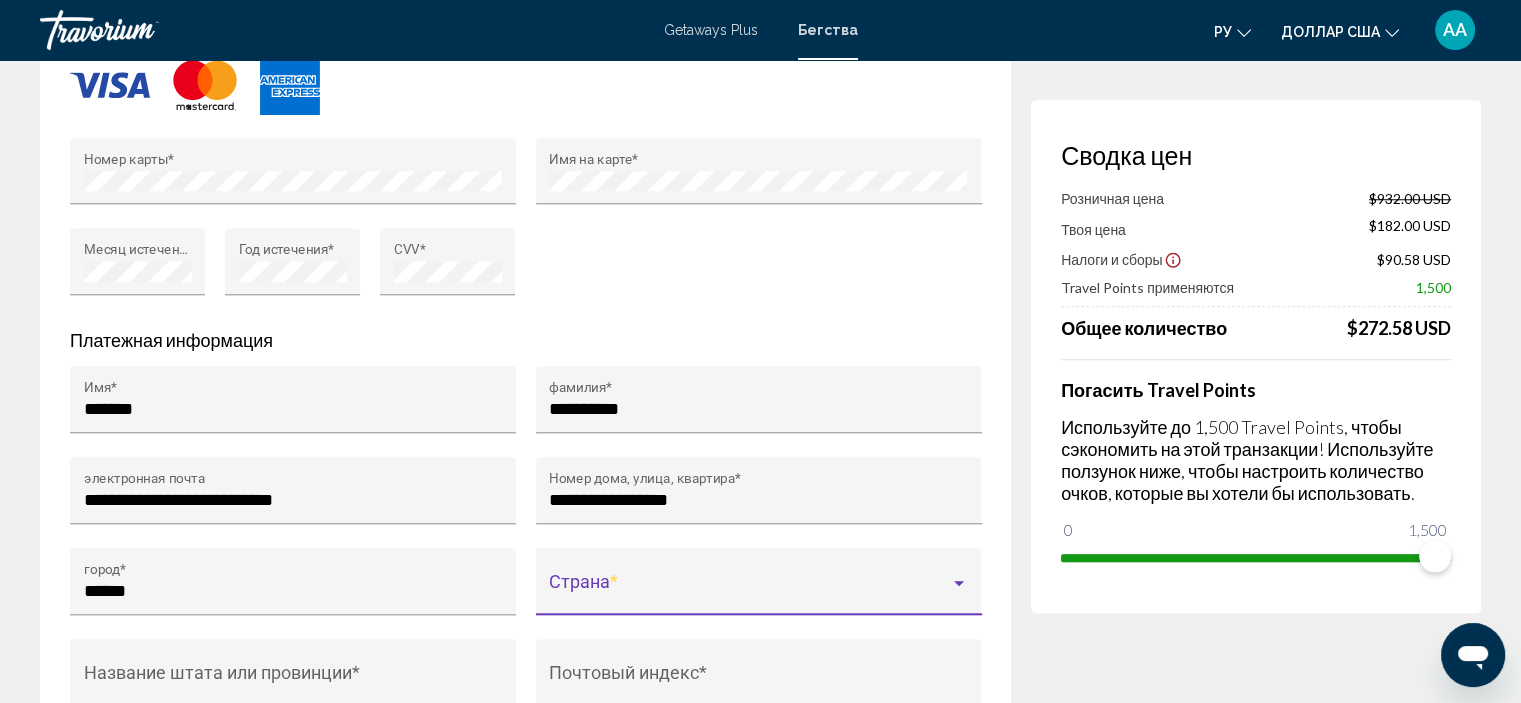 click at bounding box center (749, 591) 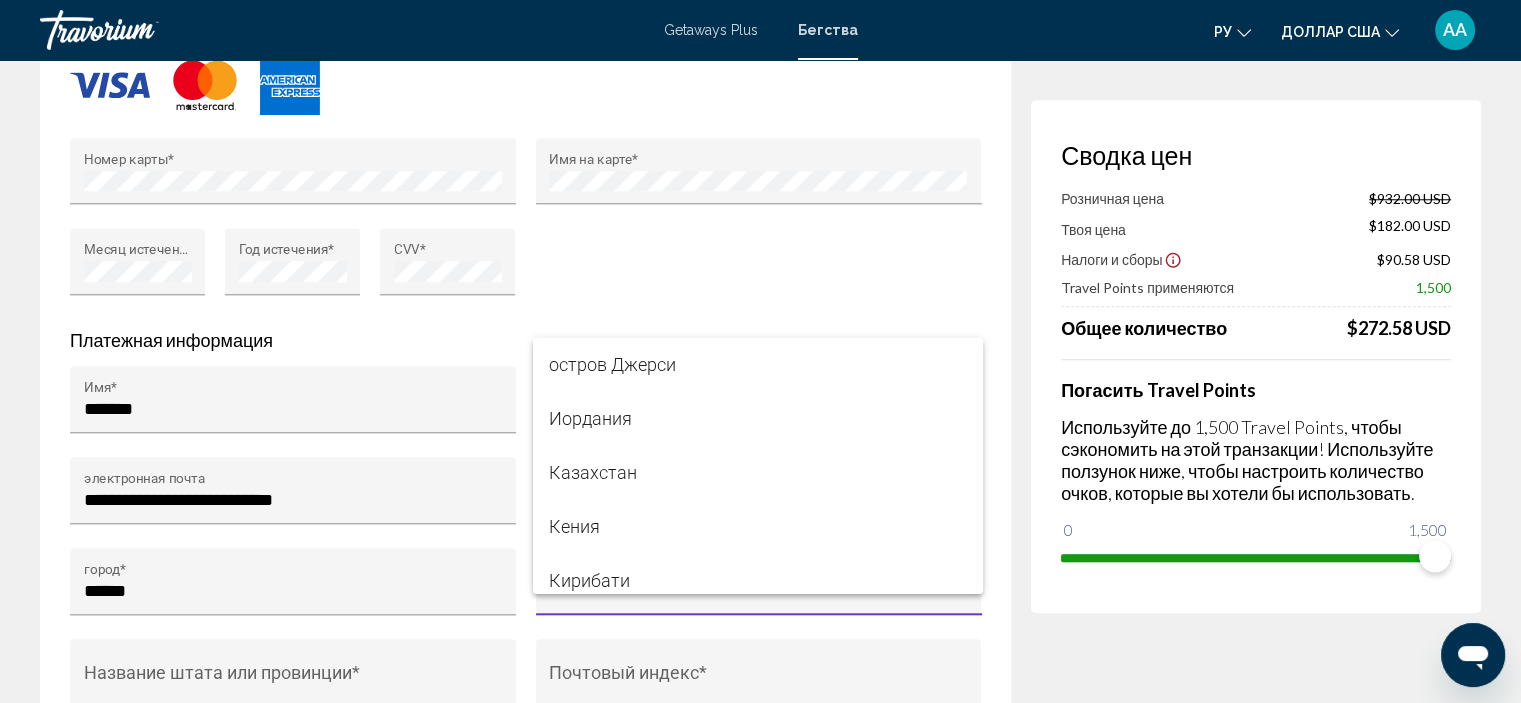 scroll, scrollTop: 6200, scrollLeft: 0, axis: vertical 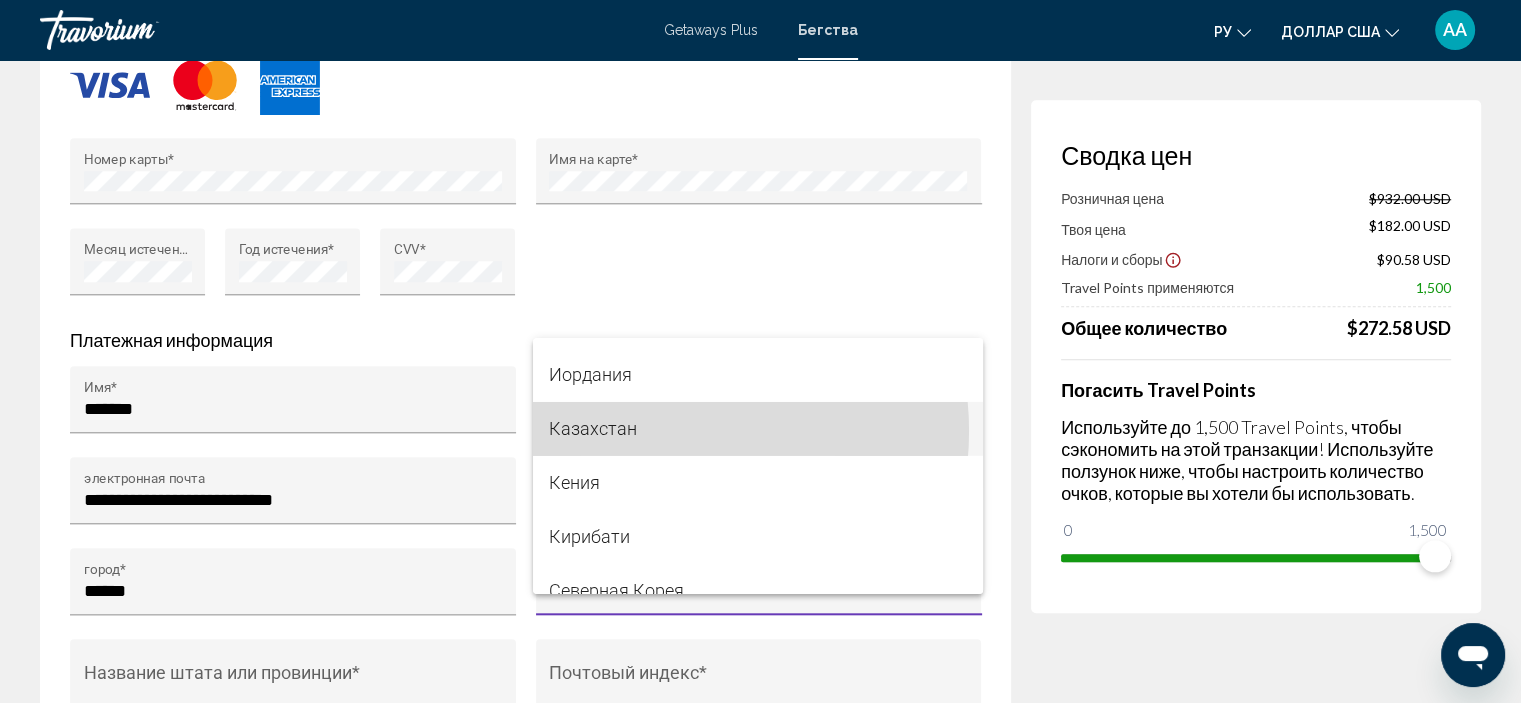 click on "Казахстан" at bounding box center (758, 429) 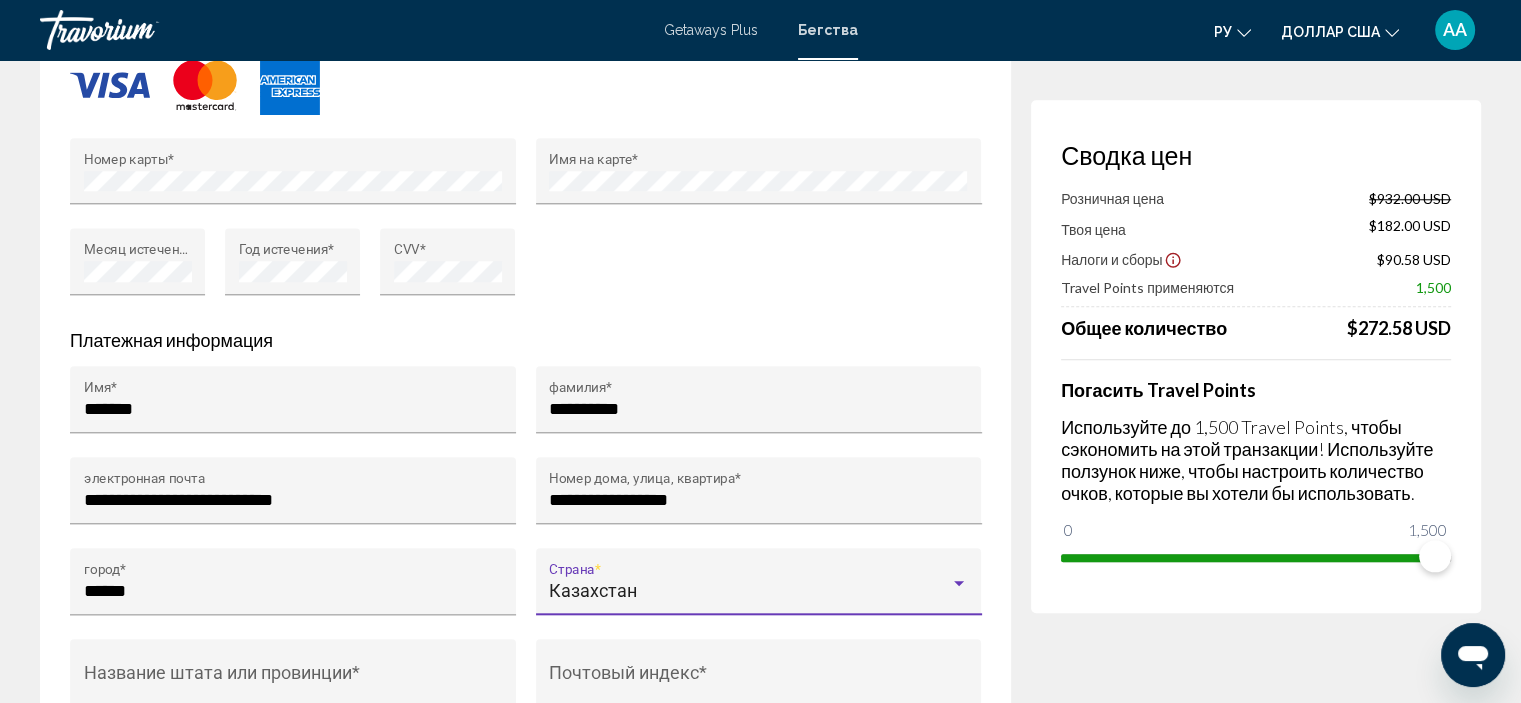 scroll, scrollTop: 2001, scrollLeft: 0, axis: vertical 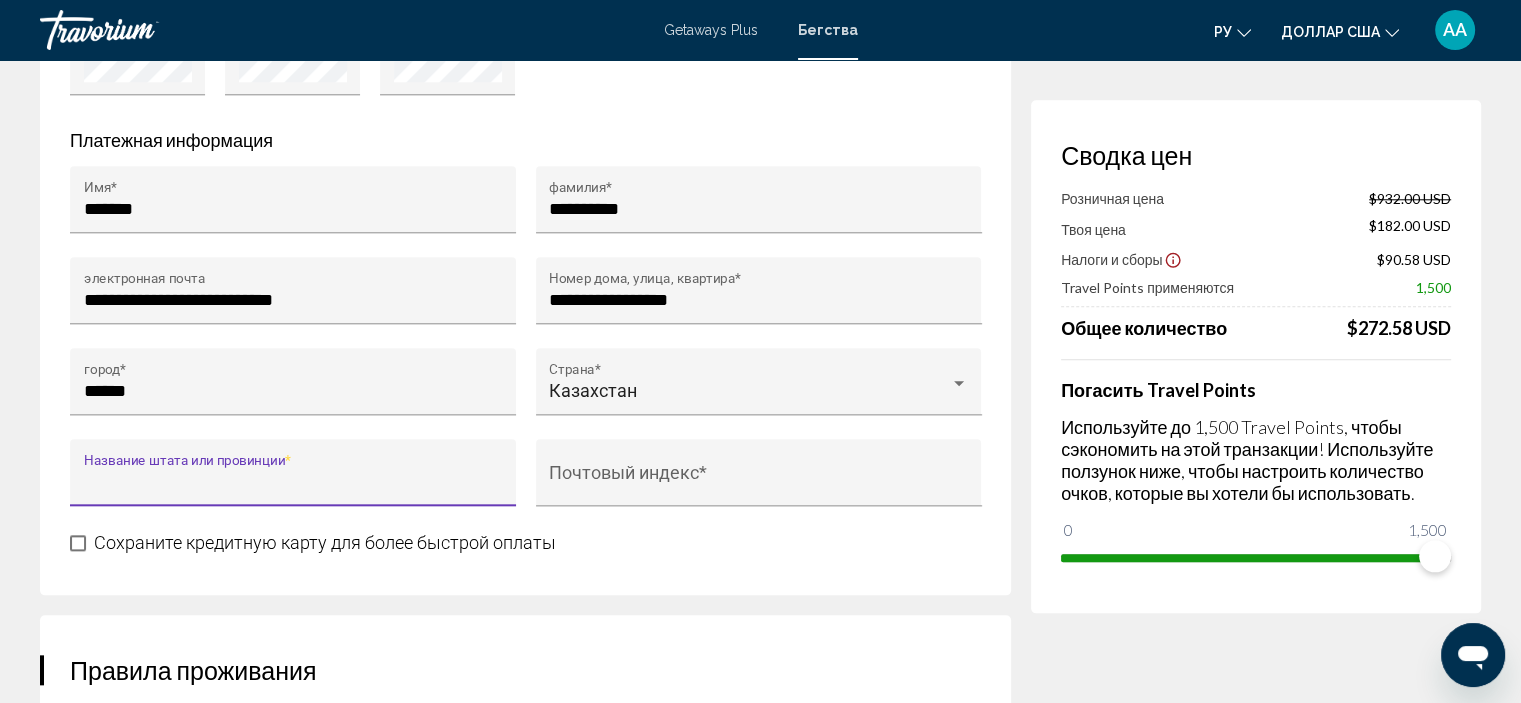 click on "Название штата или провинции  *" at bounding box center [293, 482] 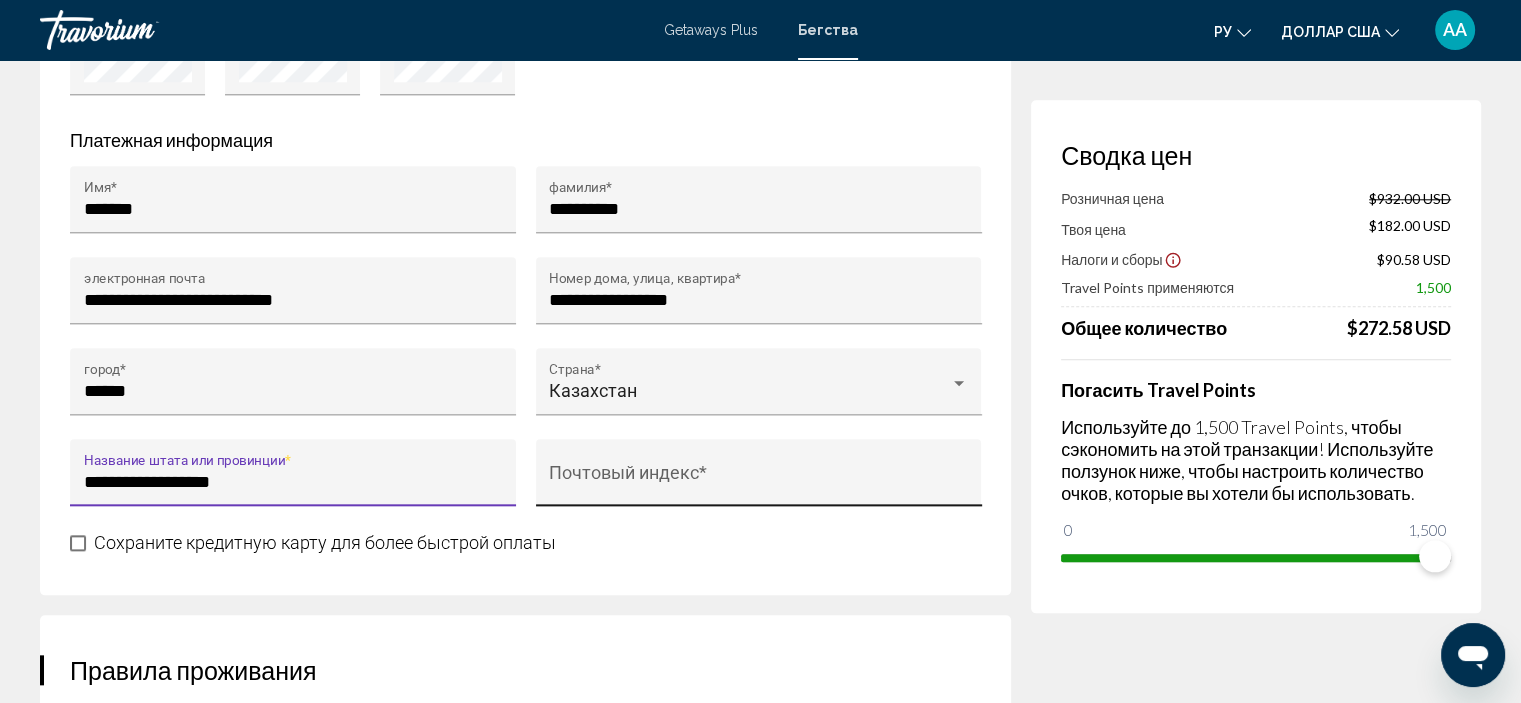 type on "**********" 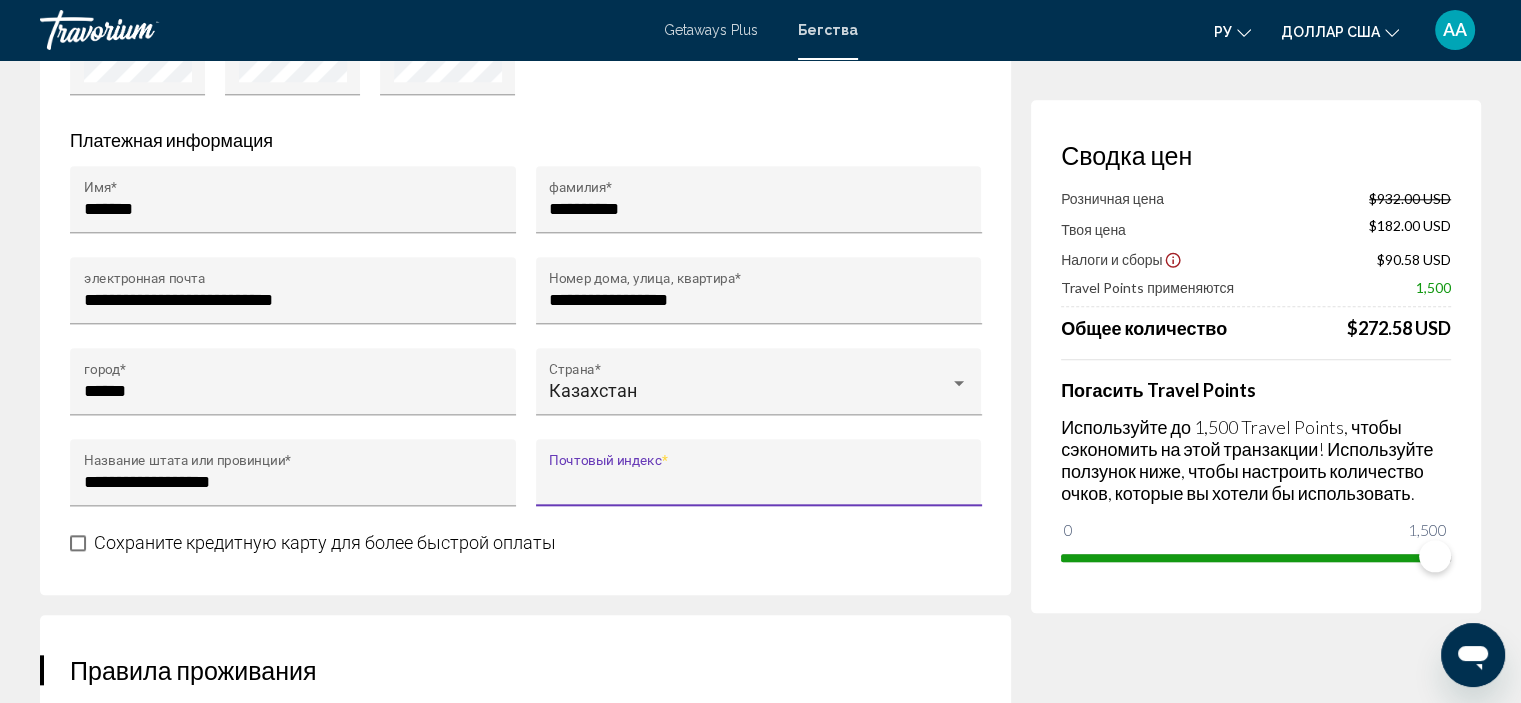 click on "Почтовый индекс  *" at bounding box center [758, 482] 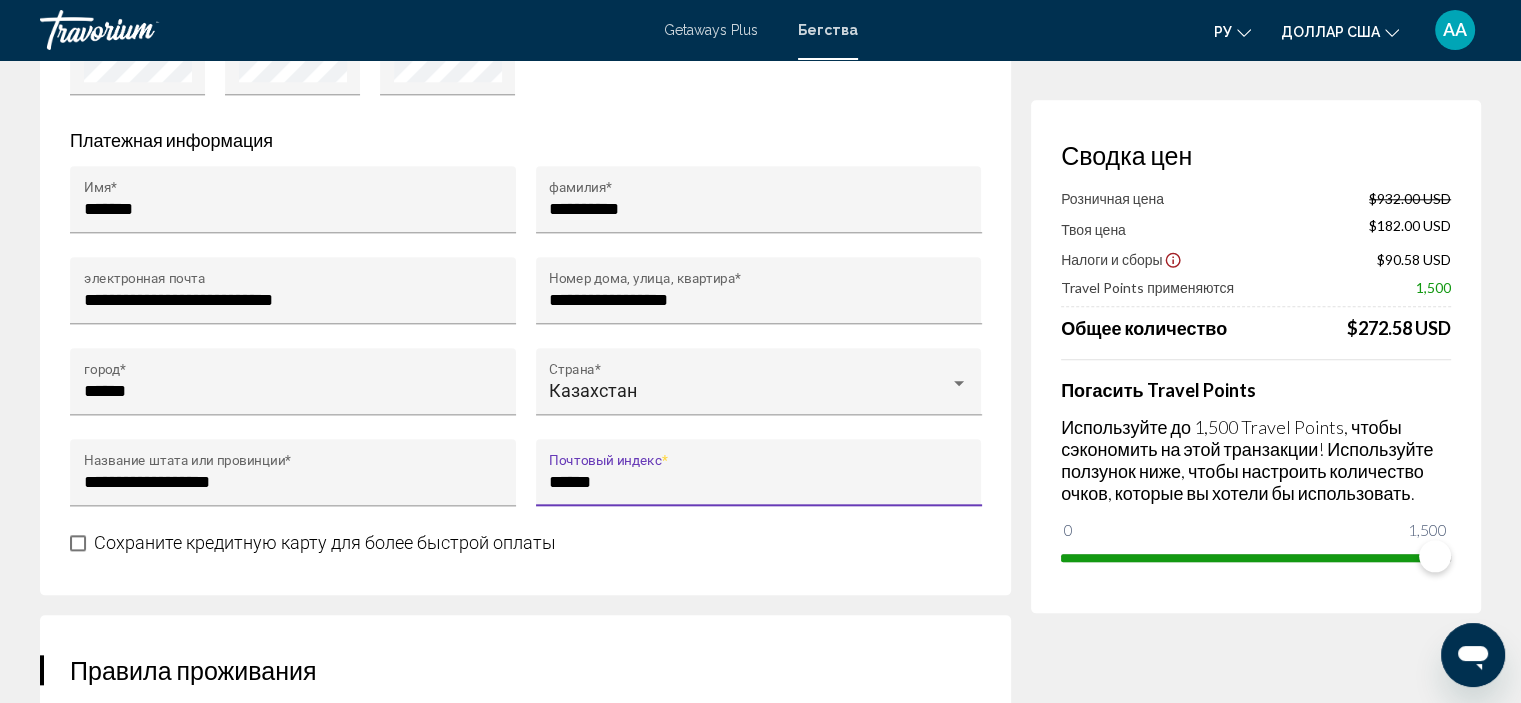 type on "******" 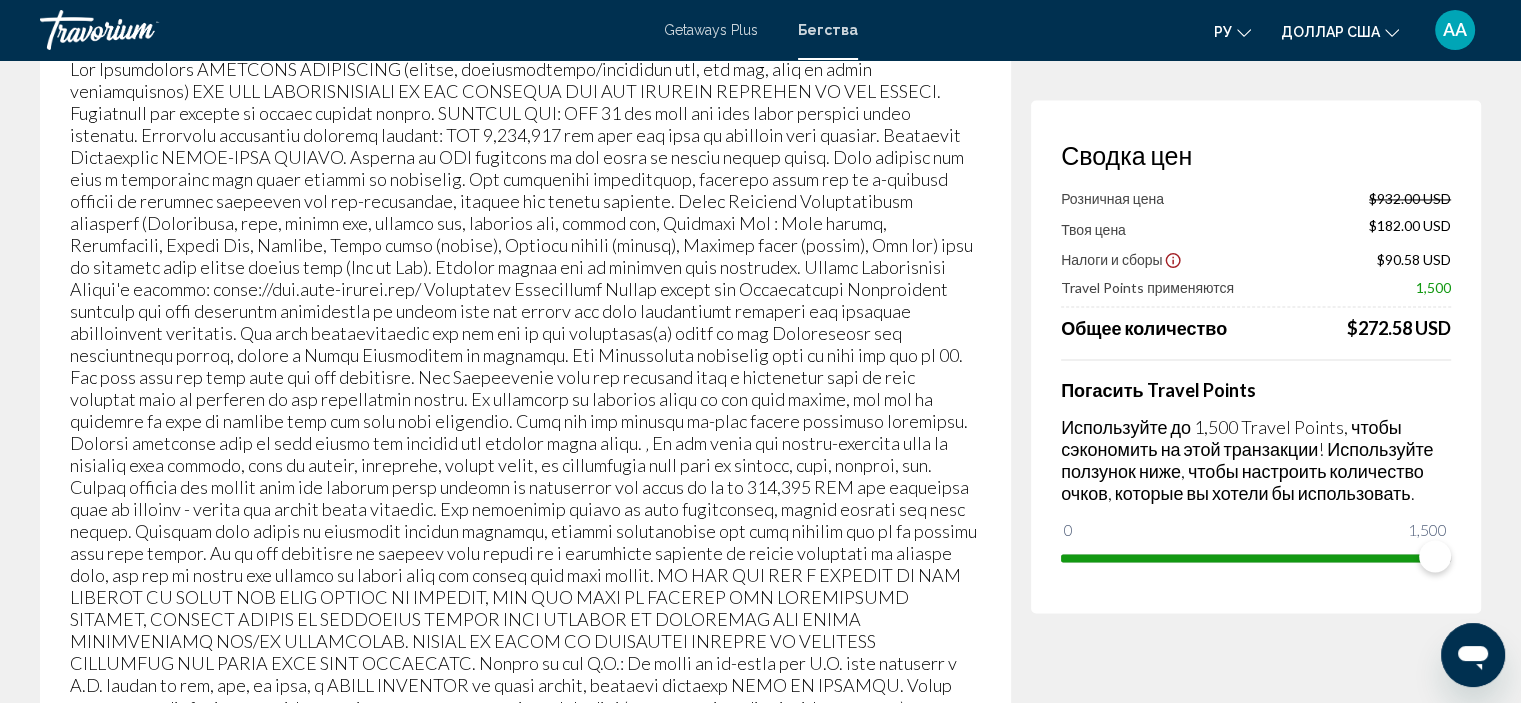 scroll, scrollTop: 3665, scrollLeft: 0, axis: vertical 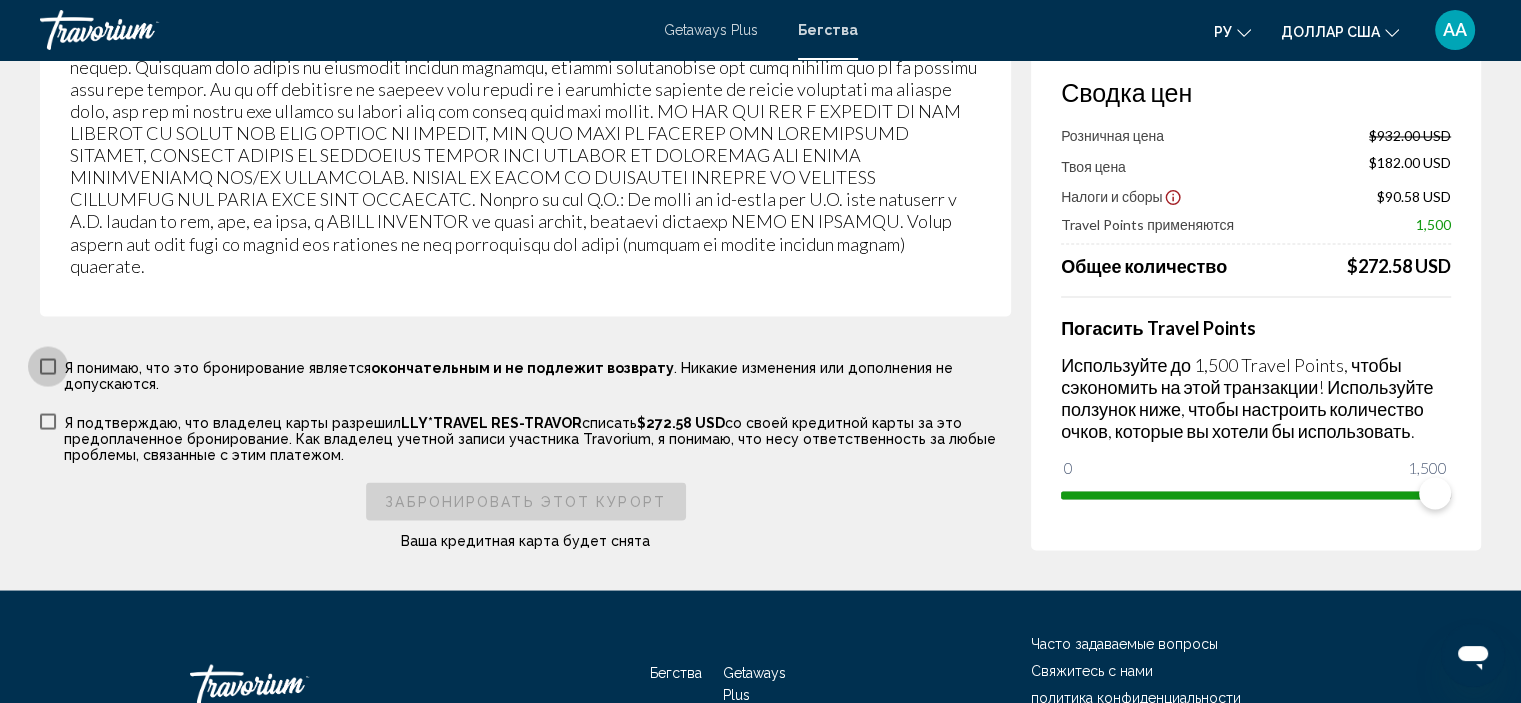 click at bounding box center (48, 366) 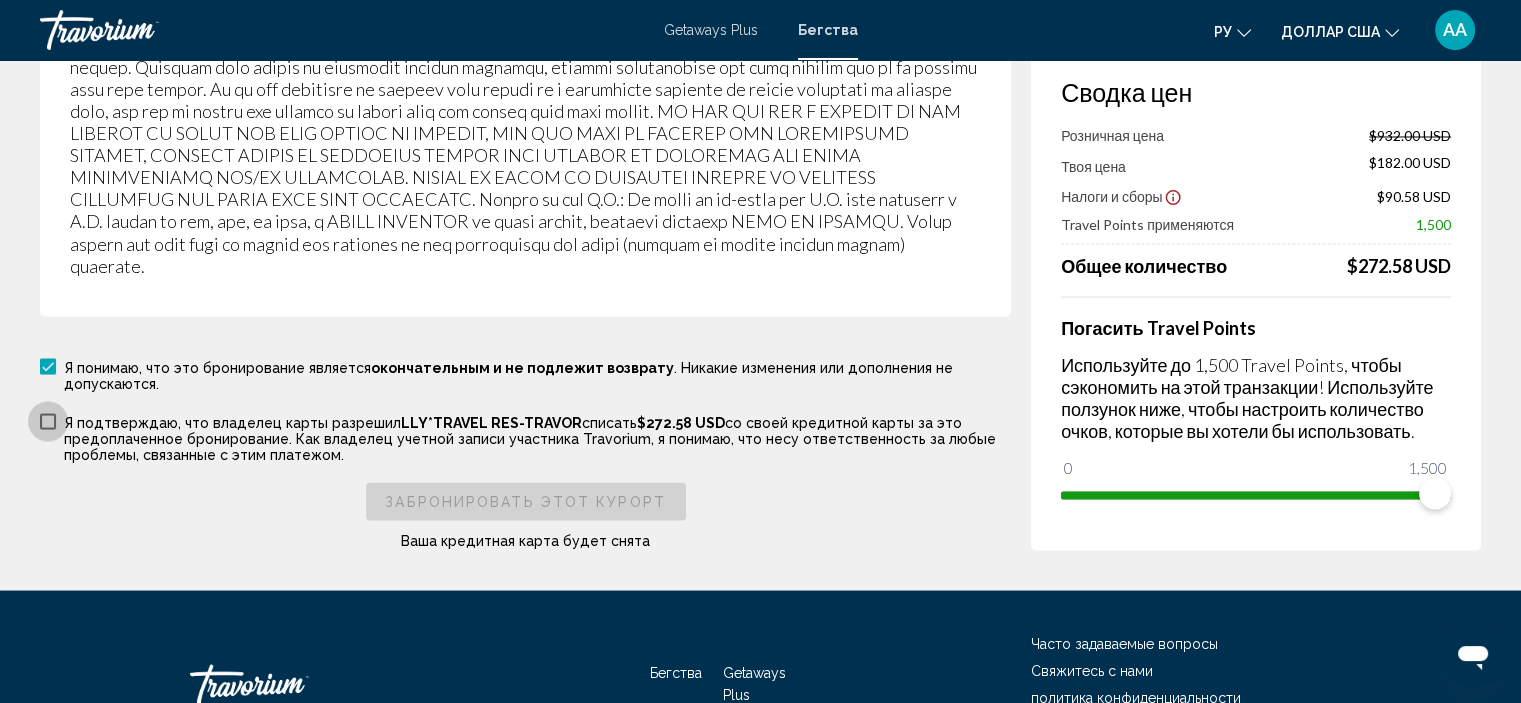 click at bounding box center (48, 421) 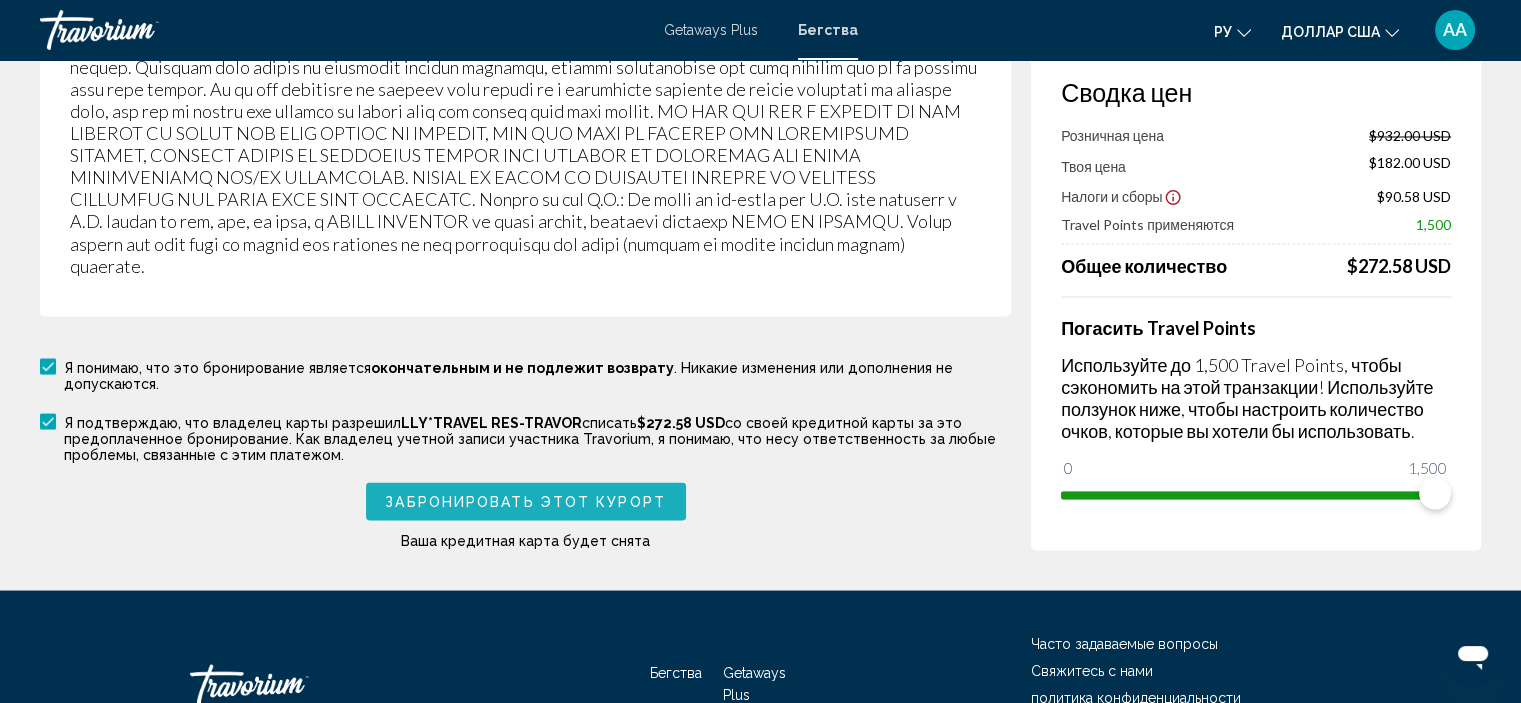 click on "Забронировать этот курорт" at bounding box center [525, 502] 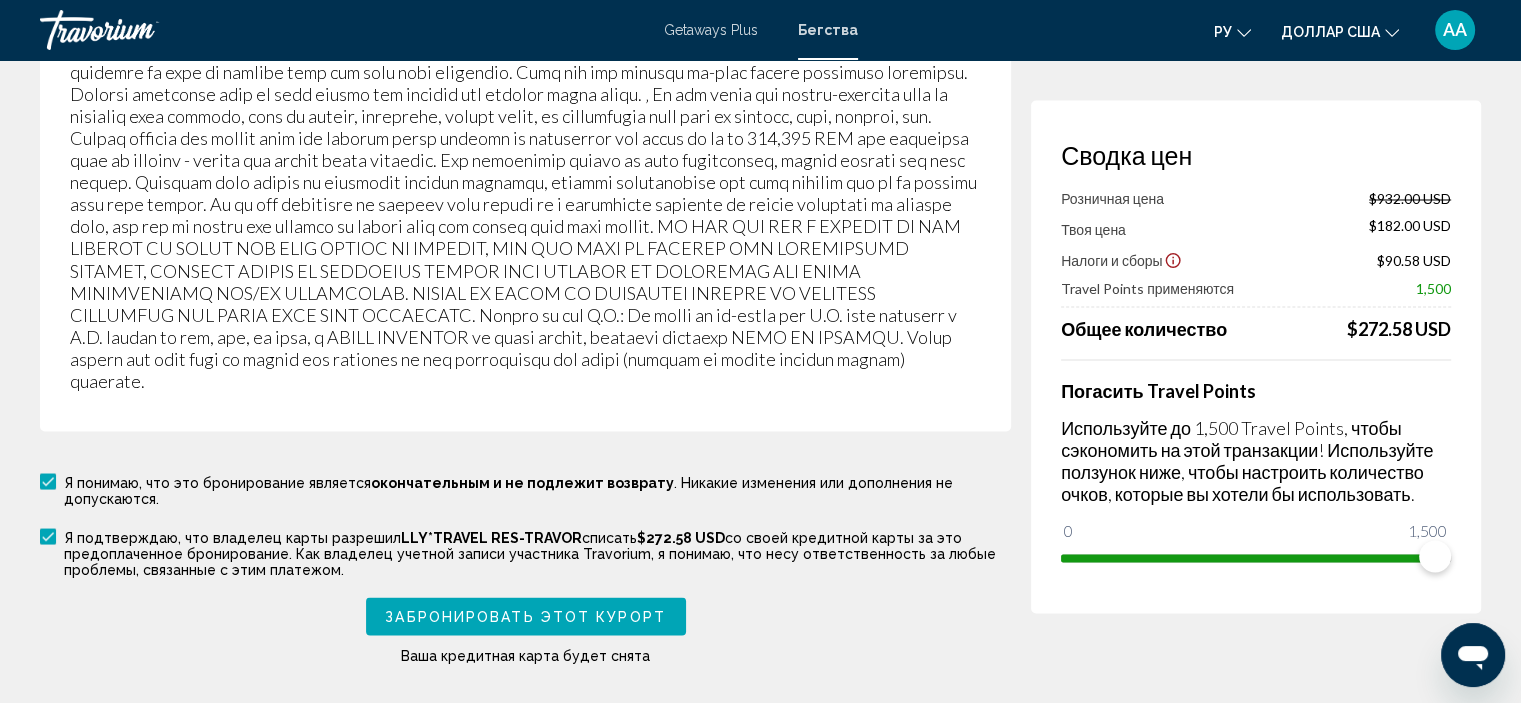 scroll, scrollTop: 3760, scrollLeft: 0, axis: vertical 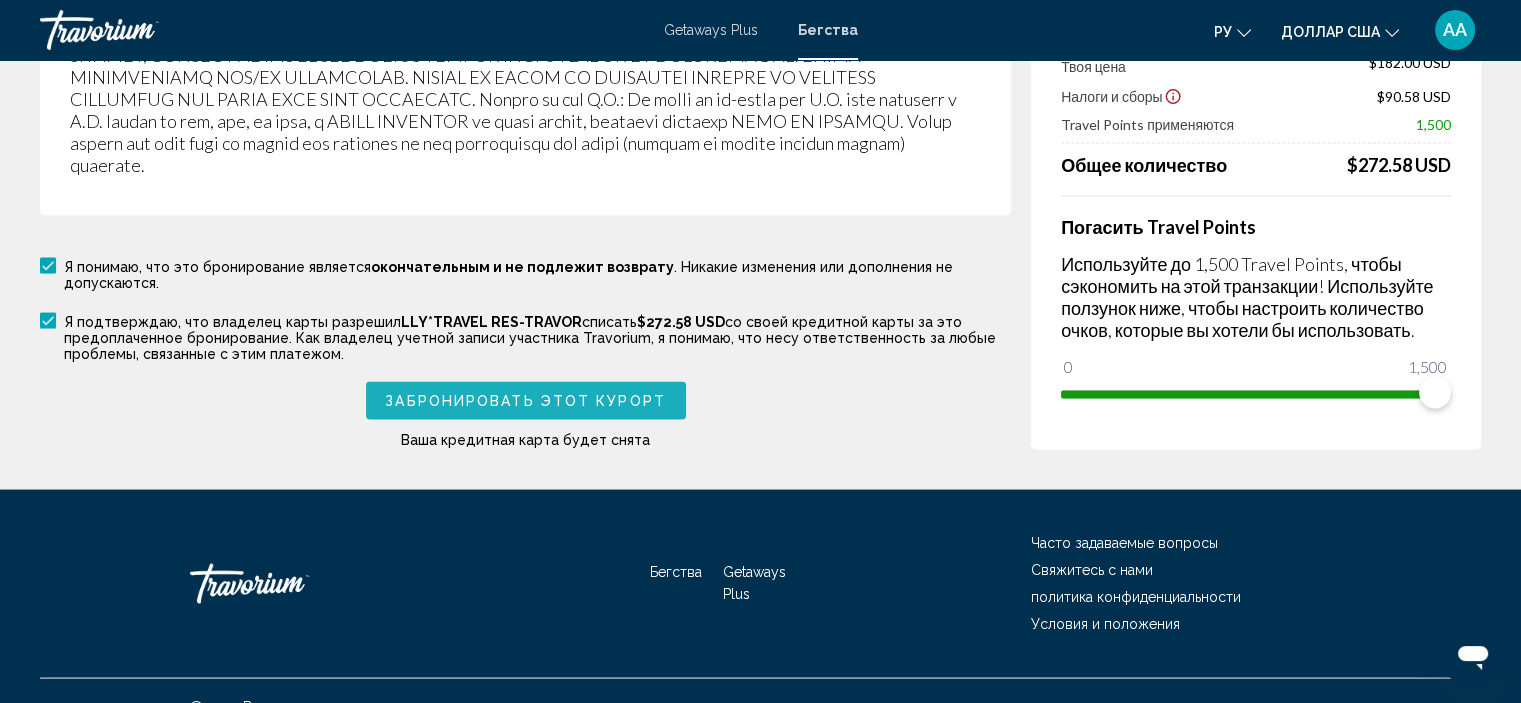 click on "Забронировать этот курорт" at bounding box center [525, 401] 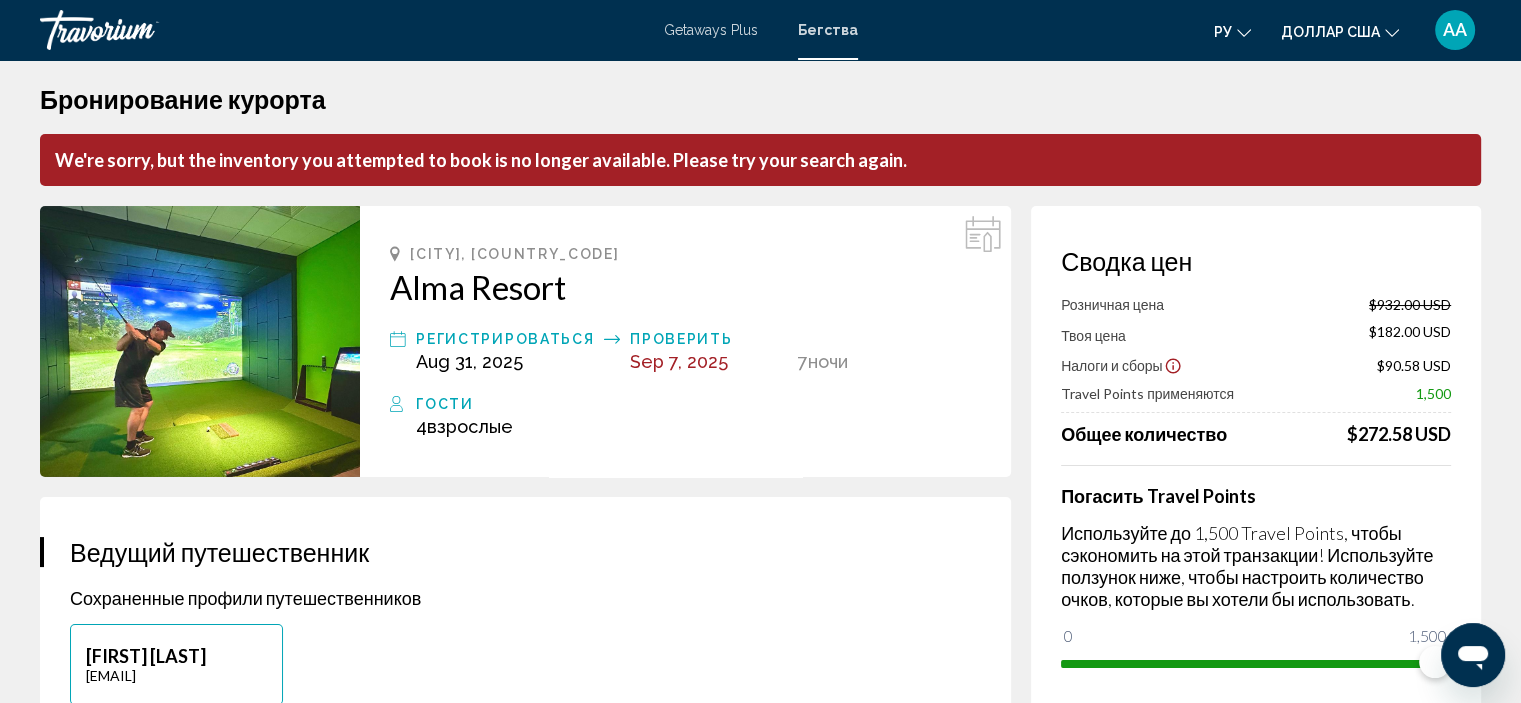 scroll, scrollTop: 0, scrollLeft: 0, axis: both 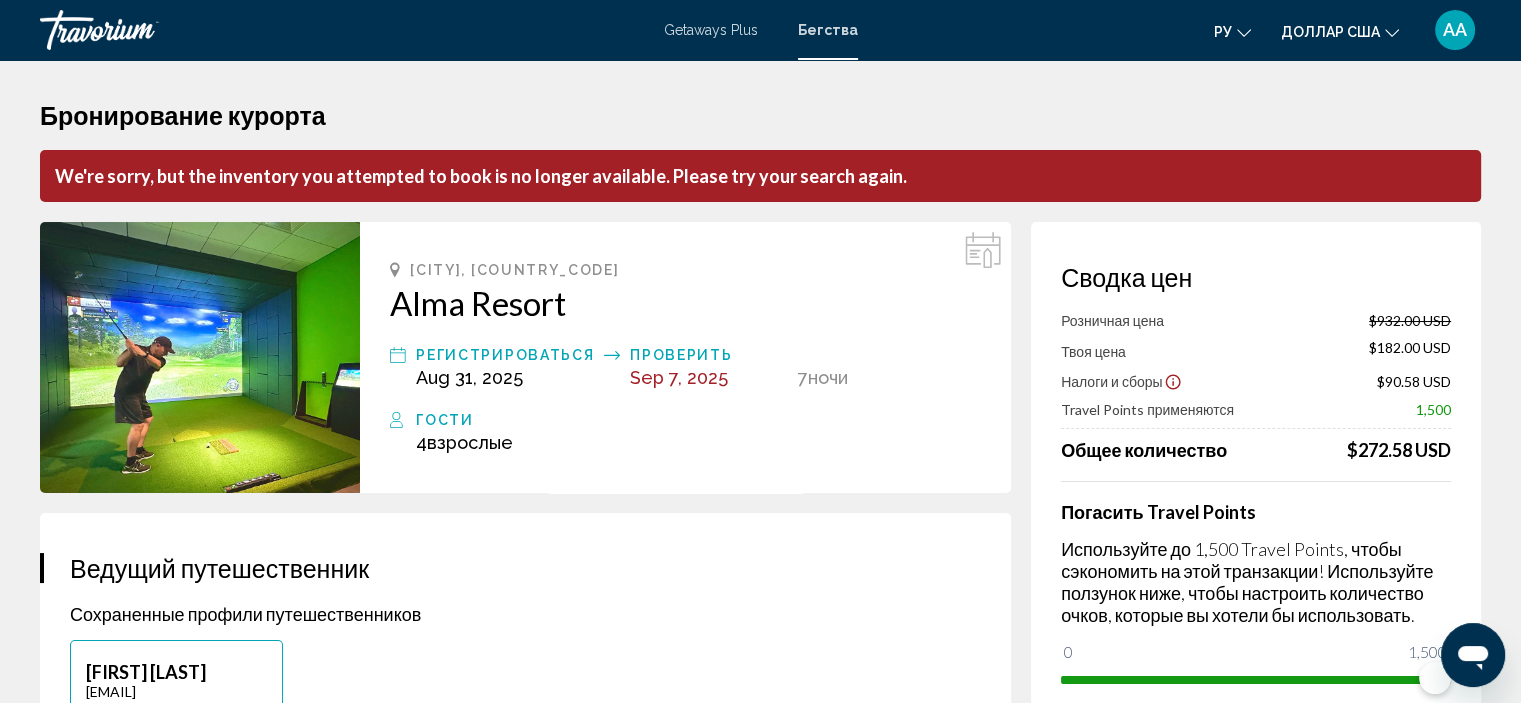 type 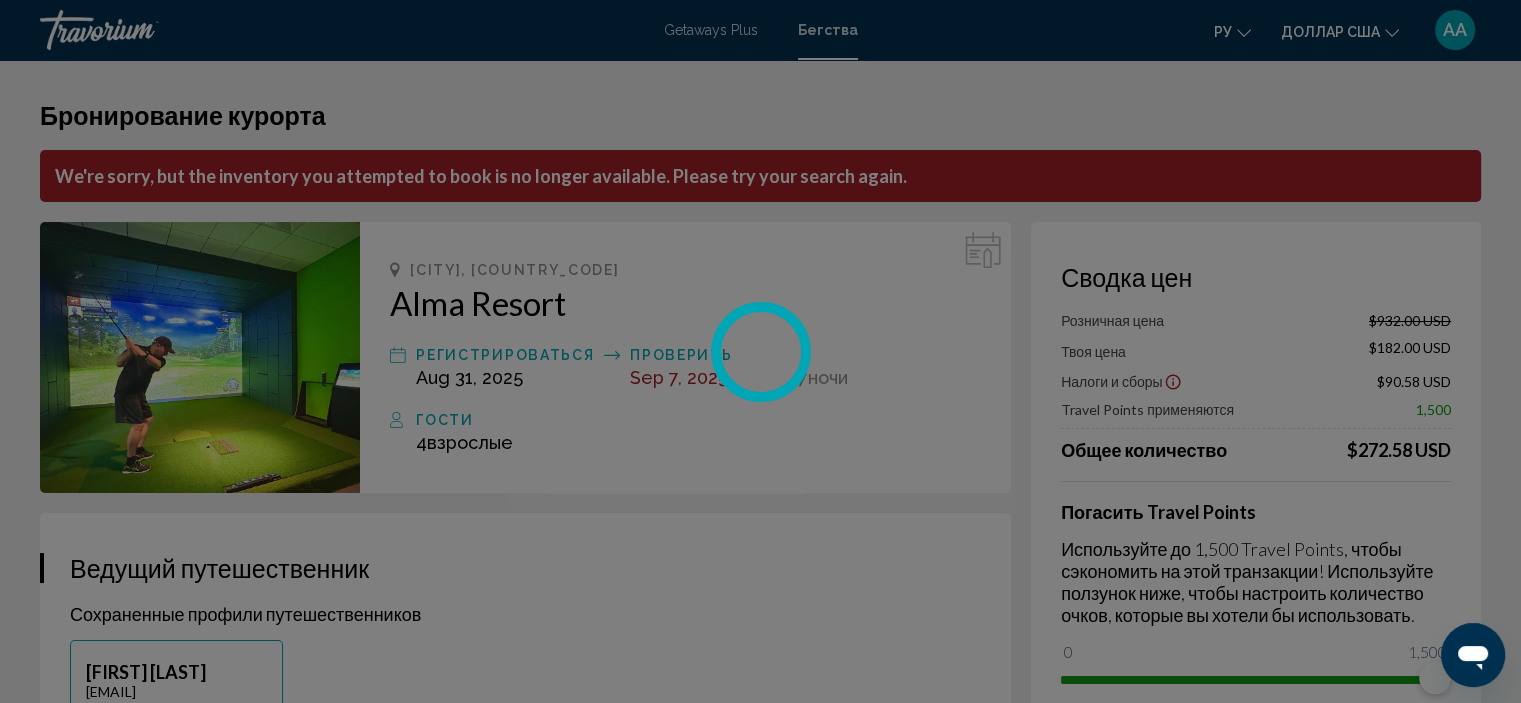 click at bounding box center [760, 351] 